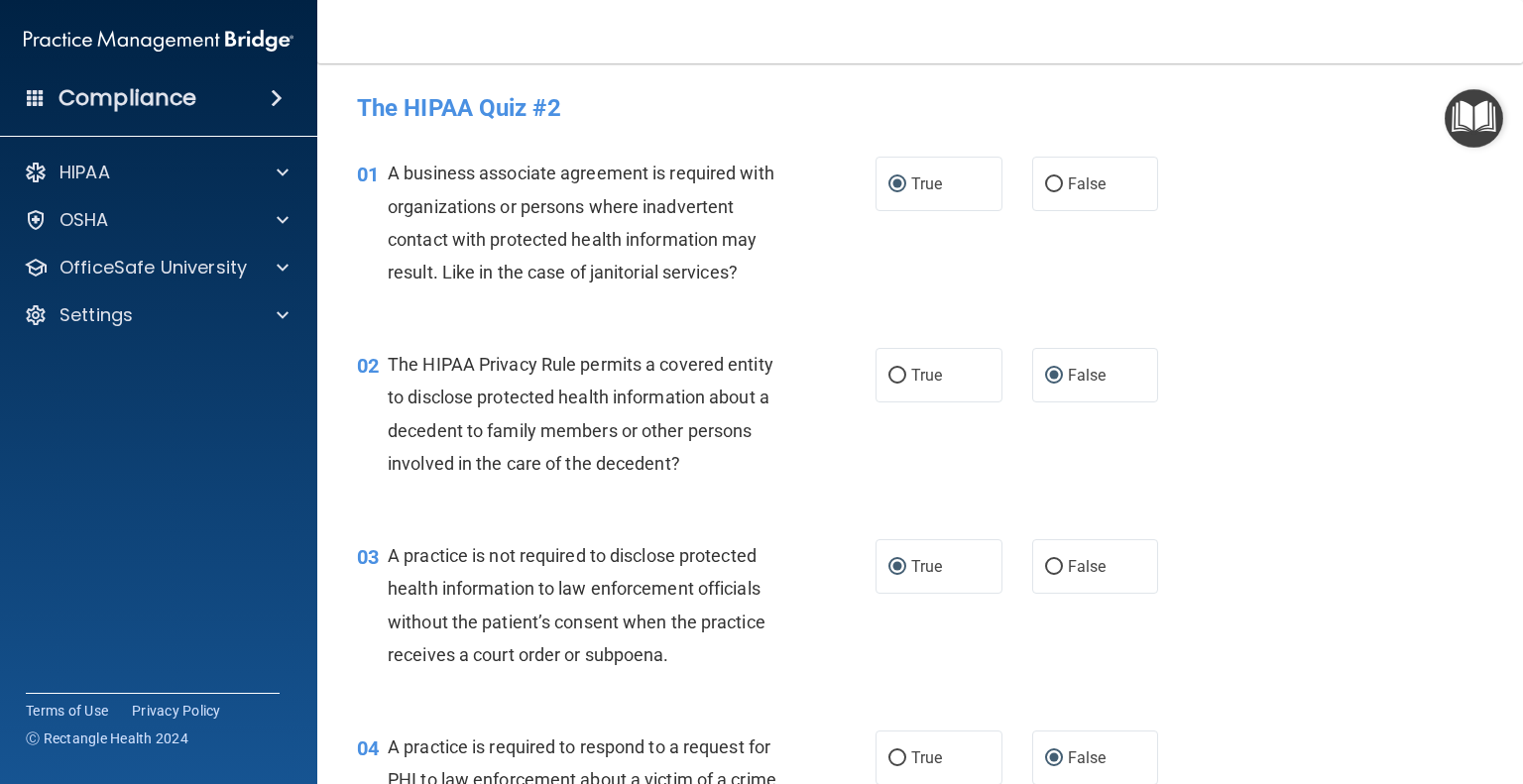 scroll, scrollTop: 0, scrollLeft: 0, axis: both 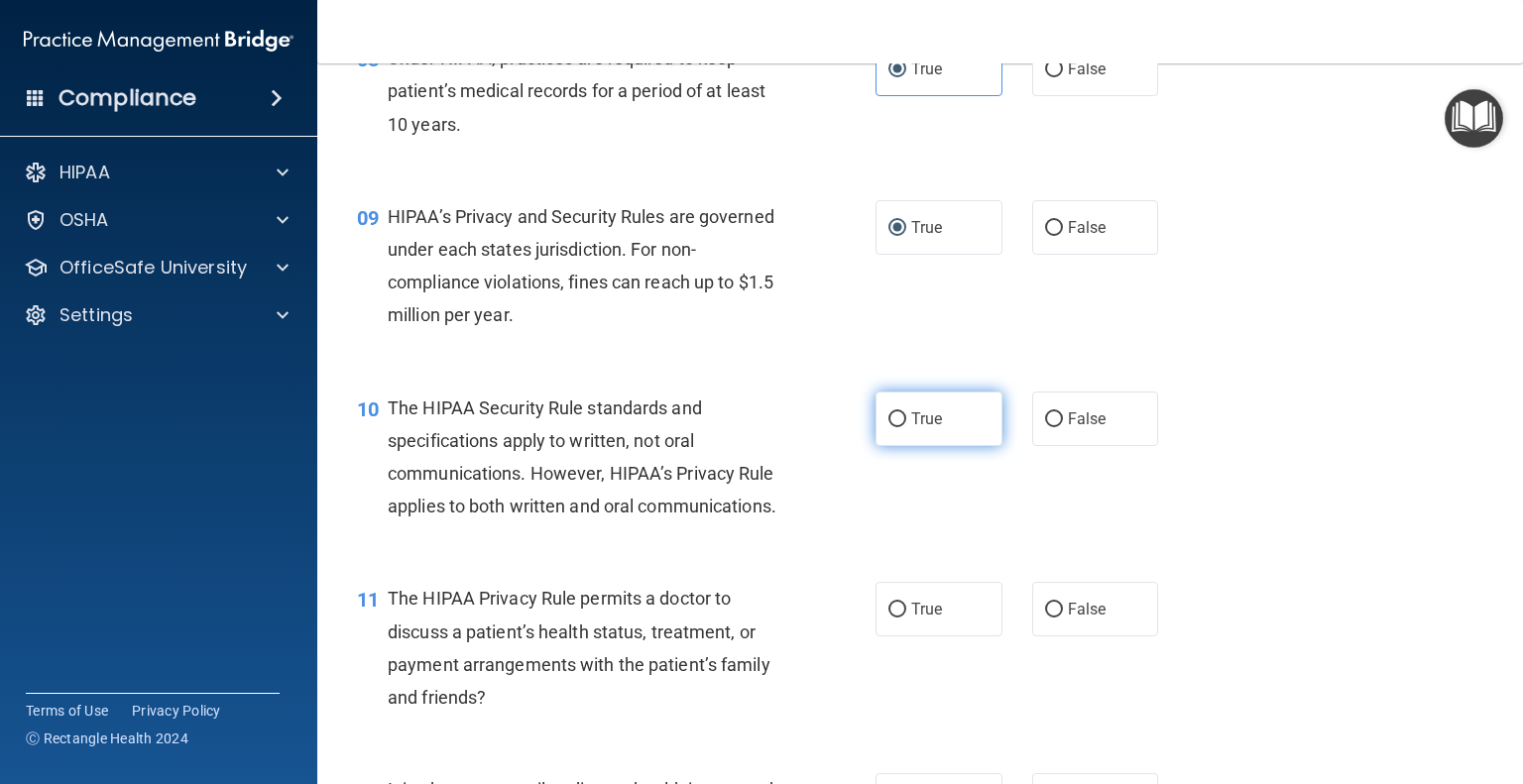click on "True" at bounding box center (897, 419) 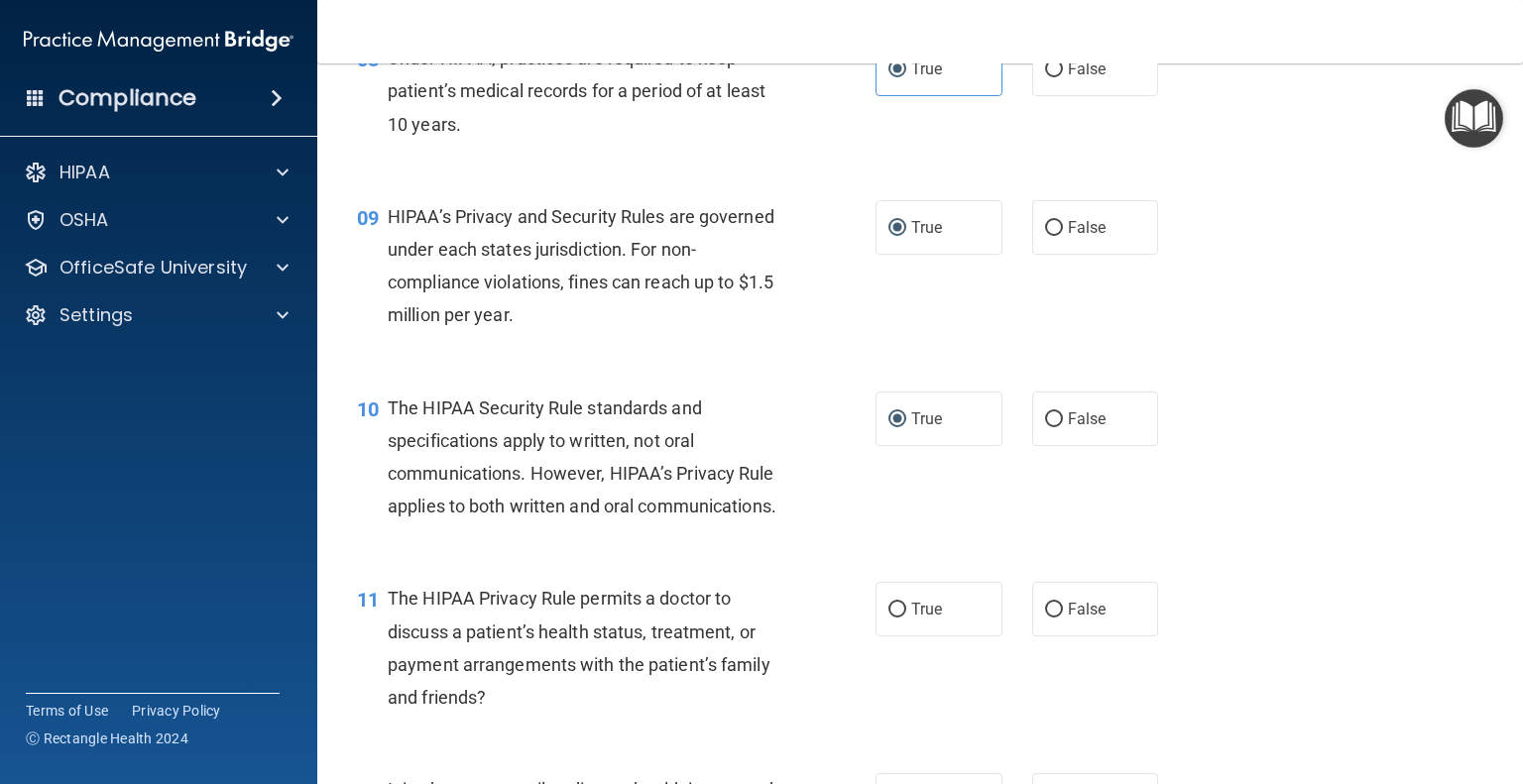 scroll, scrollTop: 1487, scrollLeft: 0, axis: vertical 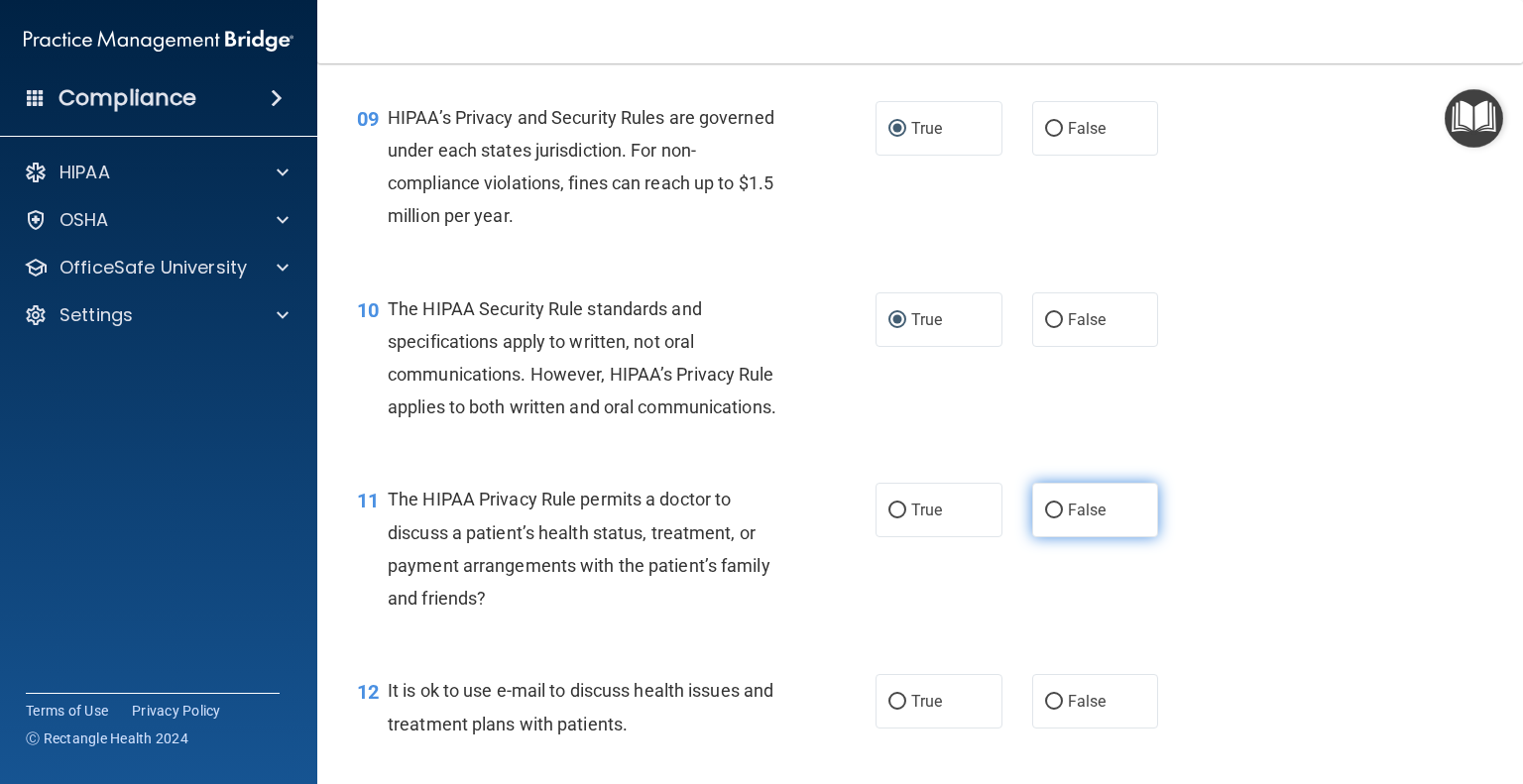 click on "False" at bounding box center (1096, 509) 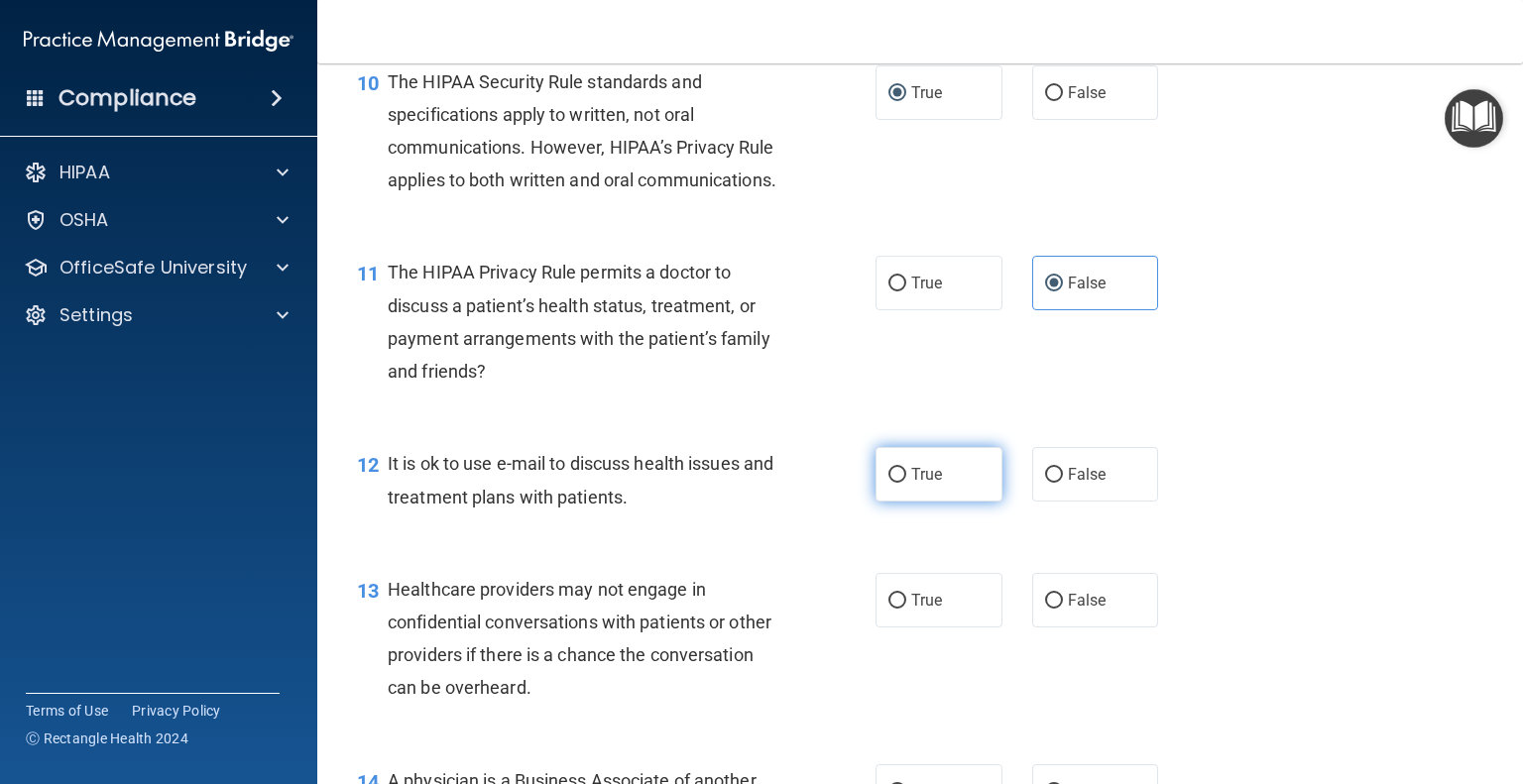 scroll, scrollTop: 1784, scrollLeft: 0, axis: vertical 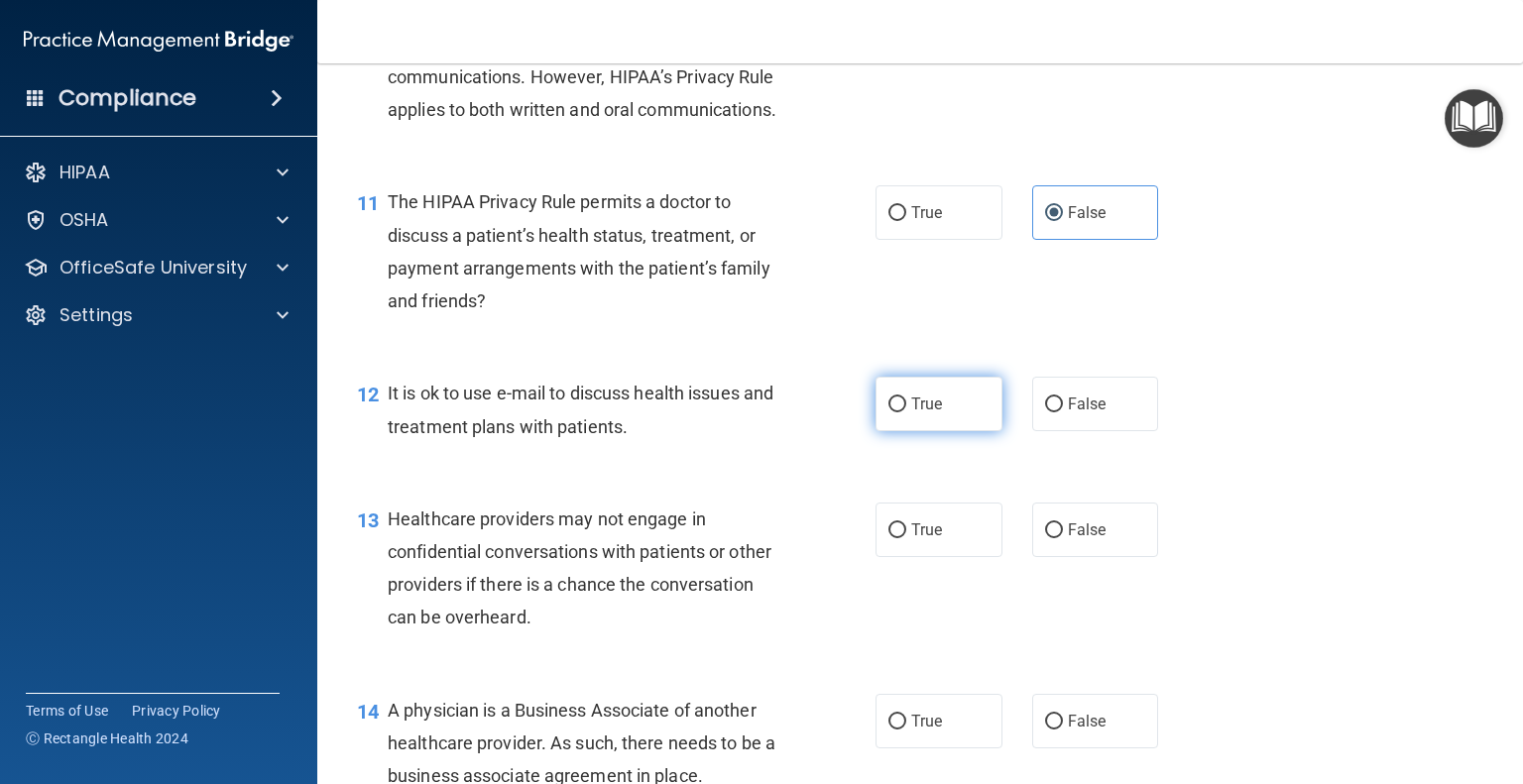 click on "True" at bounding box center (897, 404) 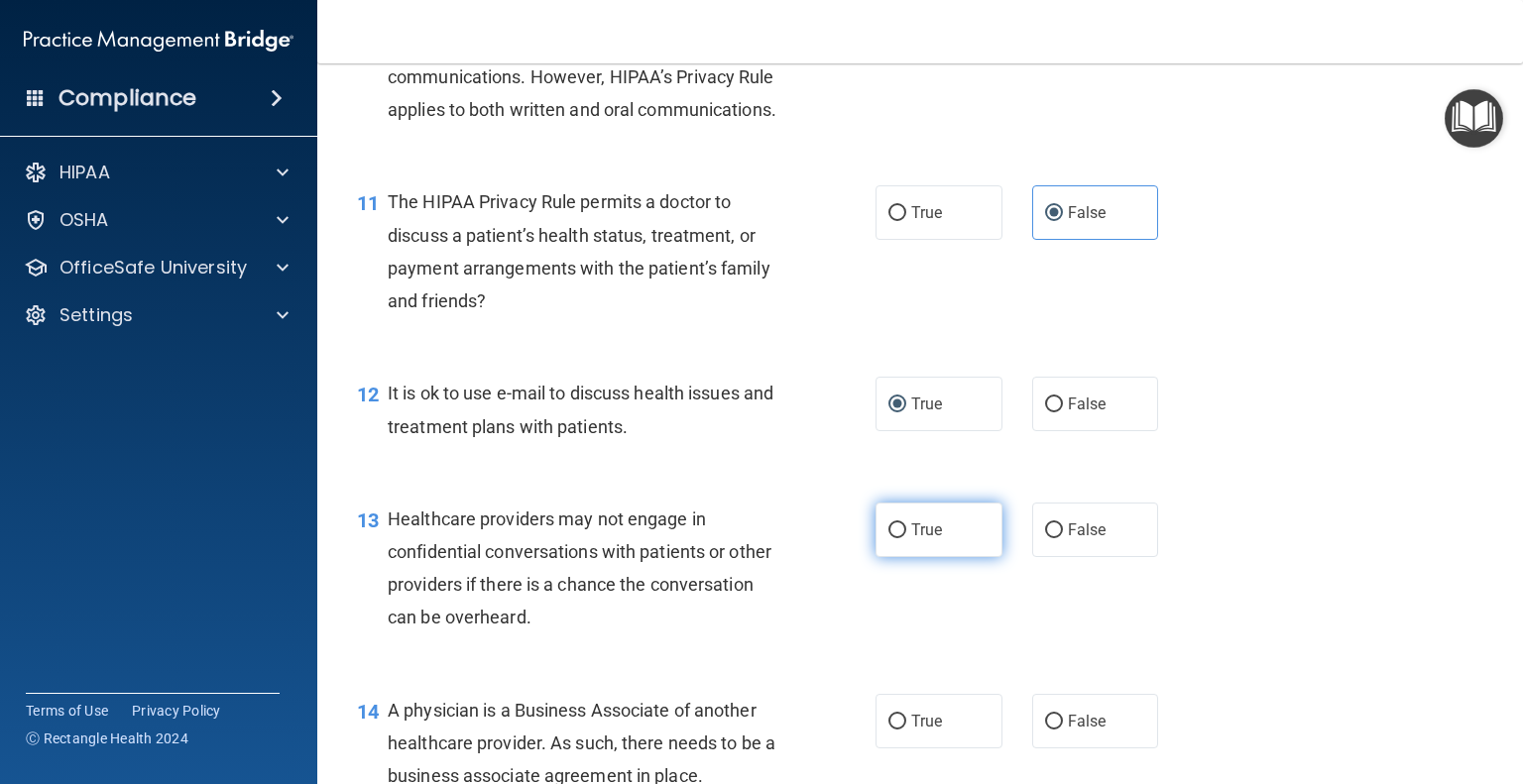 click on "True" at bounding box center [897, 530] 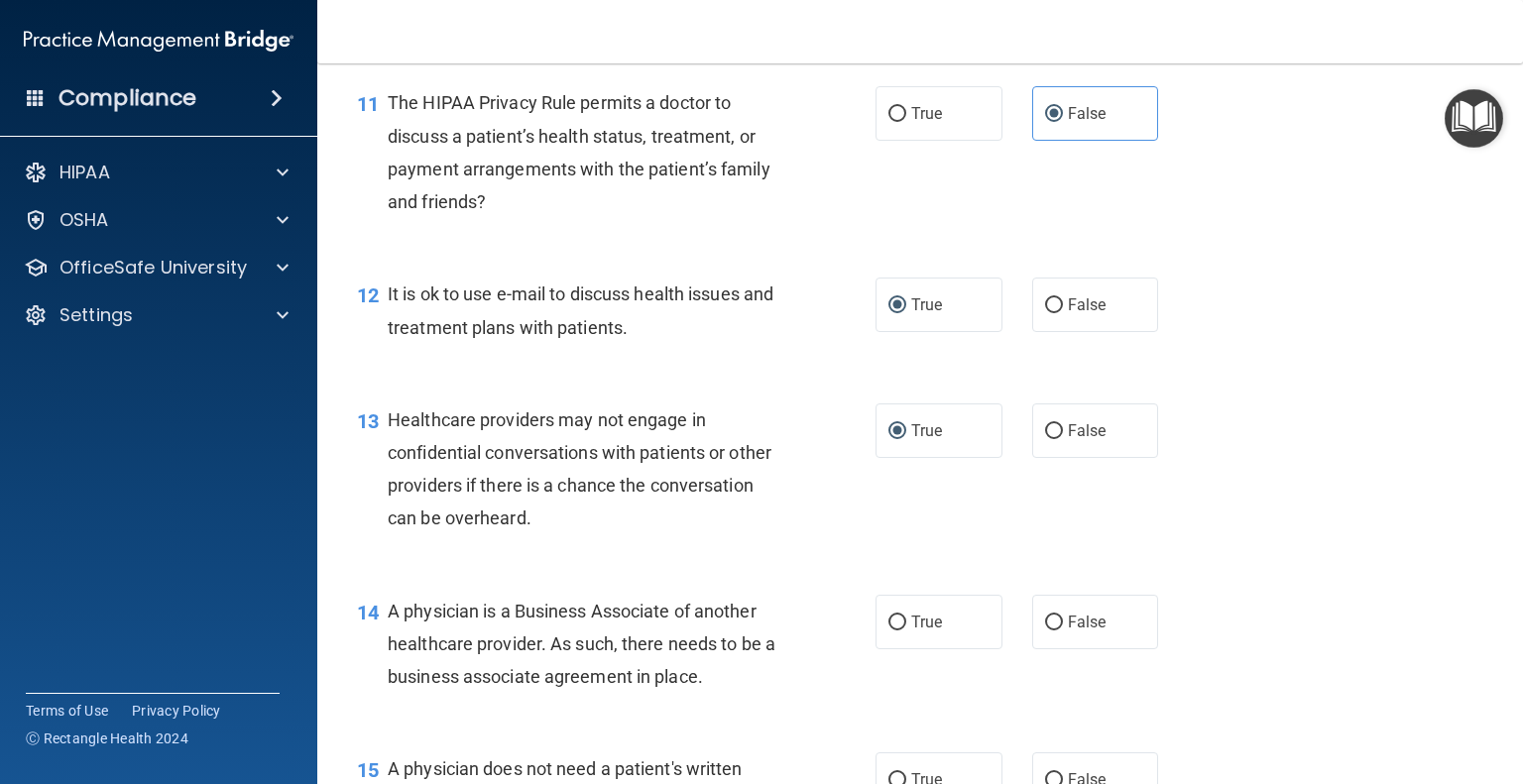 scroll, scrollTop: 1982, scrollLeft: 0, axis: vertical 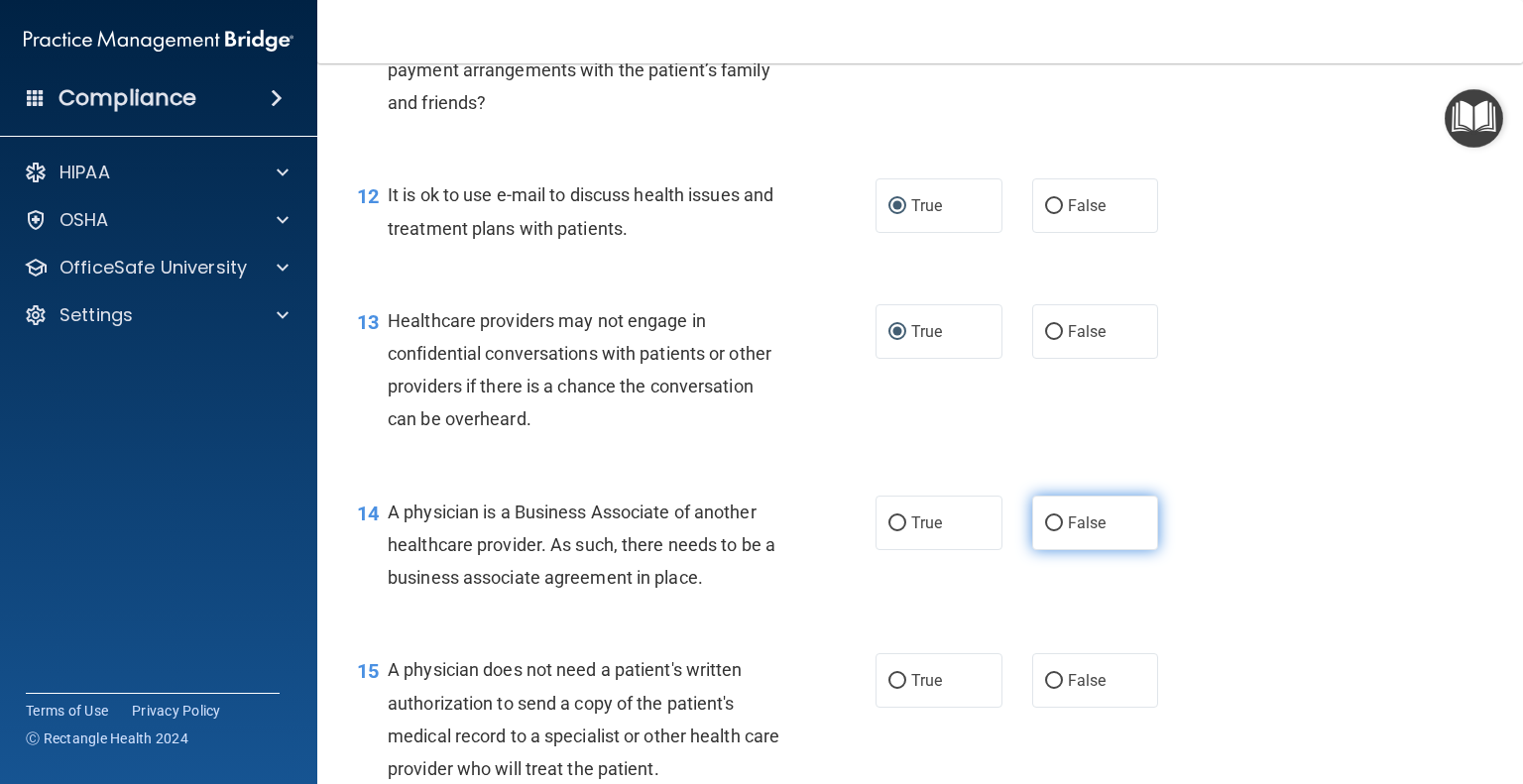 click on "False" at bounding box center [1096, 522] 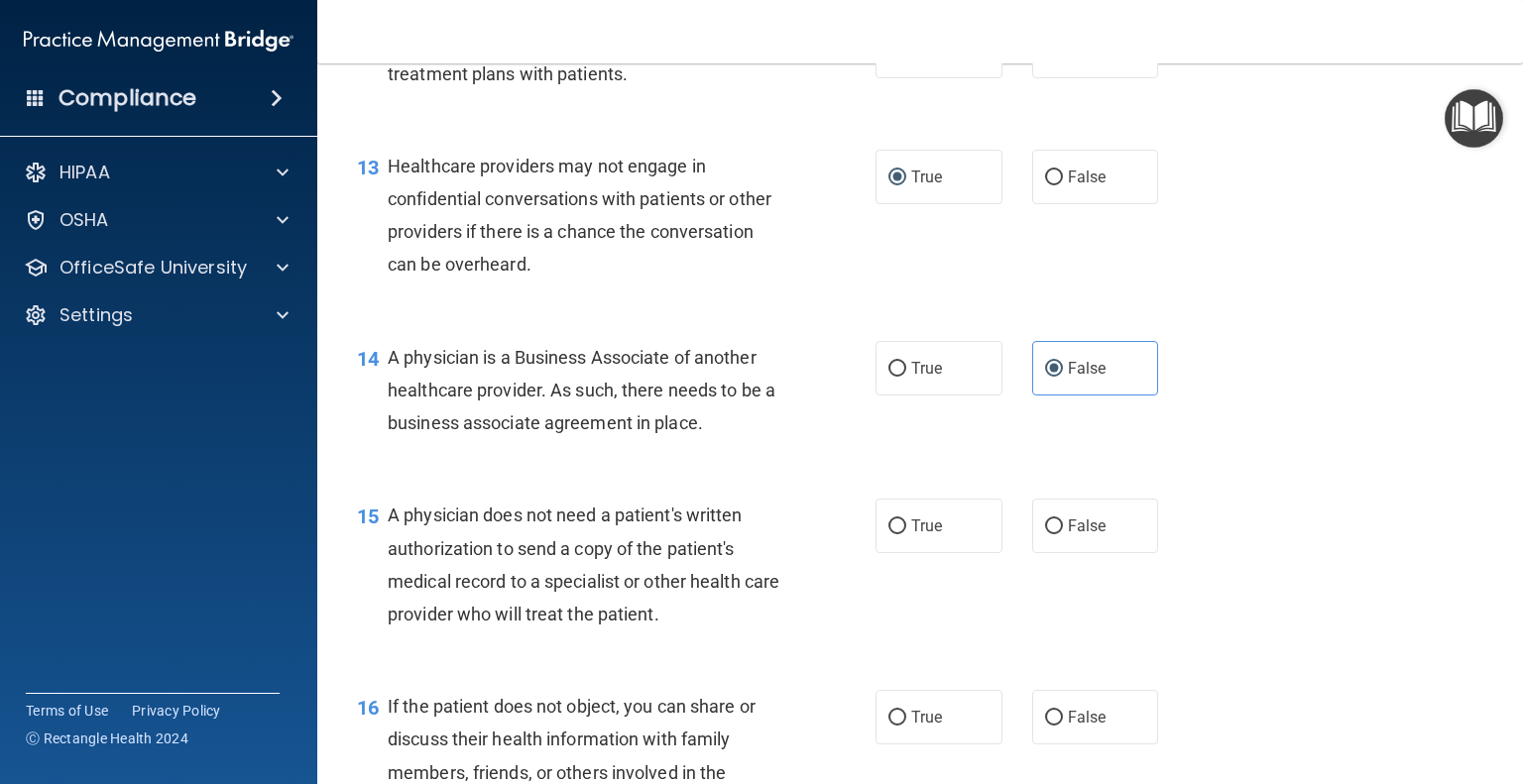scroll, scrollTop: 2181, scrollLeft: 0, axis: vertical 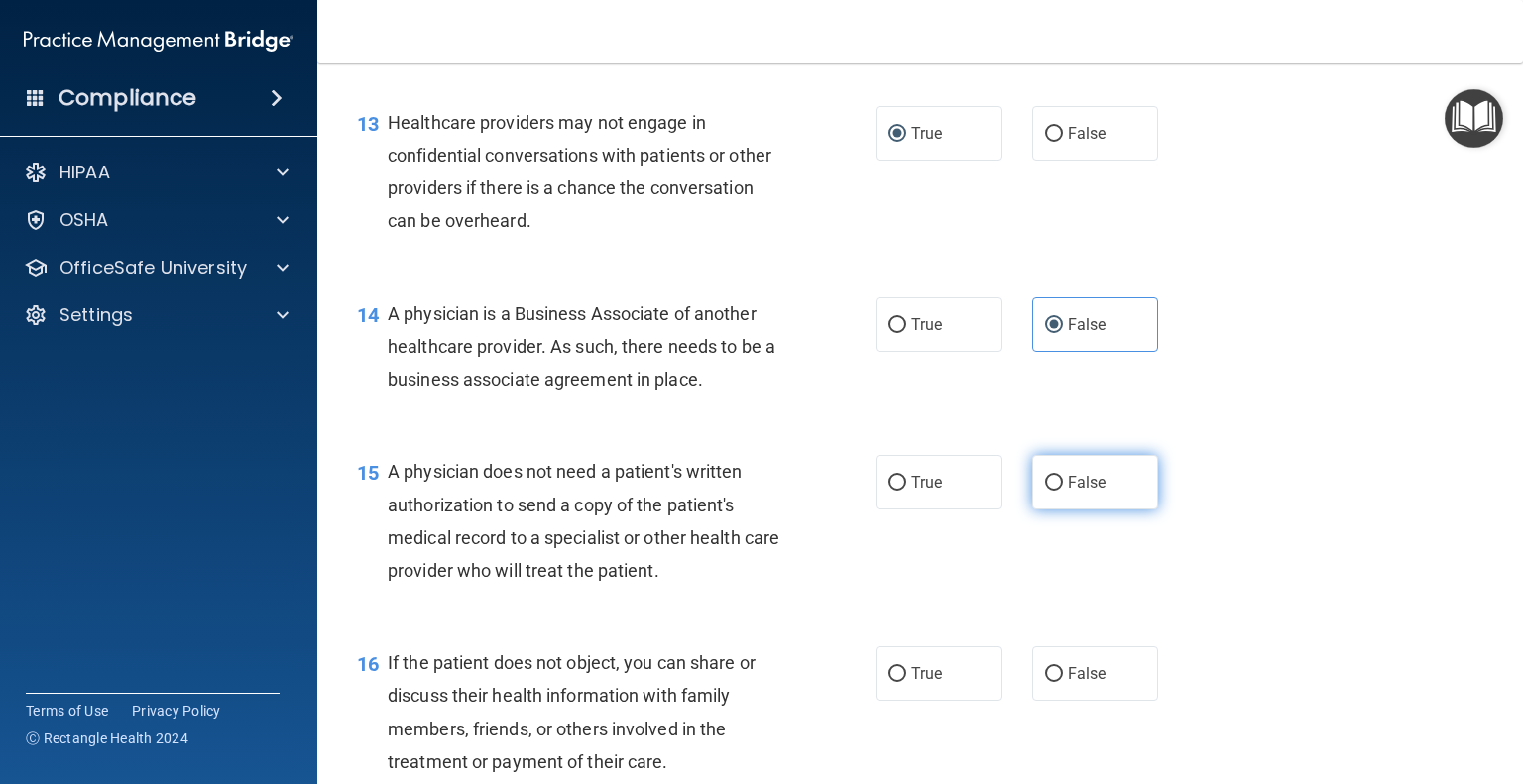 click on "False" at bounding box center [1054, 483] 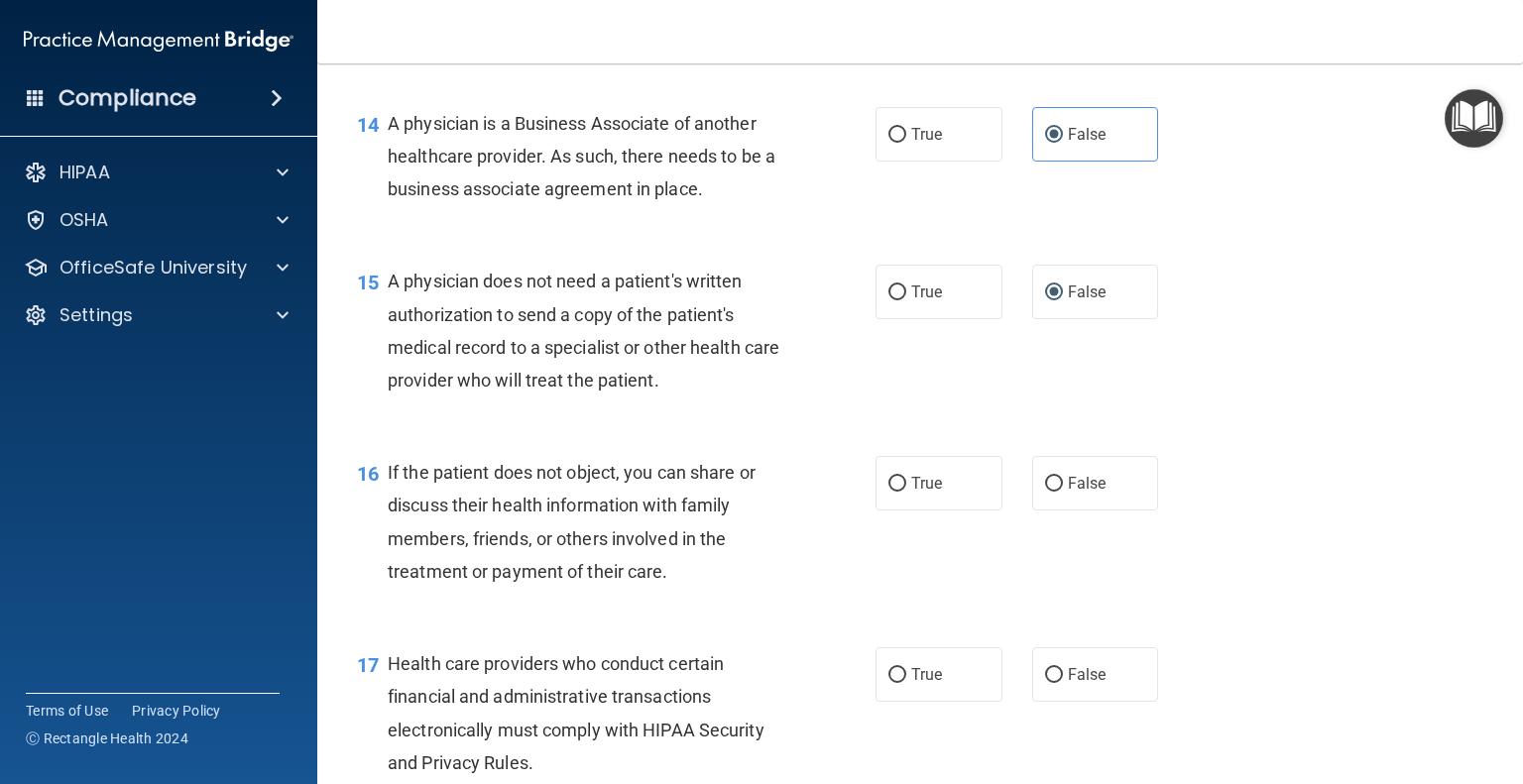 scroll, scrollTop: 2379, scrollLeft: 0, axis: vertical 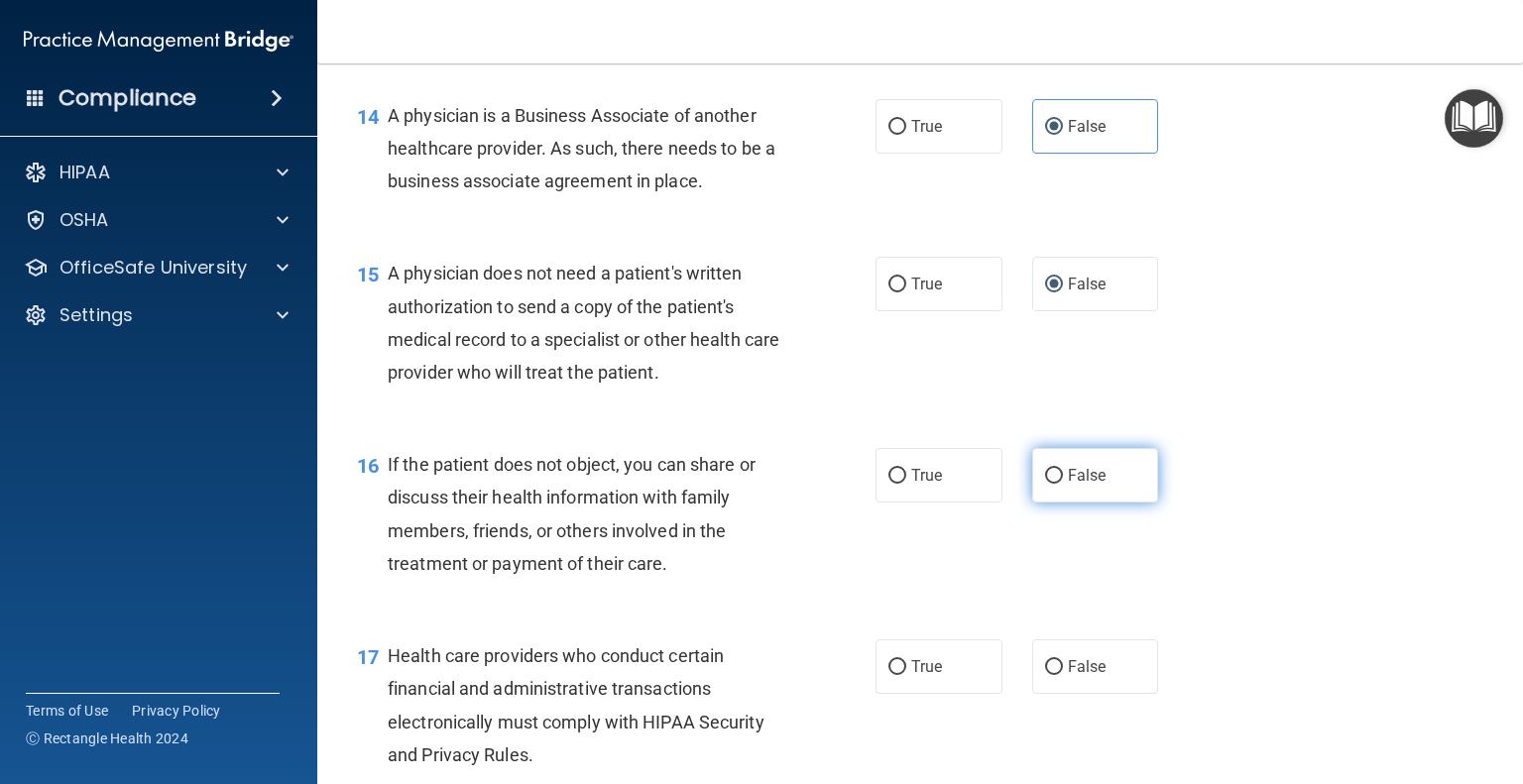 click on "False" at bounding box center [1054, 476] 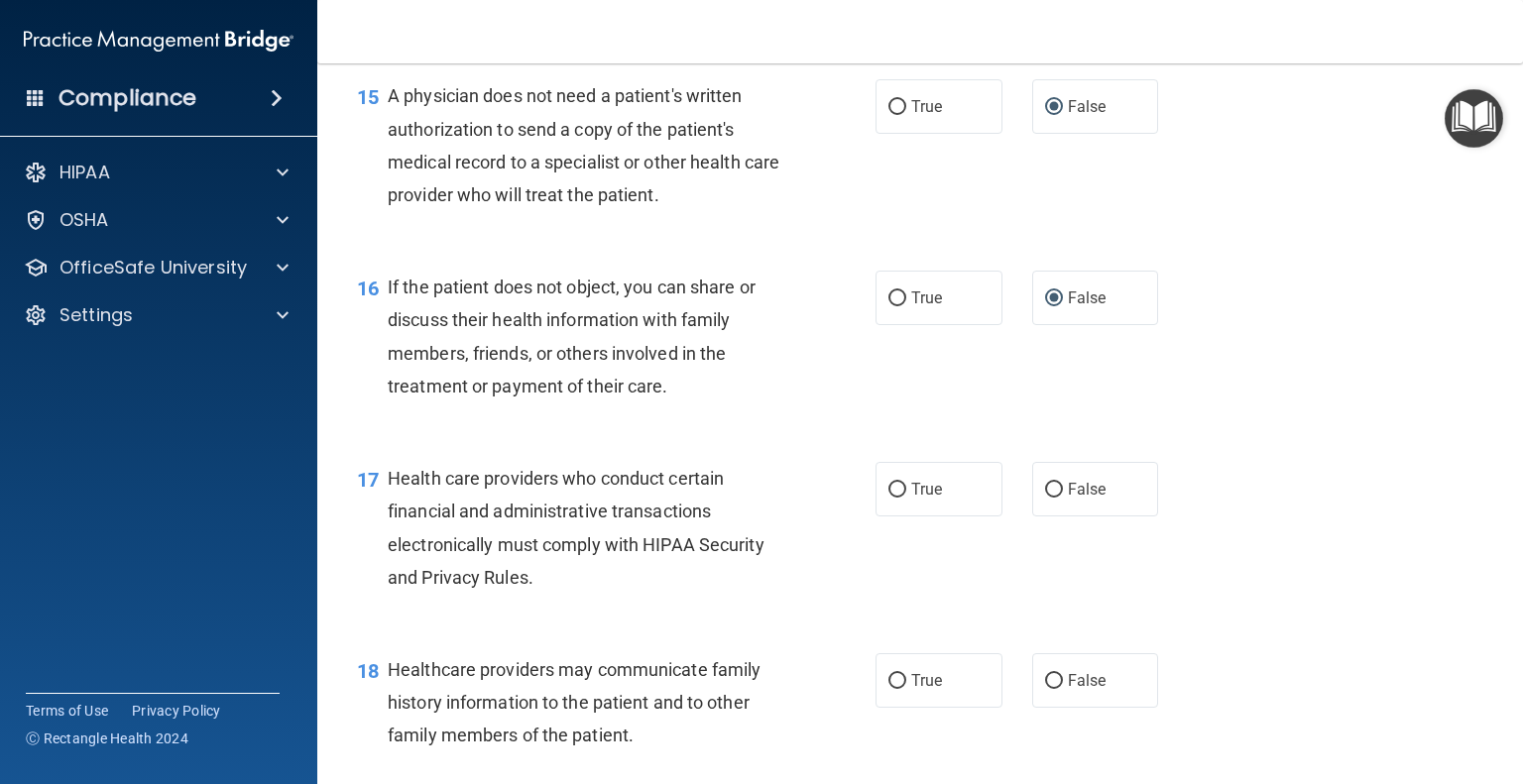 scroll, scrollTop: 2577, scrollLeft: 0, axis: vertical 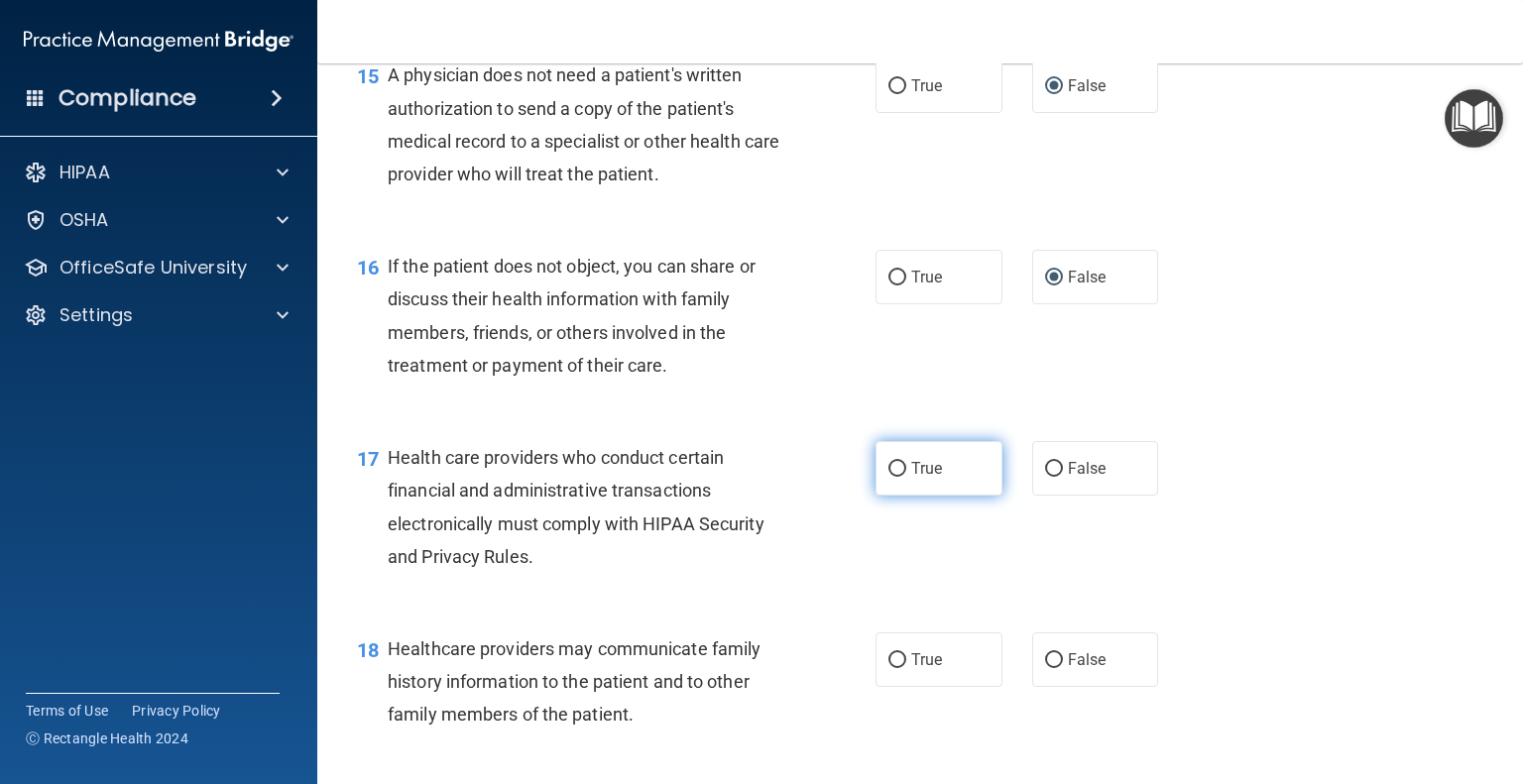 click on "True" at bounding box center (897, 469) 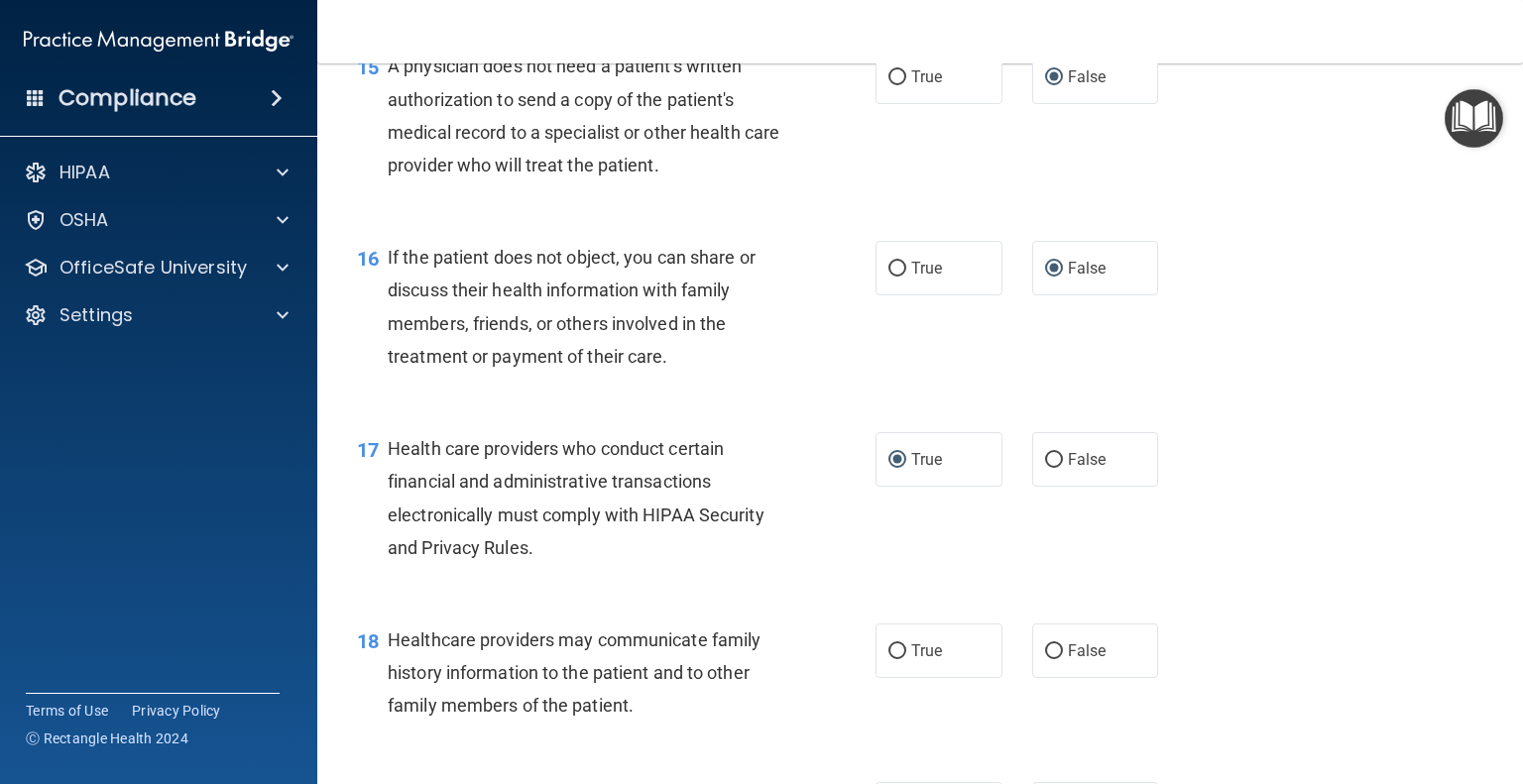 scroll, scrollTop: 2874, scrollLeft: 0, axis: vertical 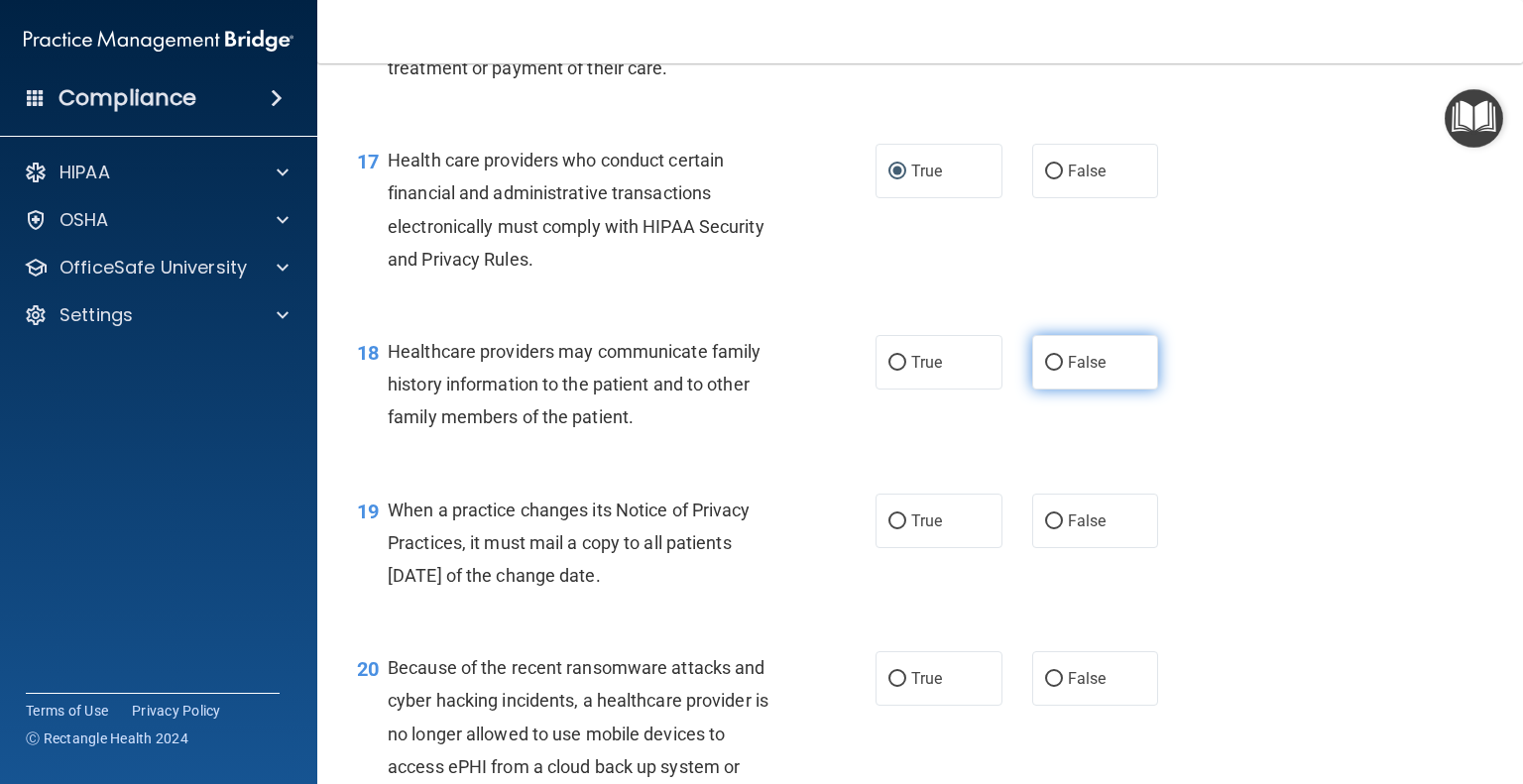 click on "False" at bounding box center [1096, 362] 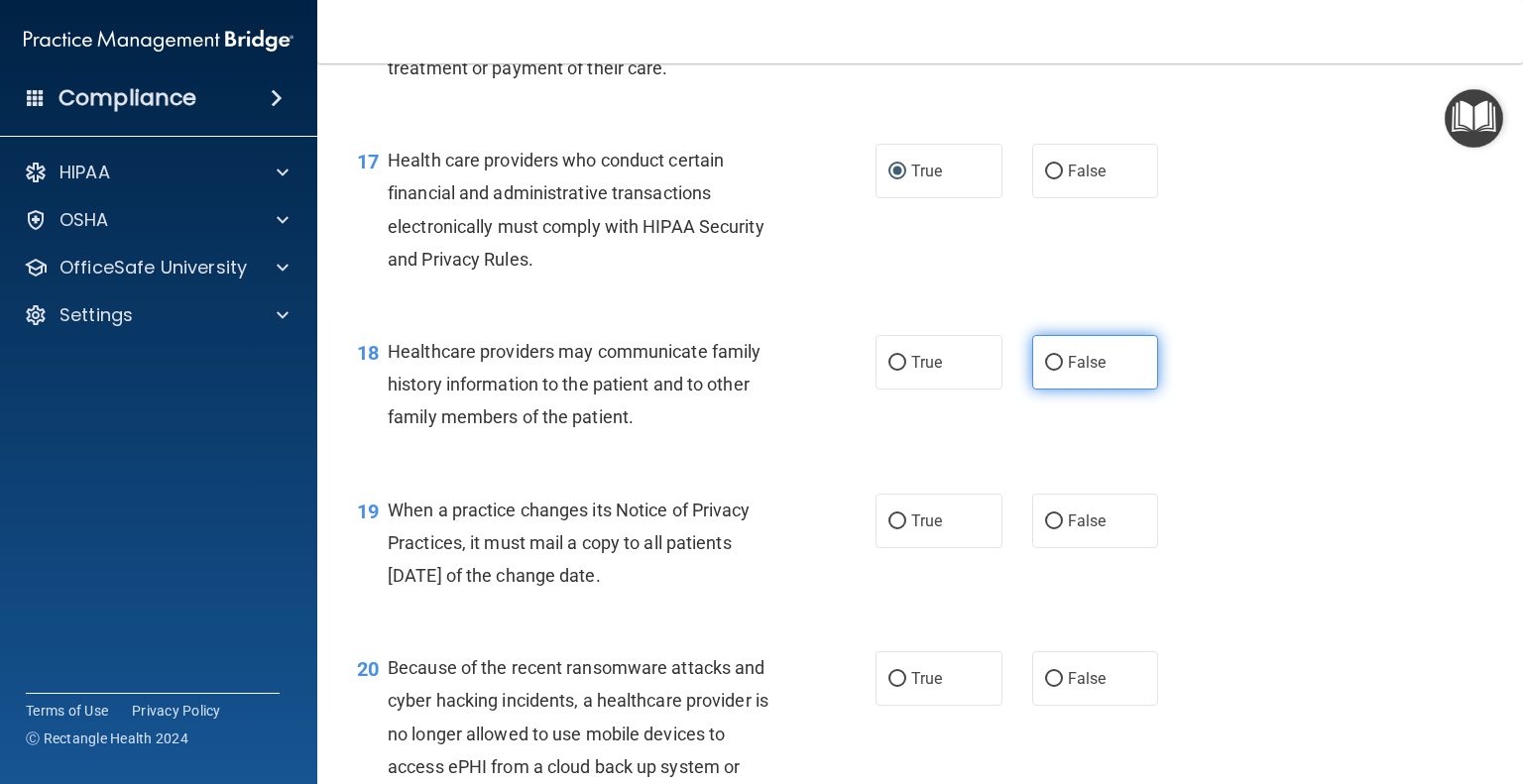 click on "False" at bounding box center (1054, 363) 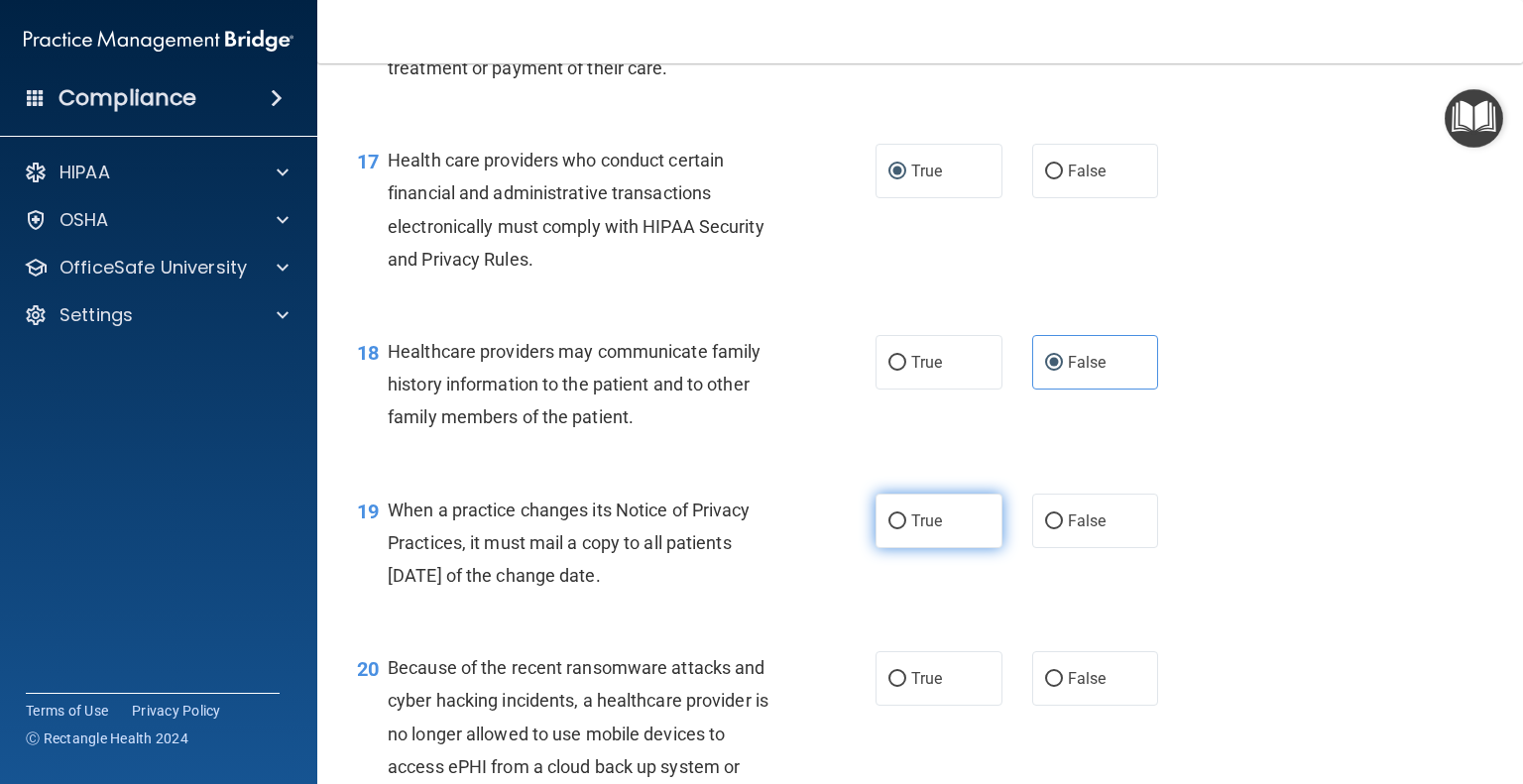 click on "True" at bounding box center [939, 520] 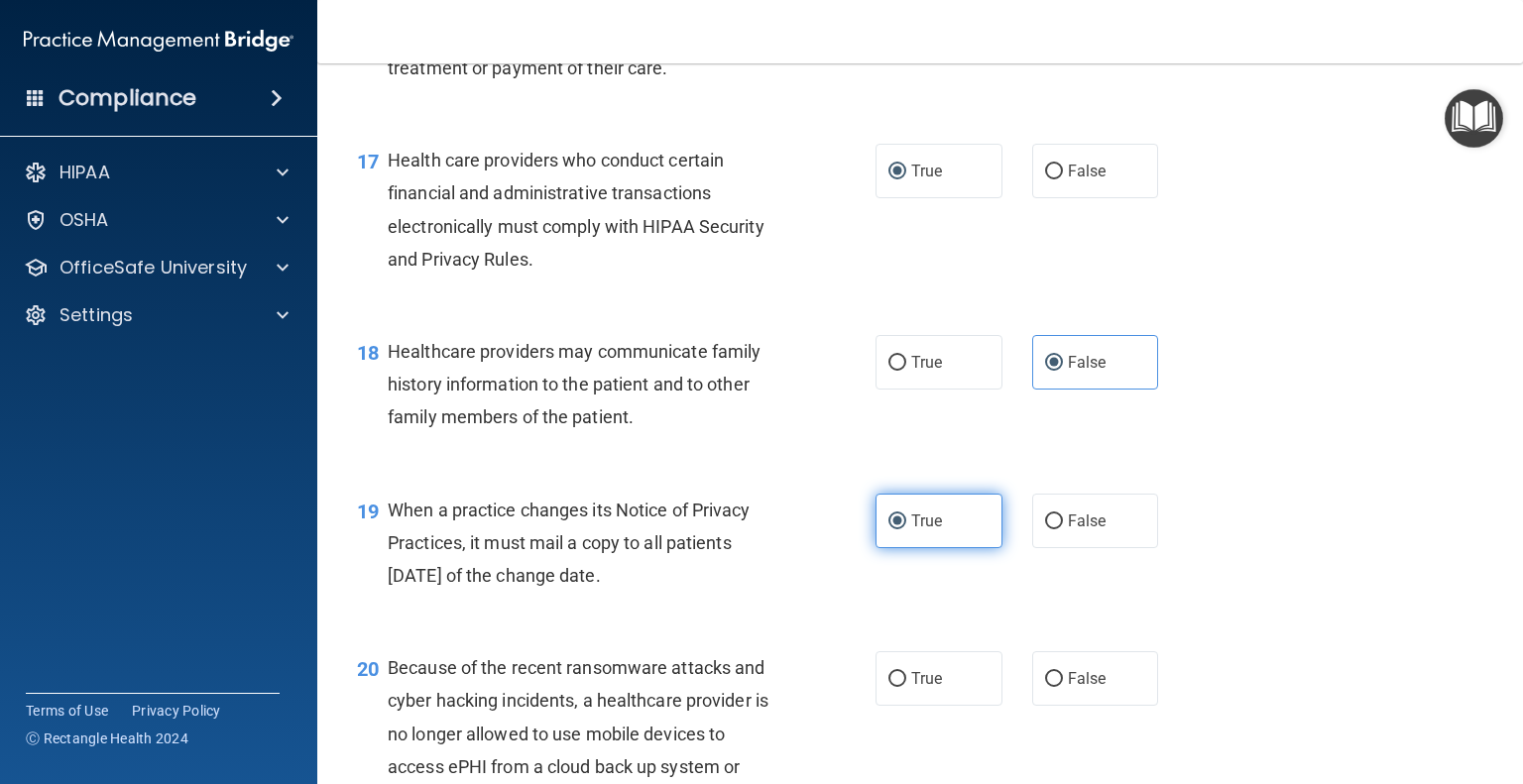 click on "True" at bounding box center [939, 520] 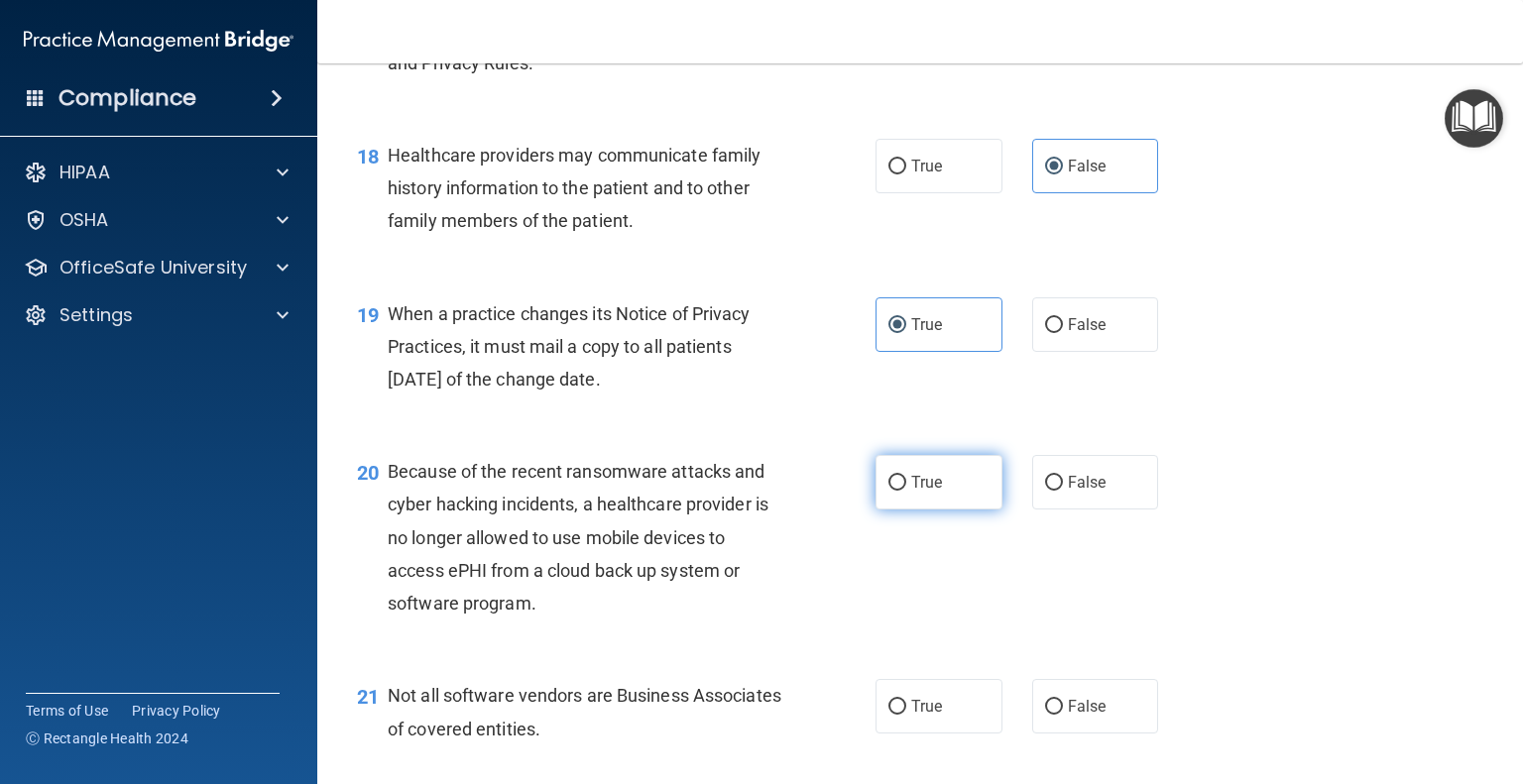 scroll, scrollTop: 3073, scrollLeft: 0, axis: vertical 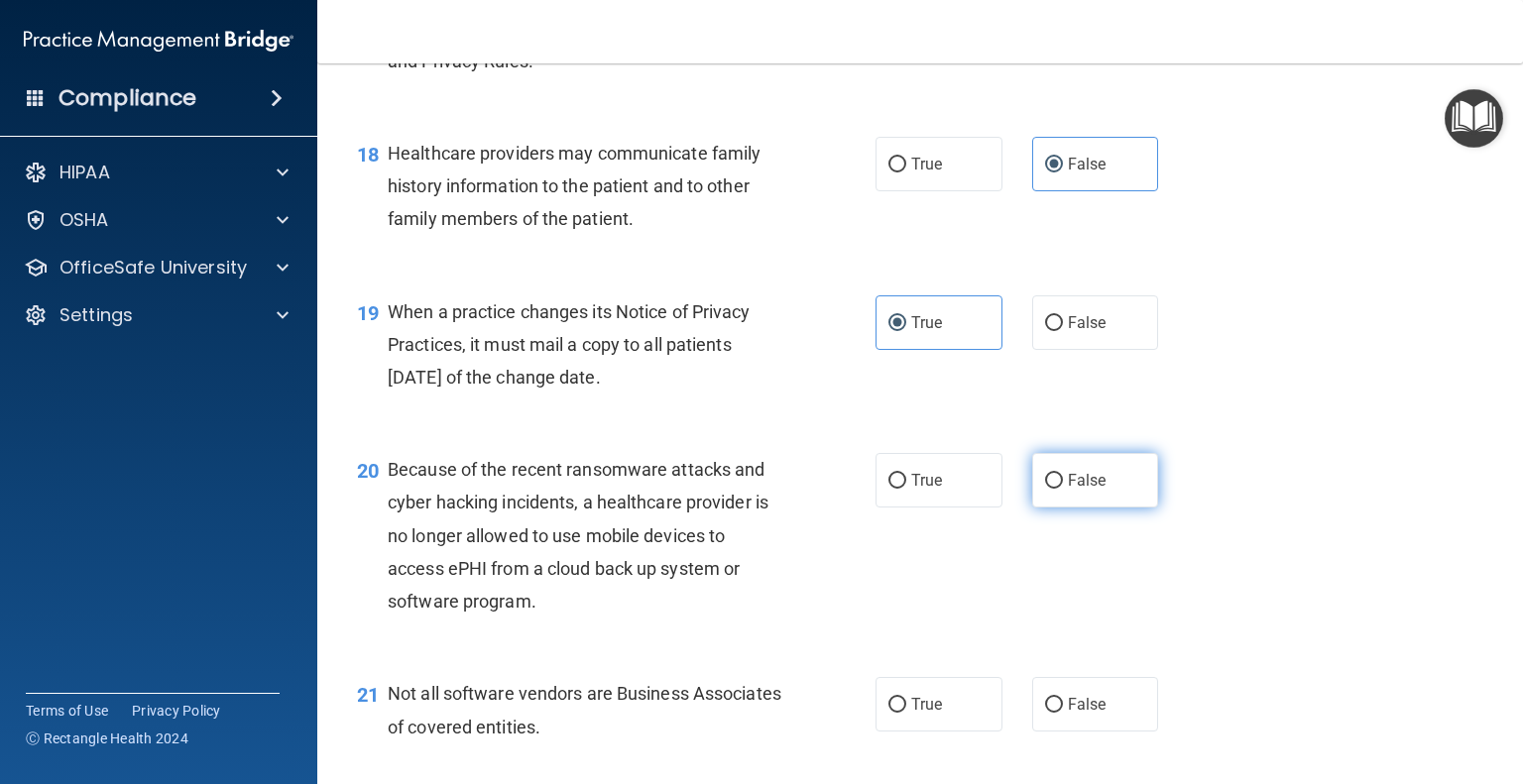 click on "False" at bounding box center [1054, 481] 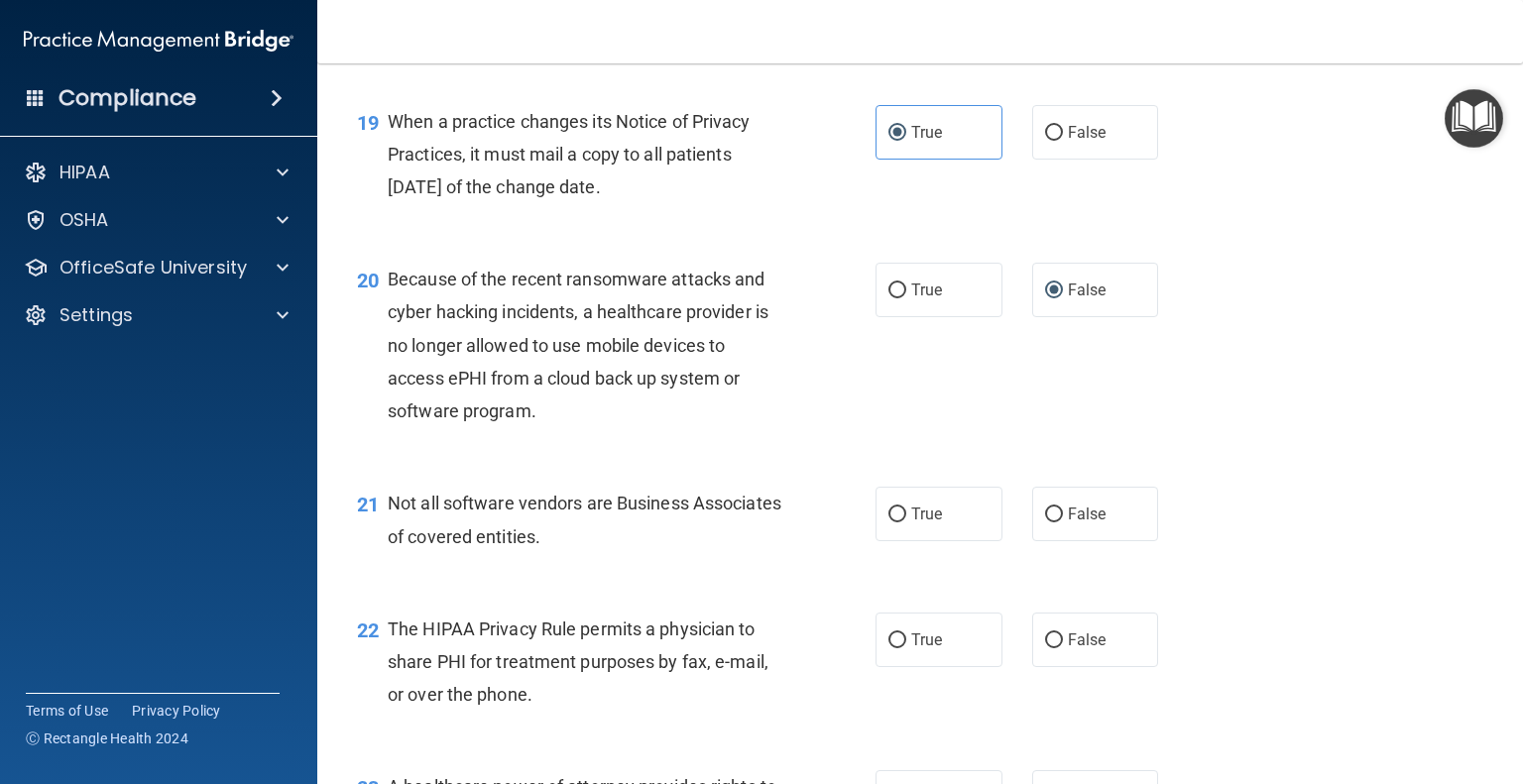 scroll, scrollTop: 3271, scrollLeft: 0, axis: vertical 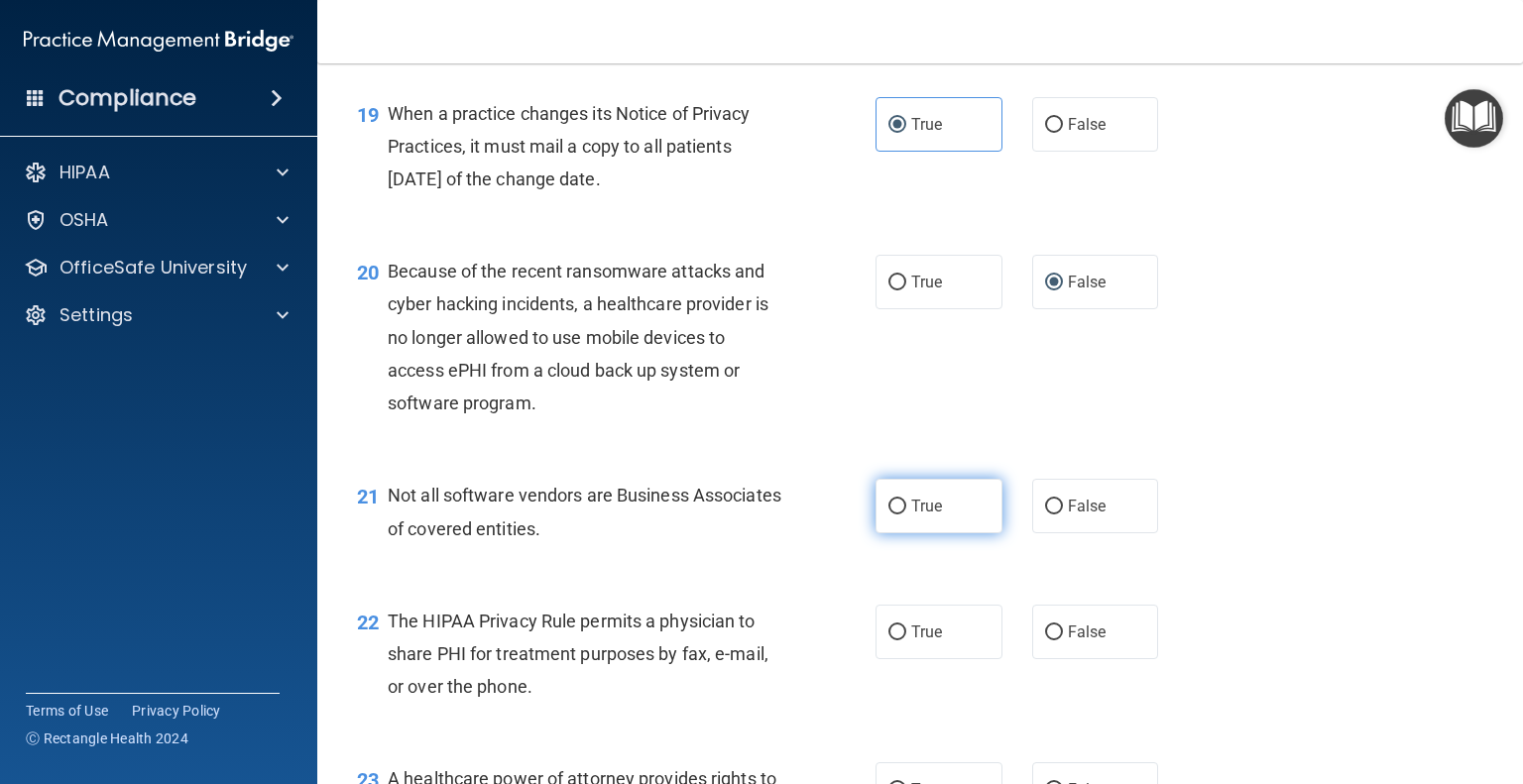 click on "True" at bounding box center (939, 505) 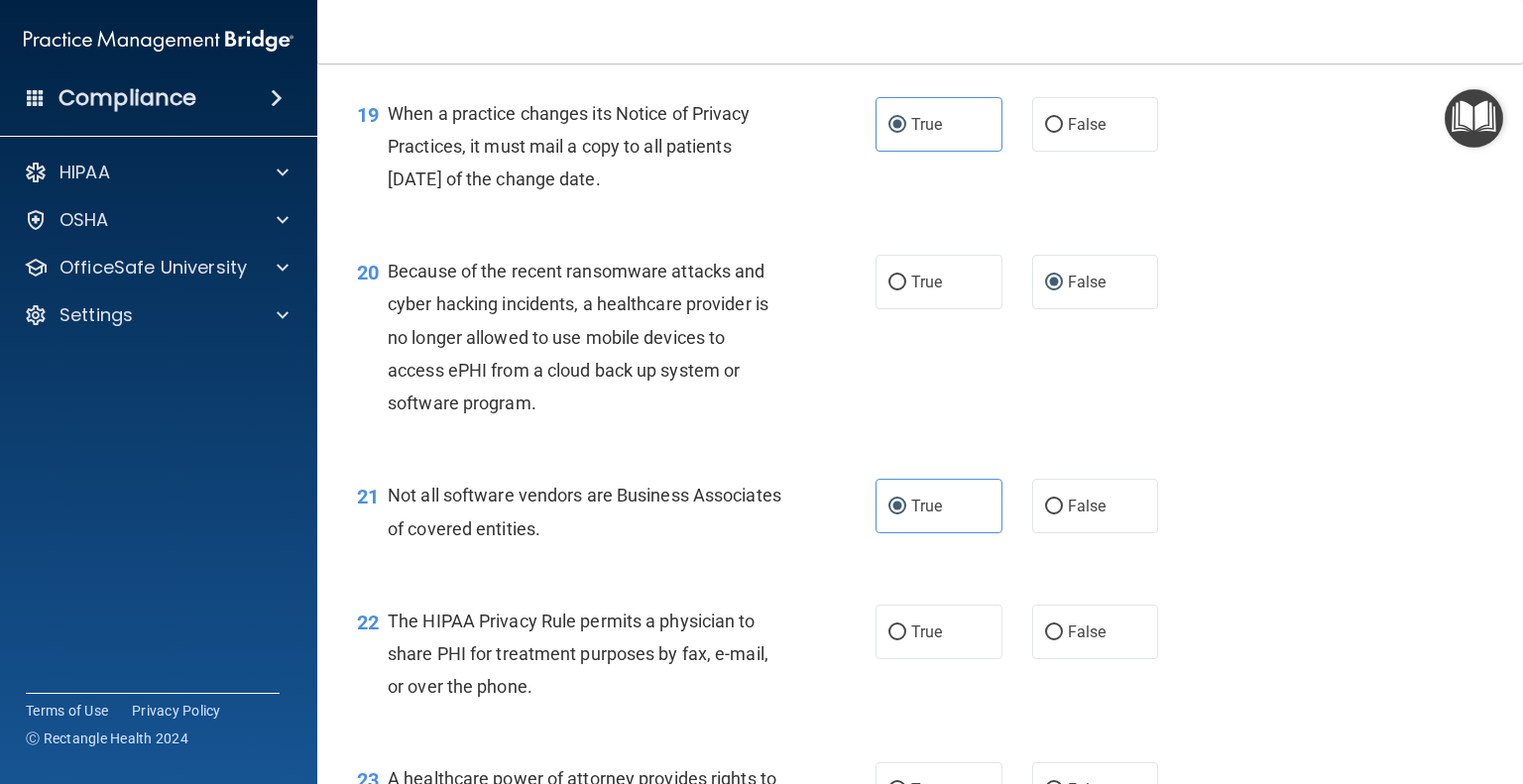scroll, scrollTop: 3370, scrollLeft: 0, axis: vertical 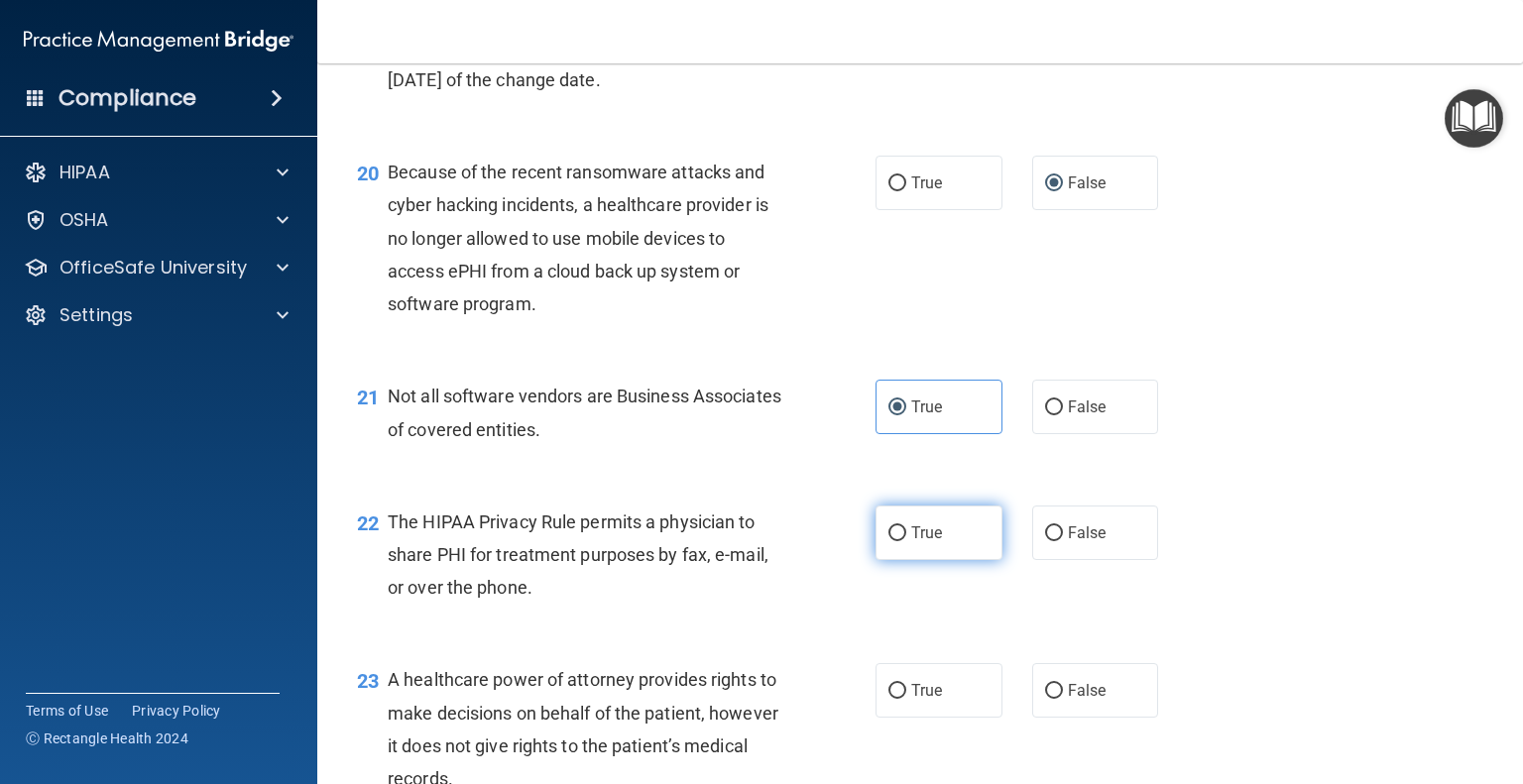 click on "True" at bounding box center [897, 533] 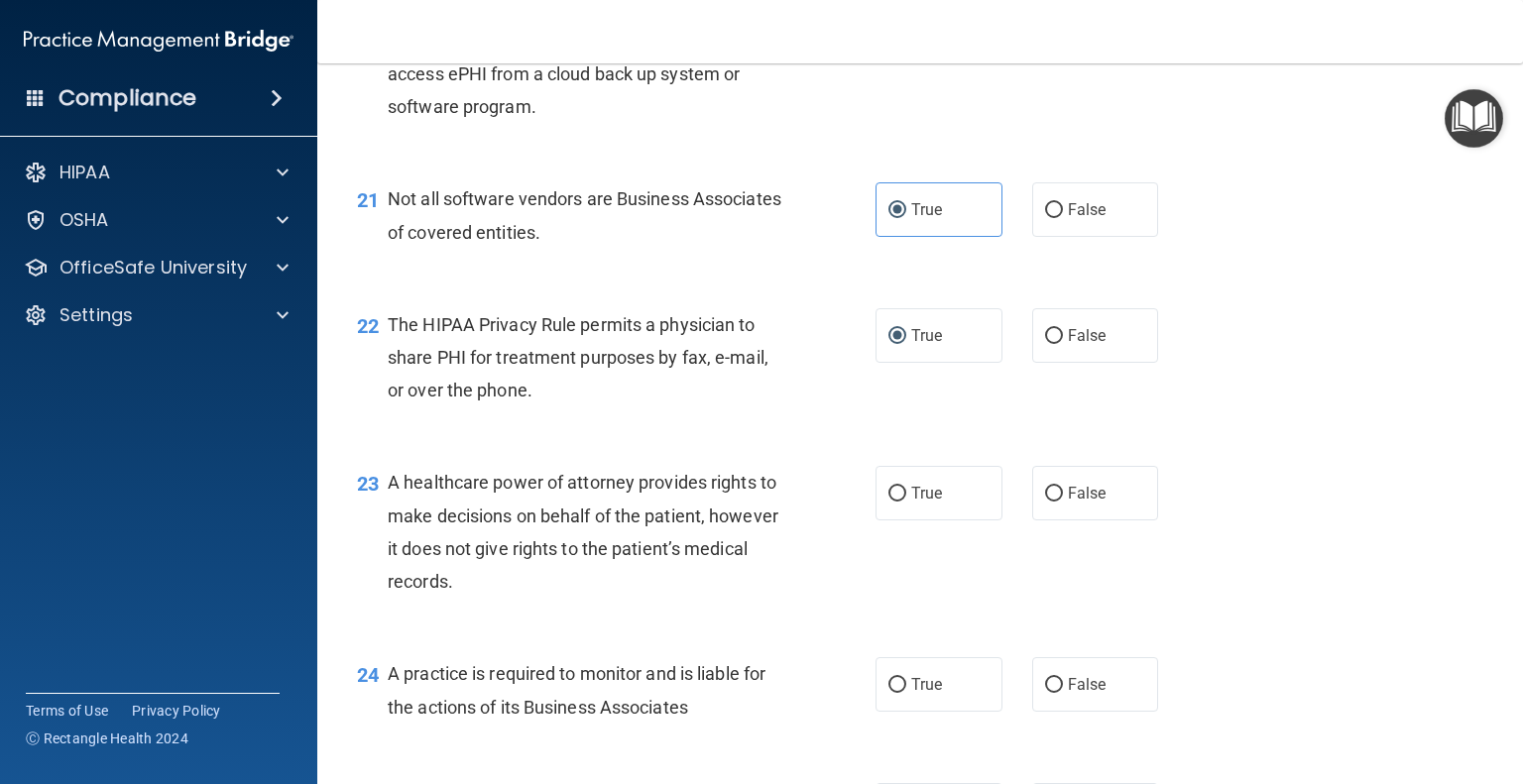 scroll, scrollTop: 3568, scrollLeft: 0, axis: vertical 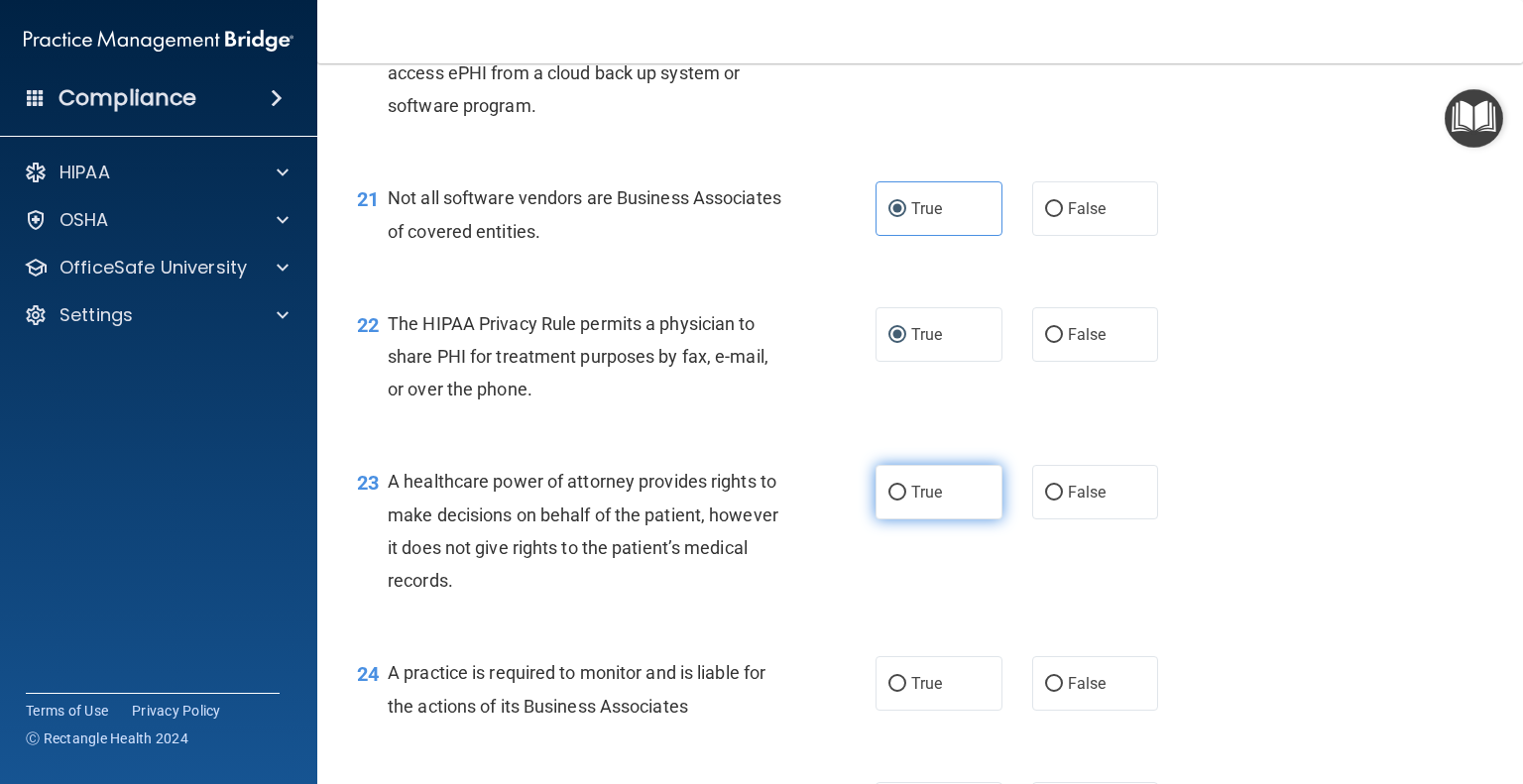 click on "True" at bounding box center (939, 492) 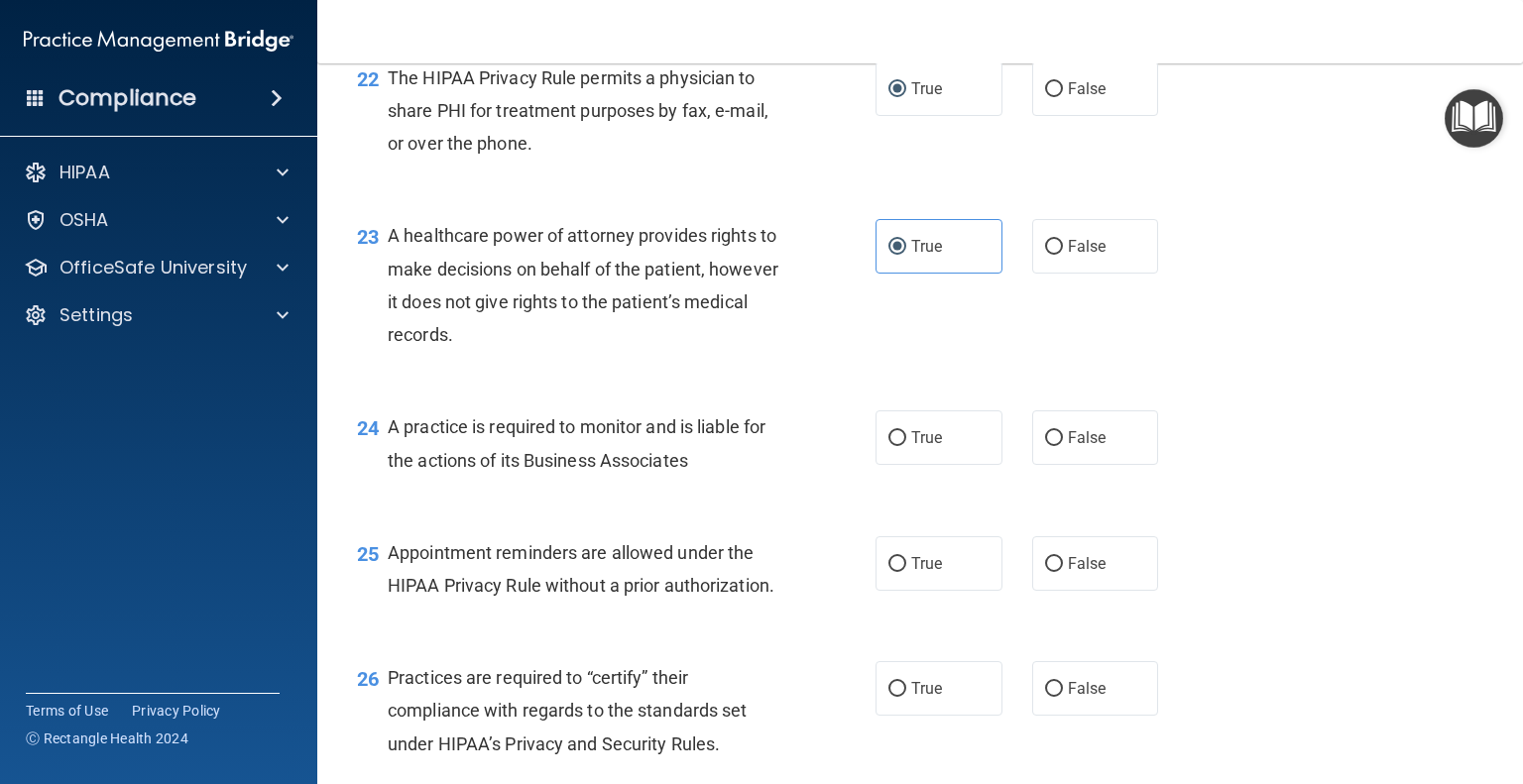 scroll, scrollTop: 3865, scrollLeft: 0, axis: vertical 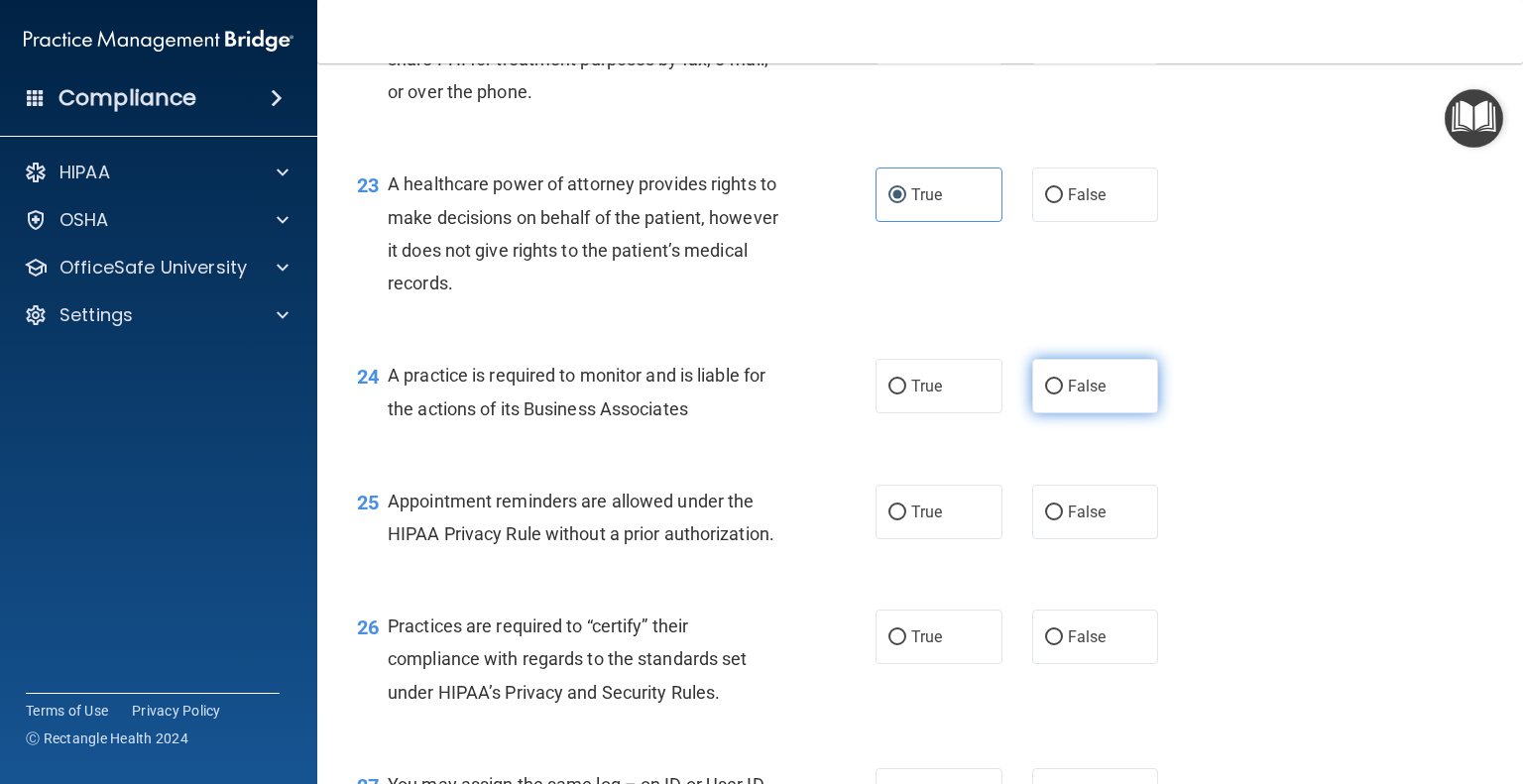 click on "False" at bounding box center [1054, 387] 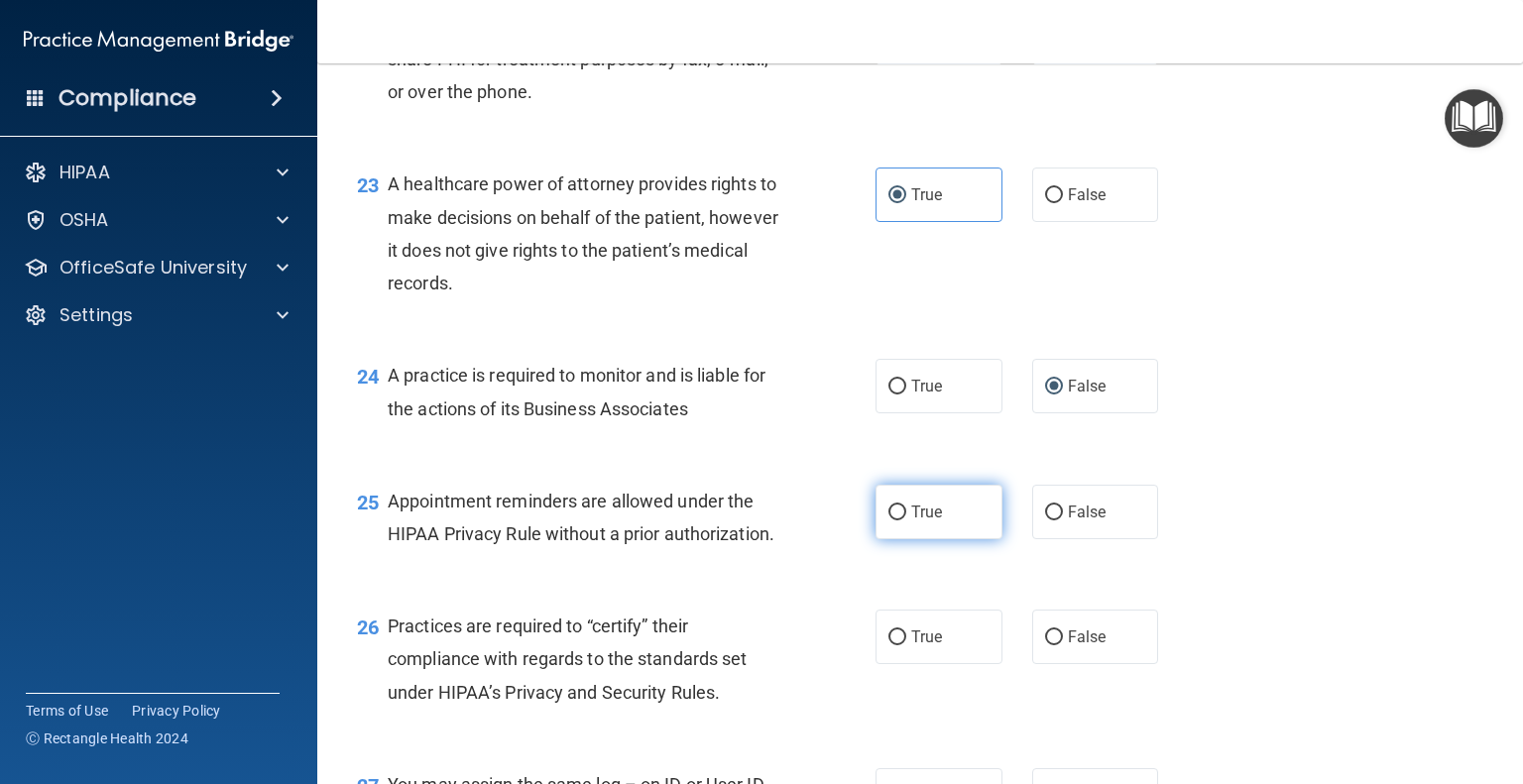 click on "True" at bounding box center [897, 512] 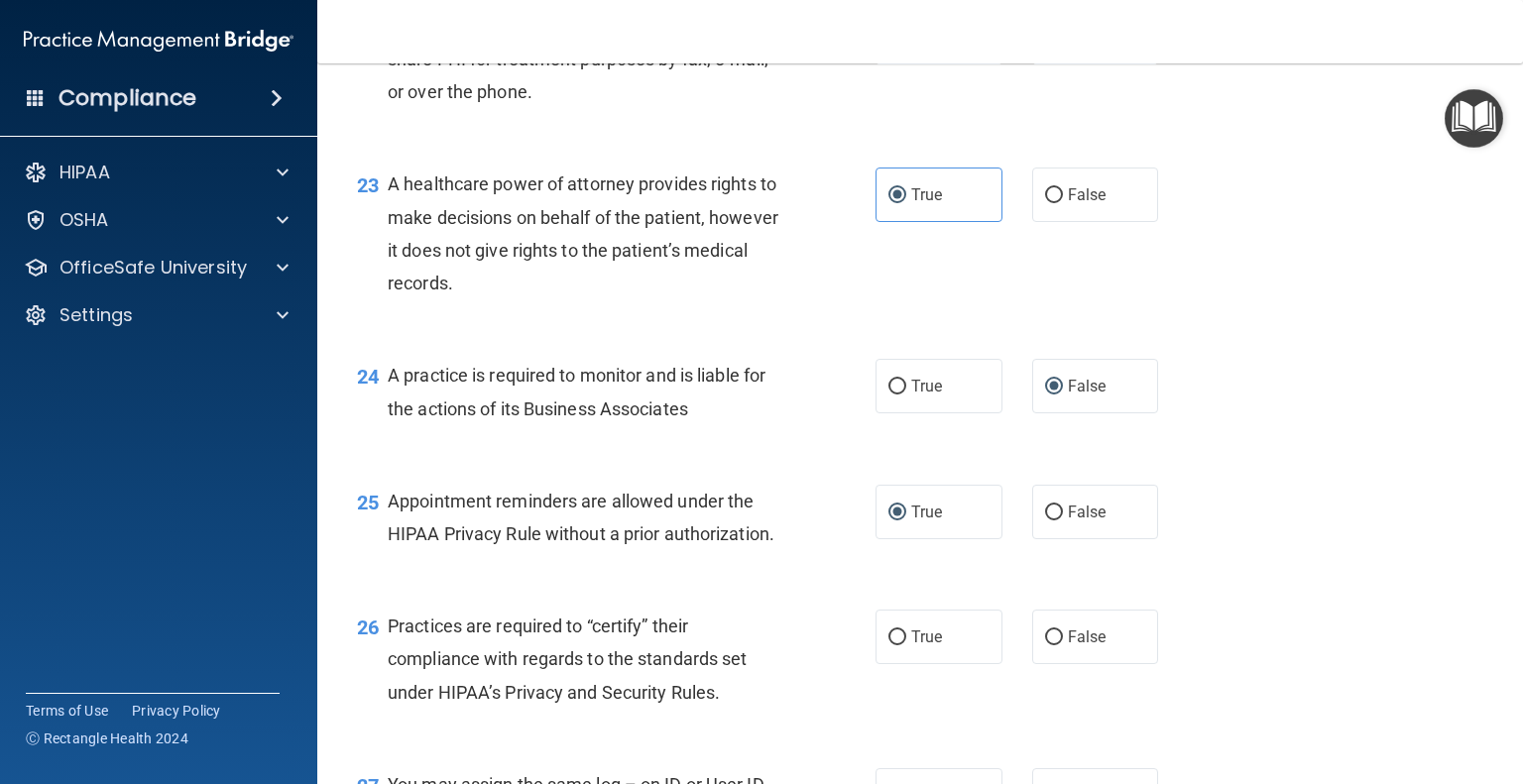 scroll, scrollTop: 3965, scrollLeft: 0, axis: vertical 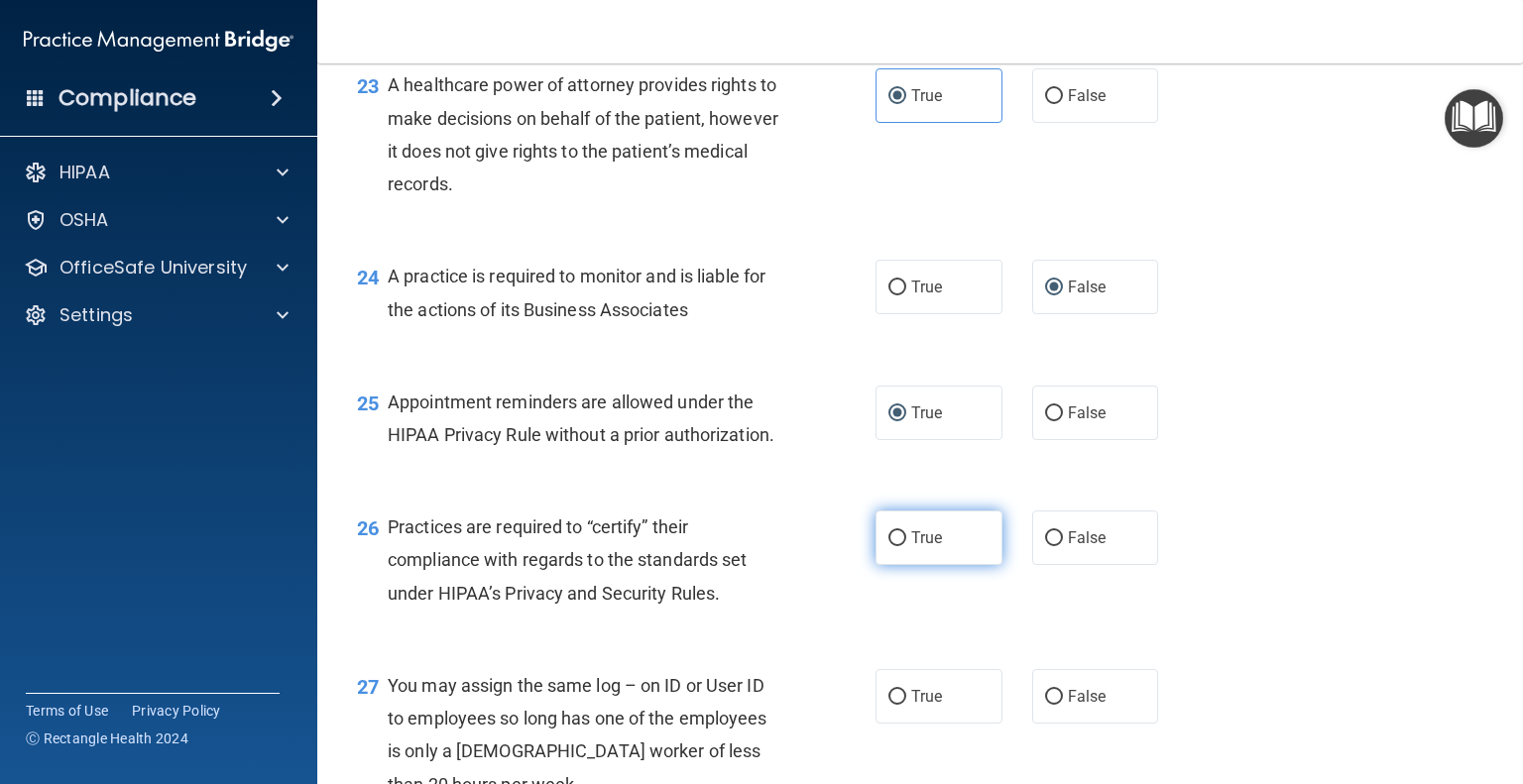 click on "True" at bounding box center (897, 538) 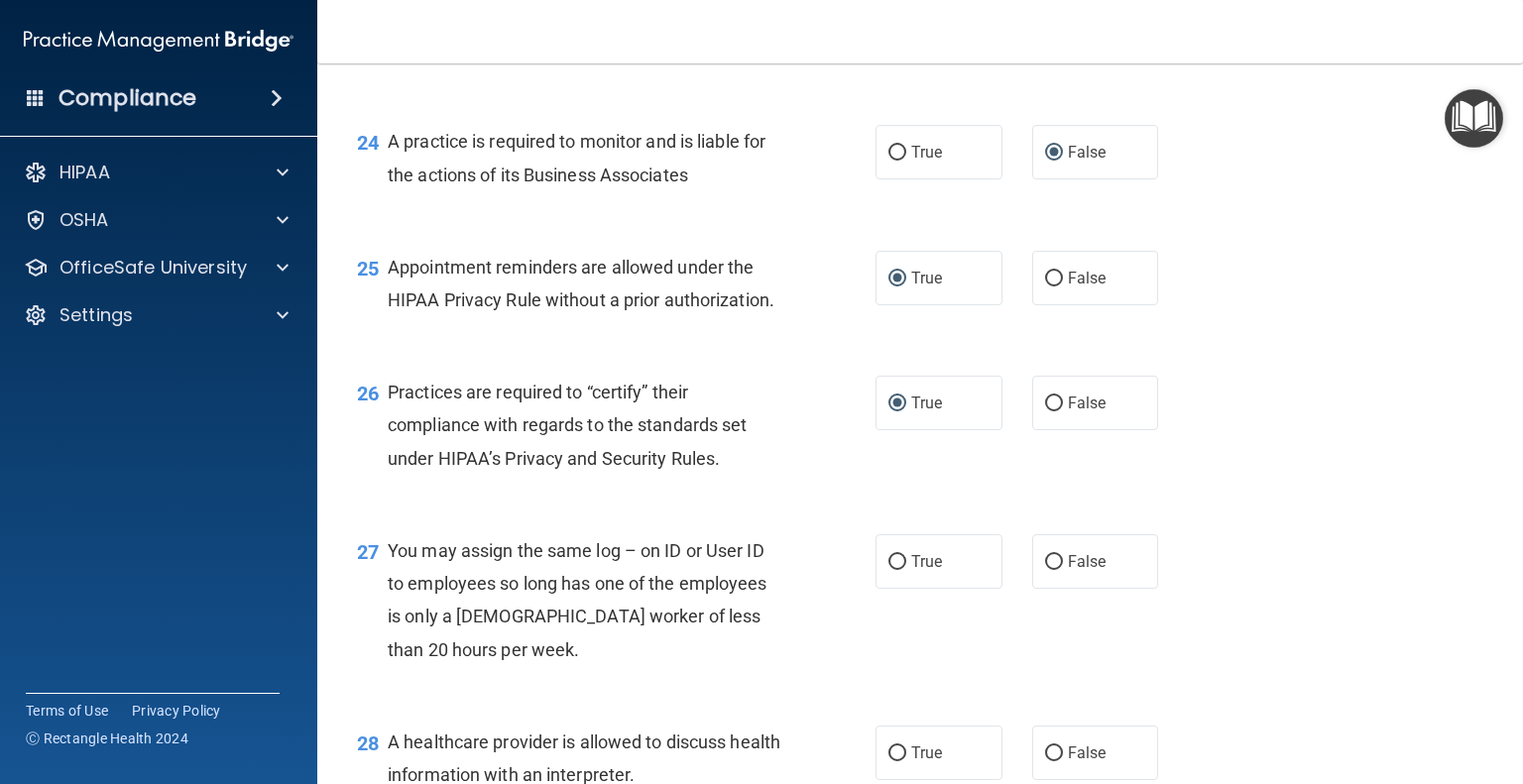 scroll, scrollTop: 4163, scrollLeft: 0, axis: vertical 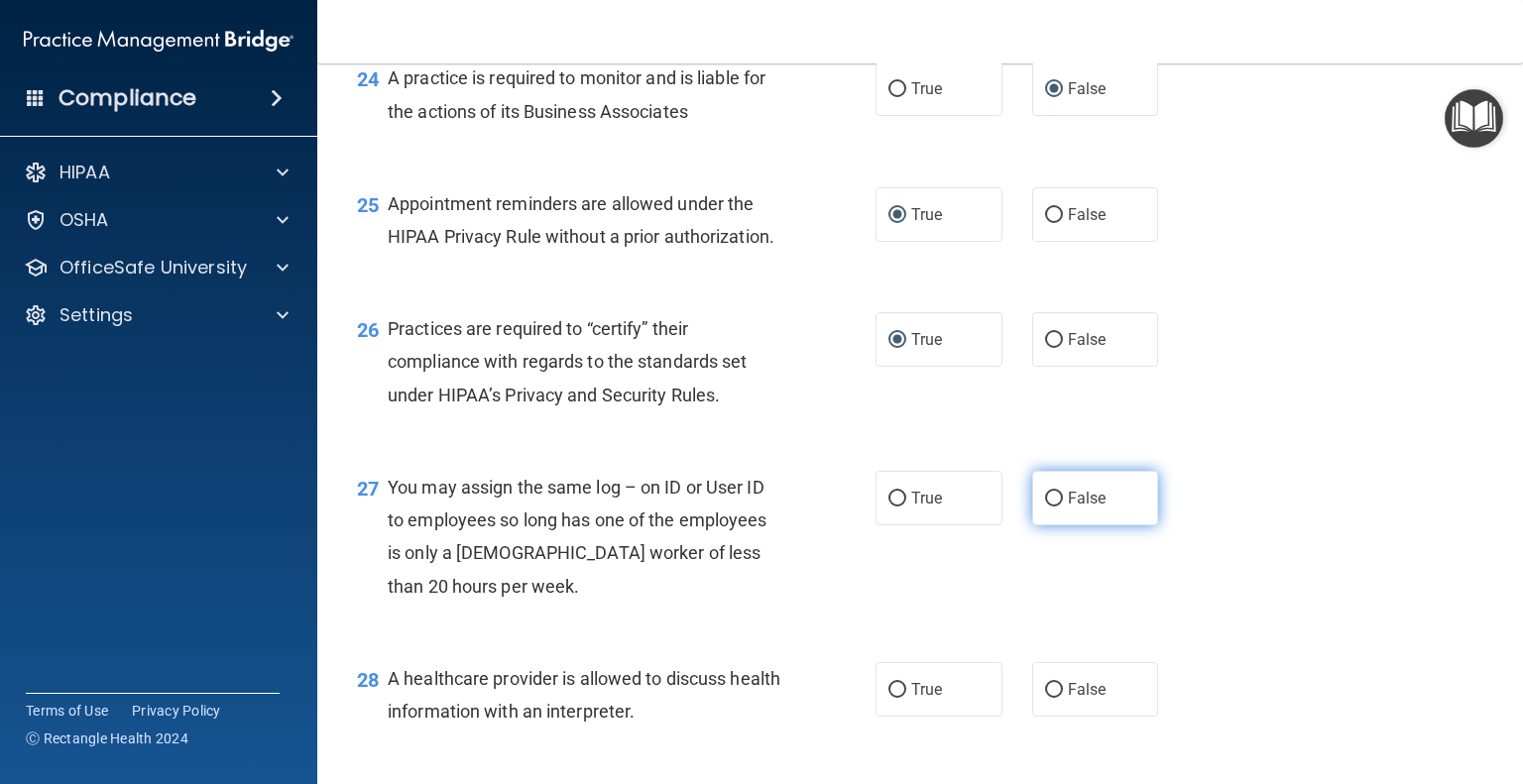 click on "False" at bounding box center (1054, 499) 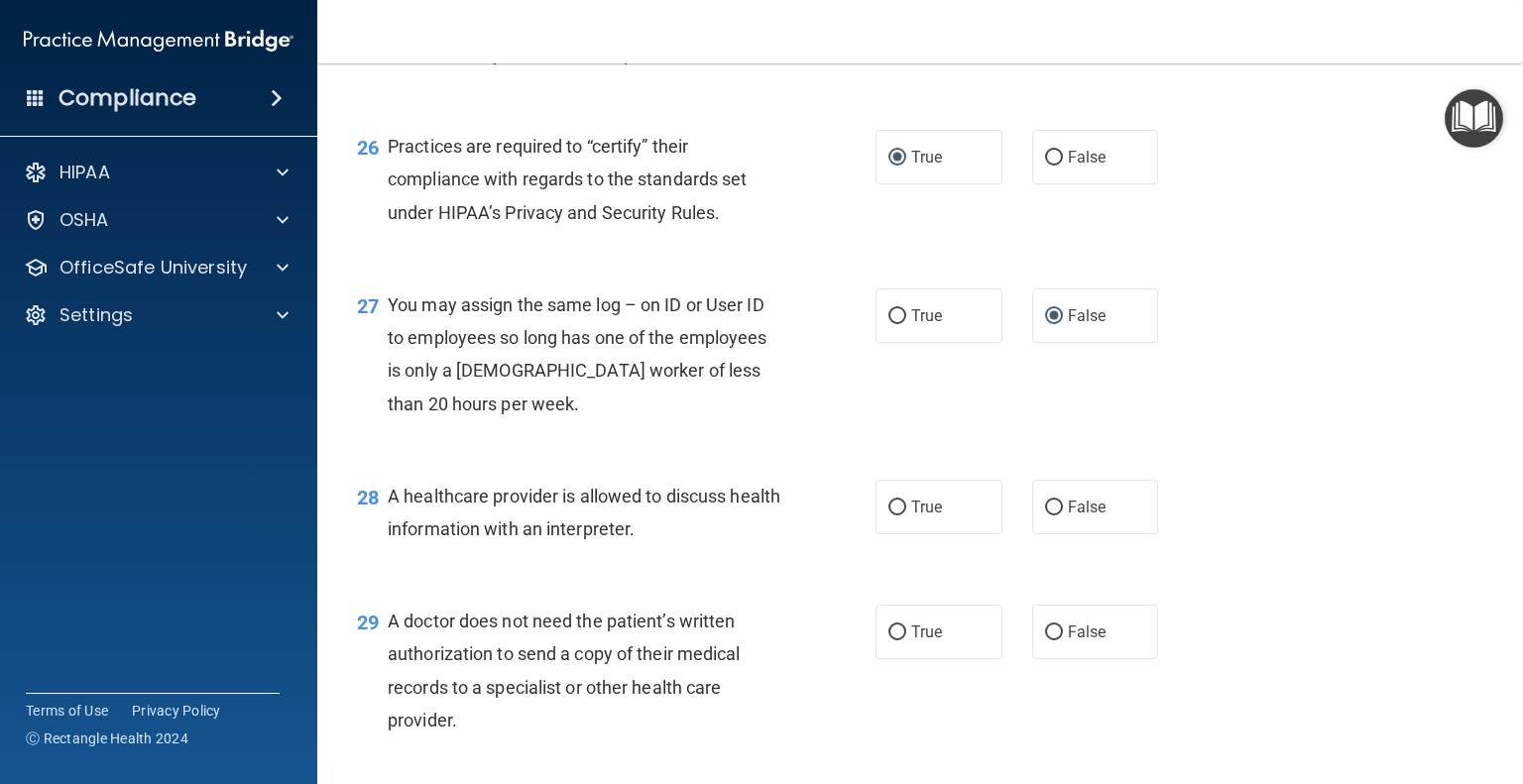 scroll, scrollTop: 4361, scrollLeft: 0, axis: vertical 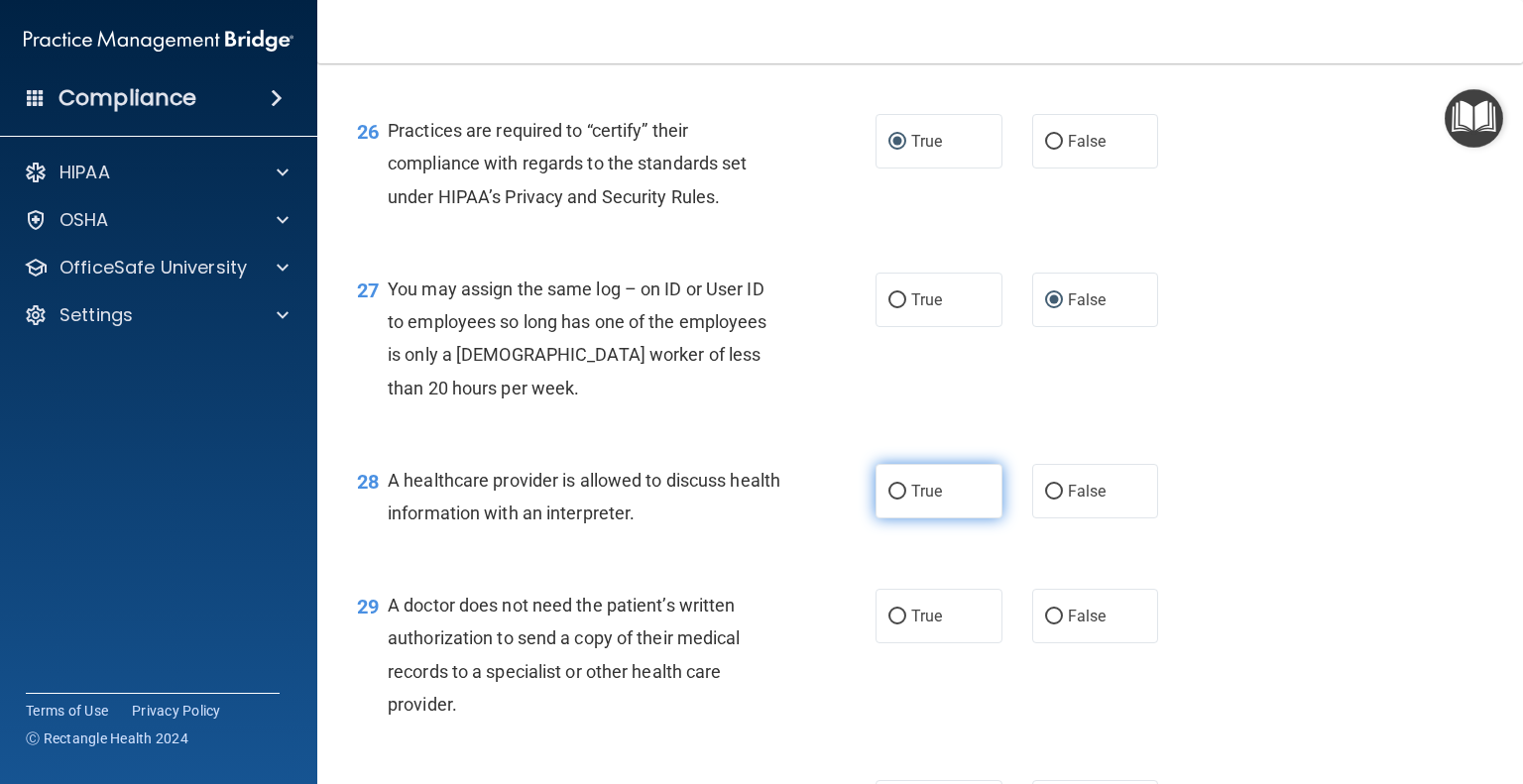 click on "True" at bounding box center (897, 492) 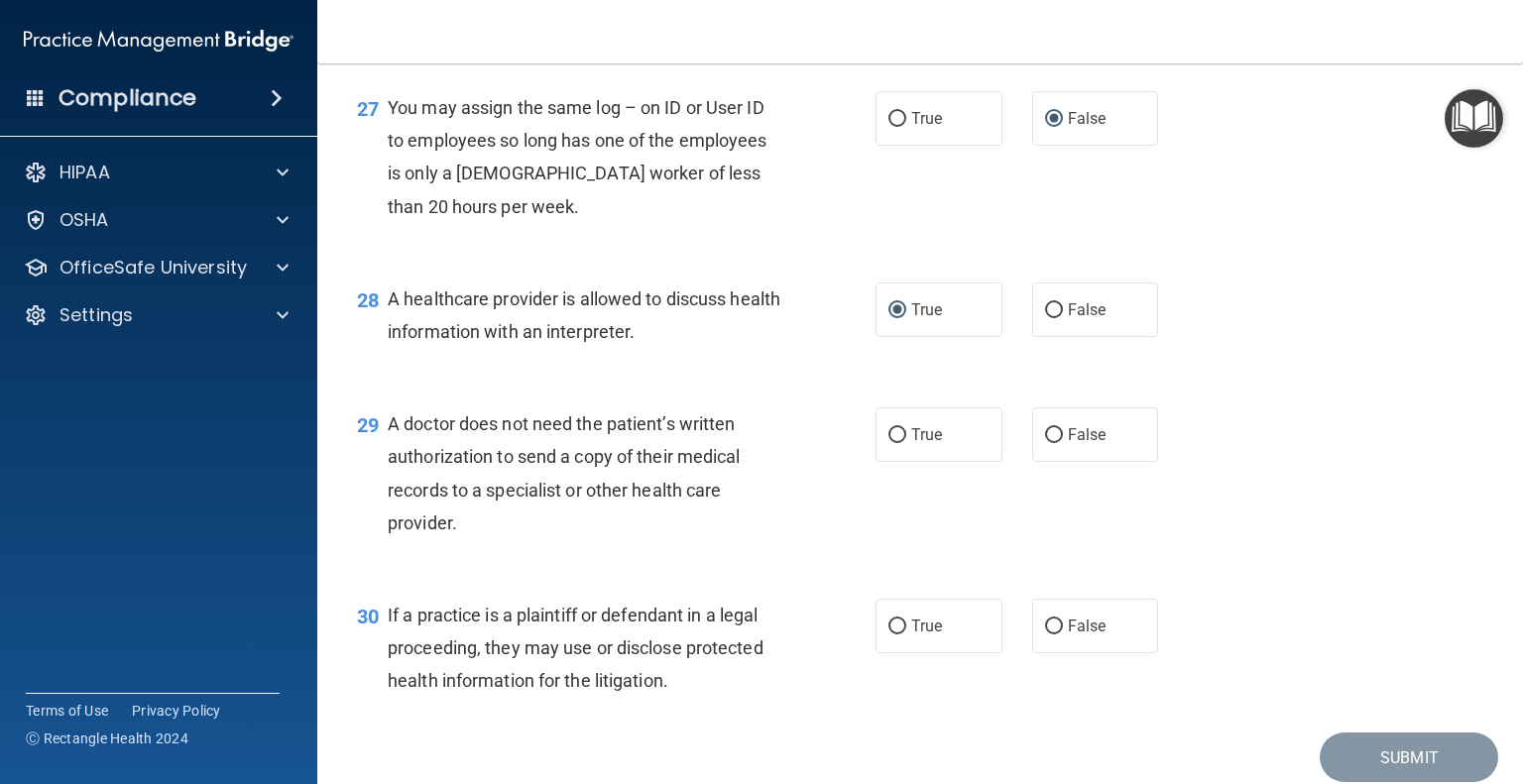scroll, scrollTop: 4559, scrollLeft: 0, axis: vertical 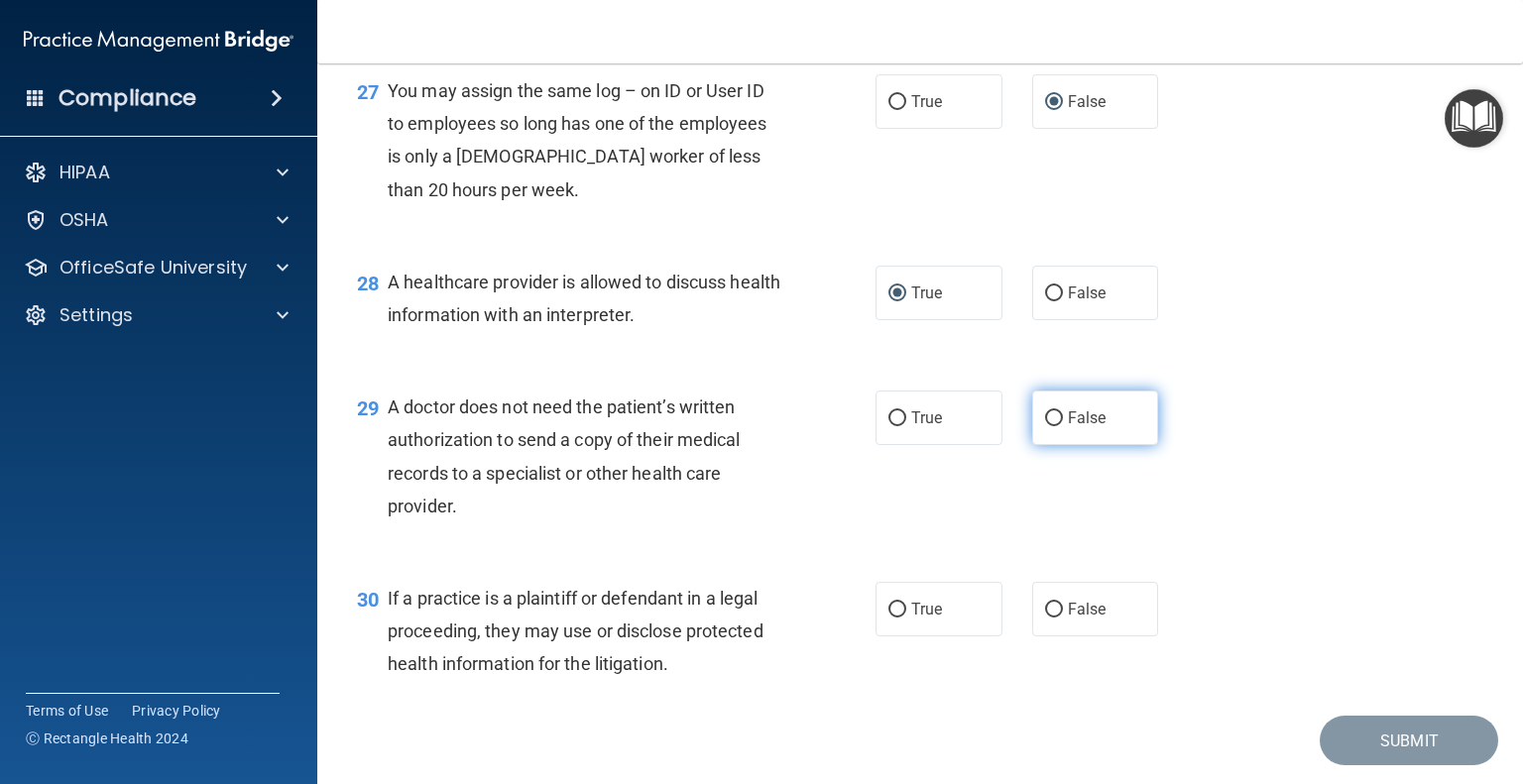 click on "False" at bounding box center (1054, 418) 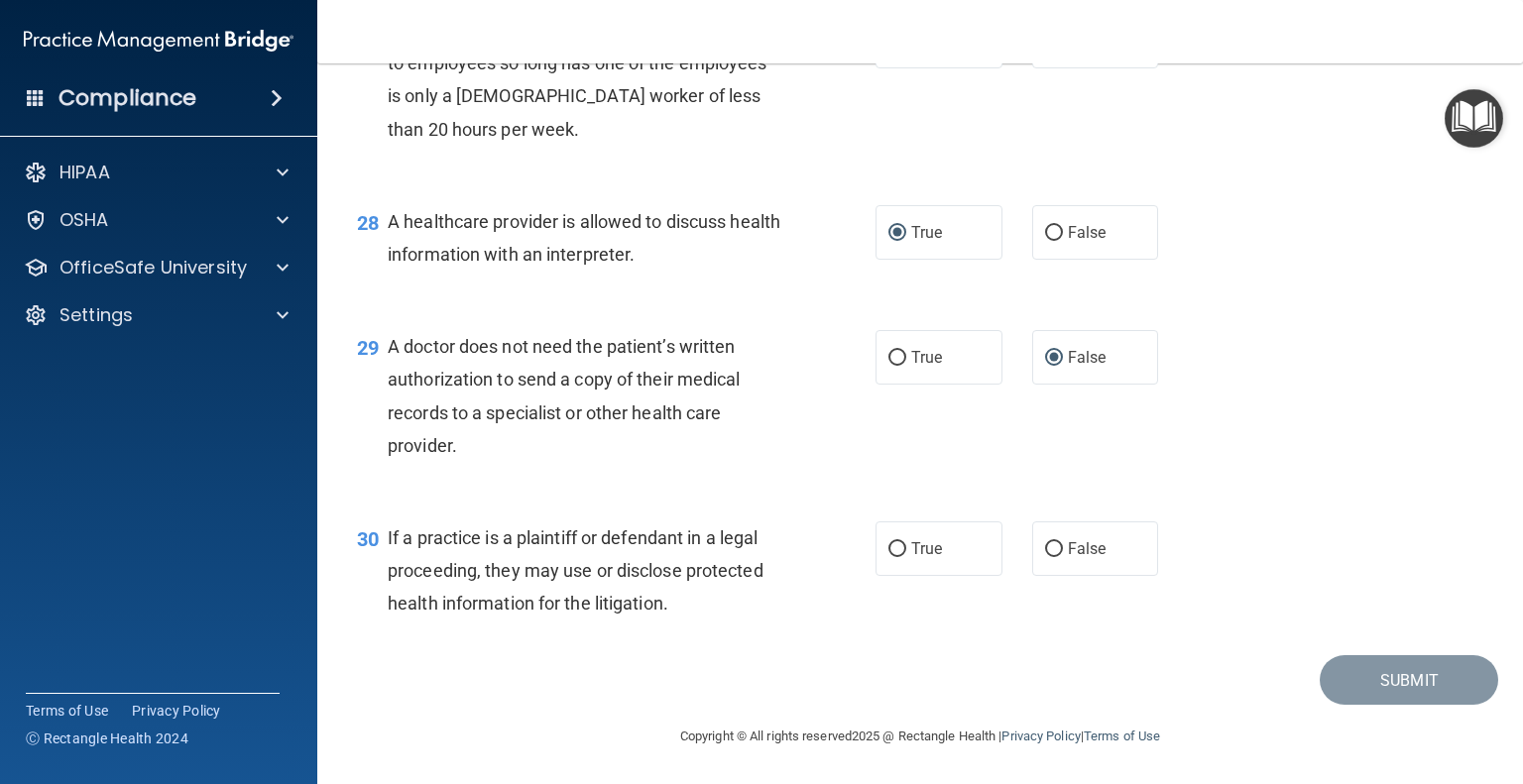 scroll, scrollTop: 4686, scrollLeft: 0, axis: vertical 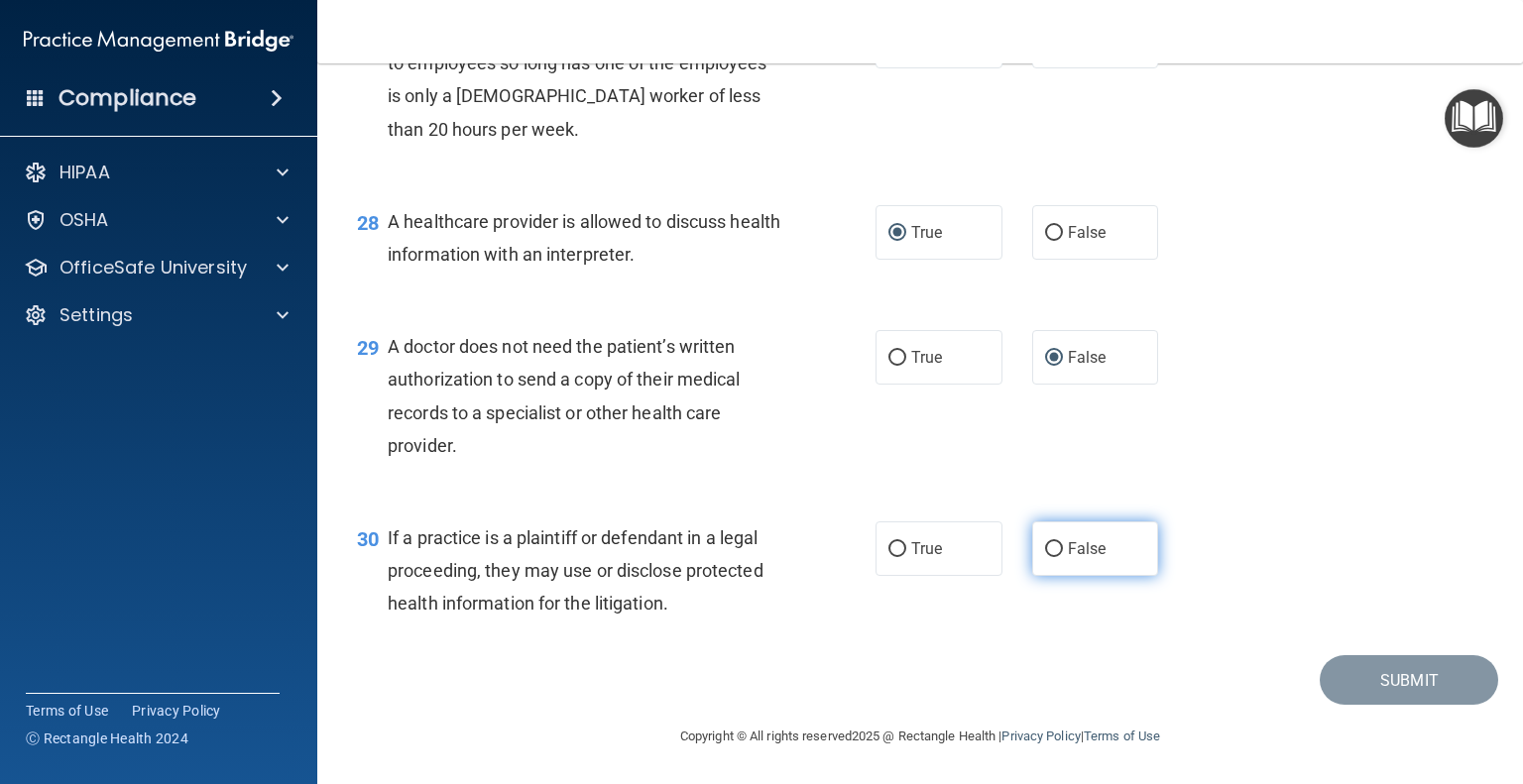 click on "False" at bounding box center (1054, 549) 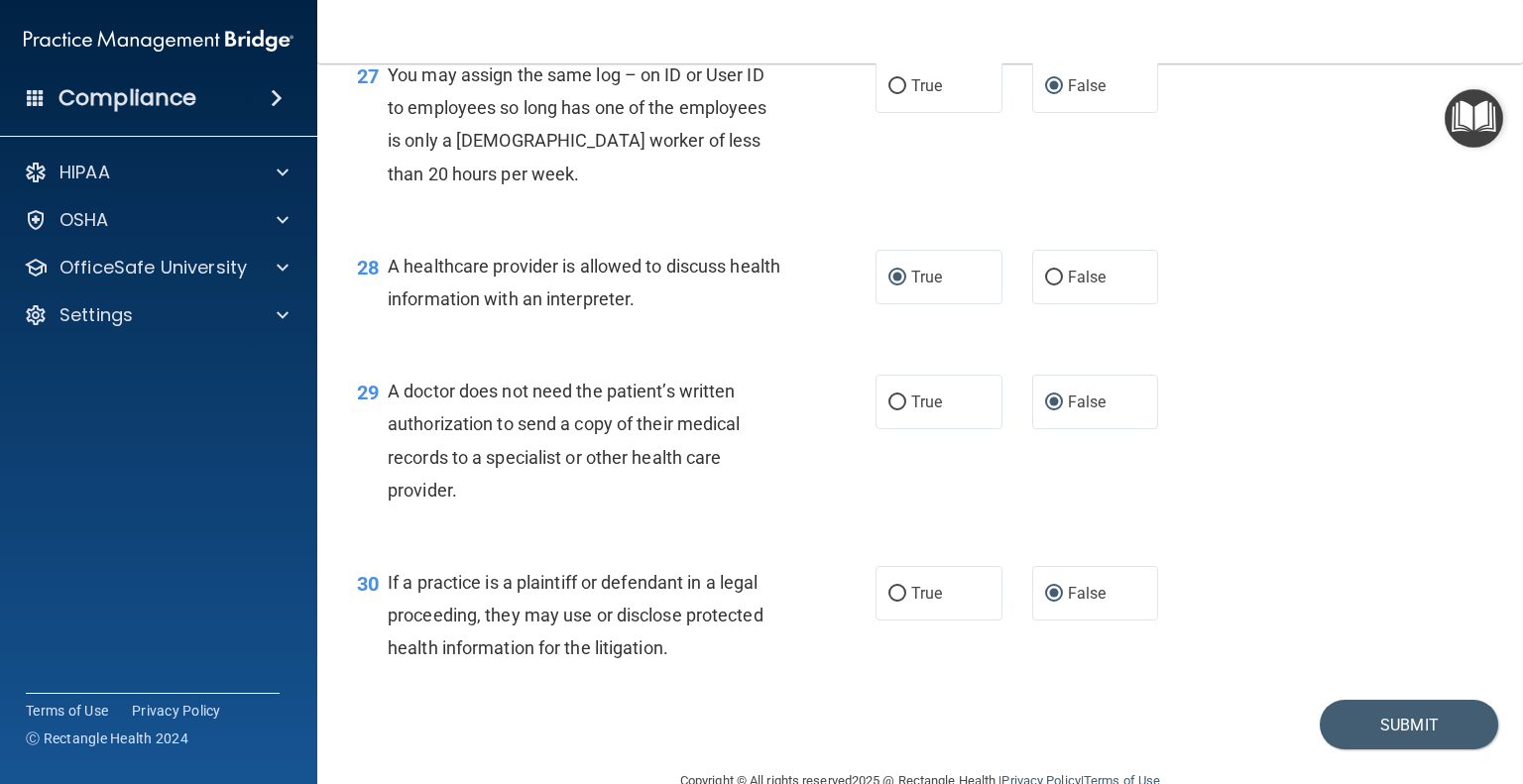 scroll, scrollTop: 4587, scrollLeft: 0, axis: vertical 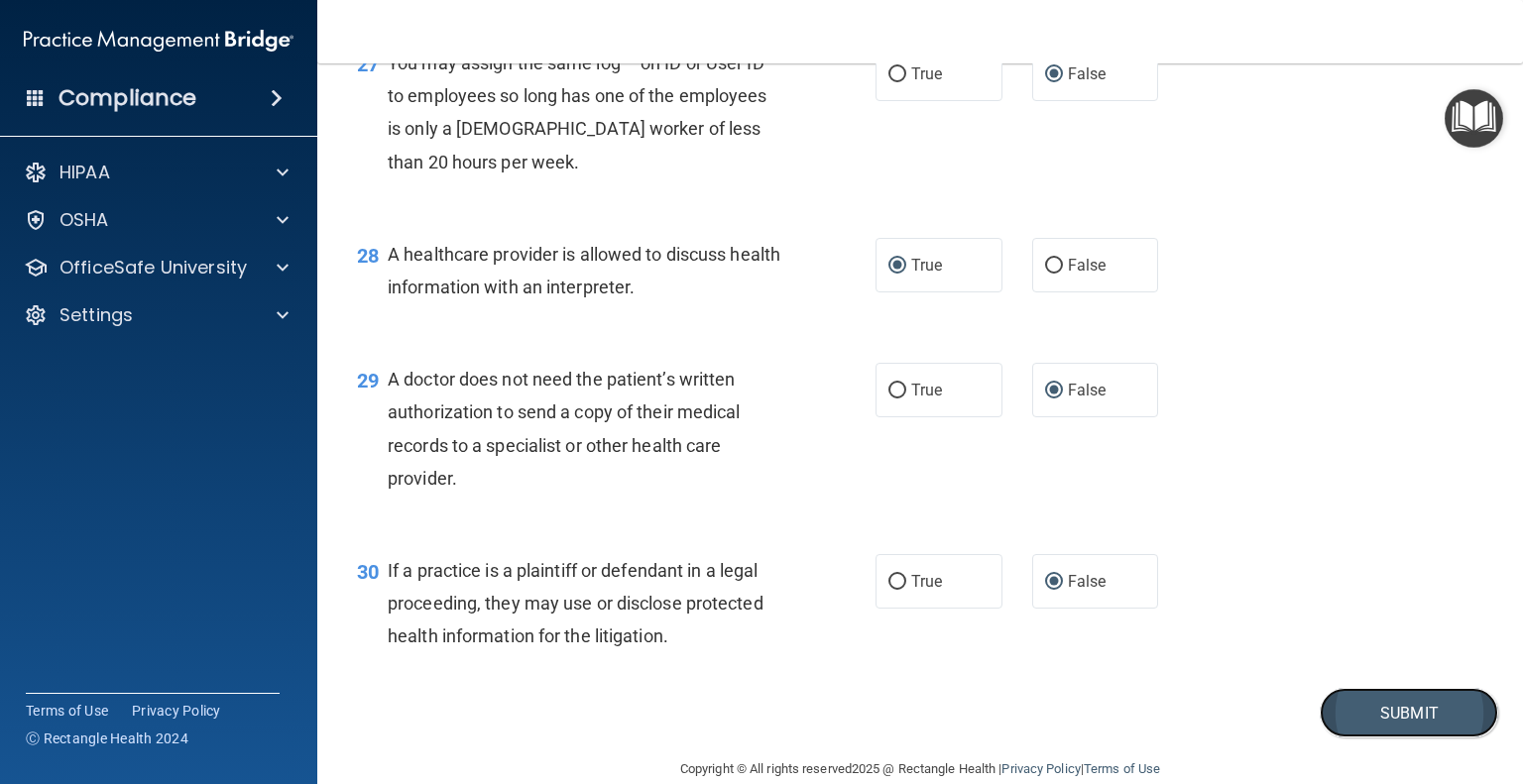 click on "Submit" at bounding box center (1409, 713) 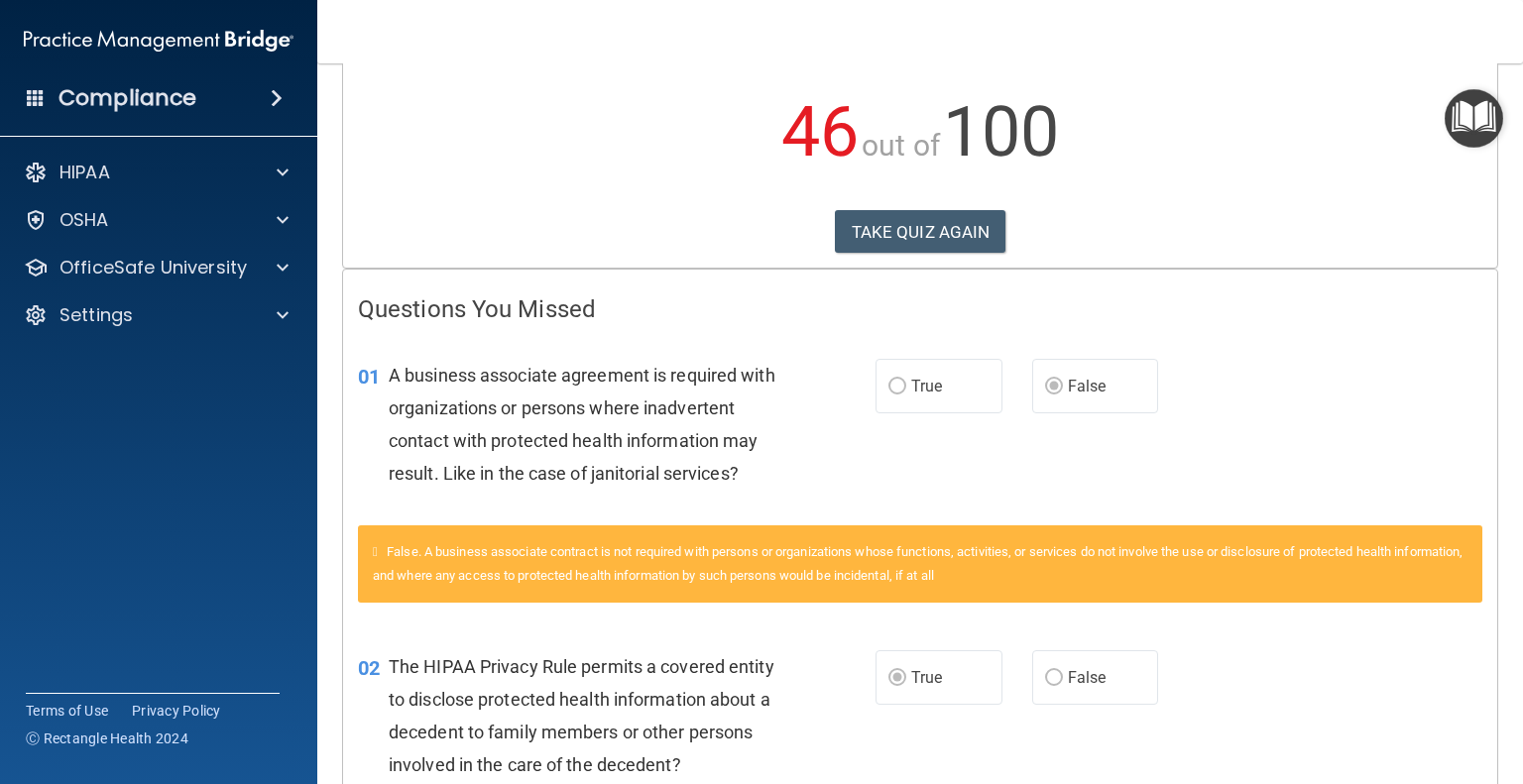 scroll, scrollTop: 0, scrollLeft: 0, axis: both 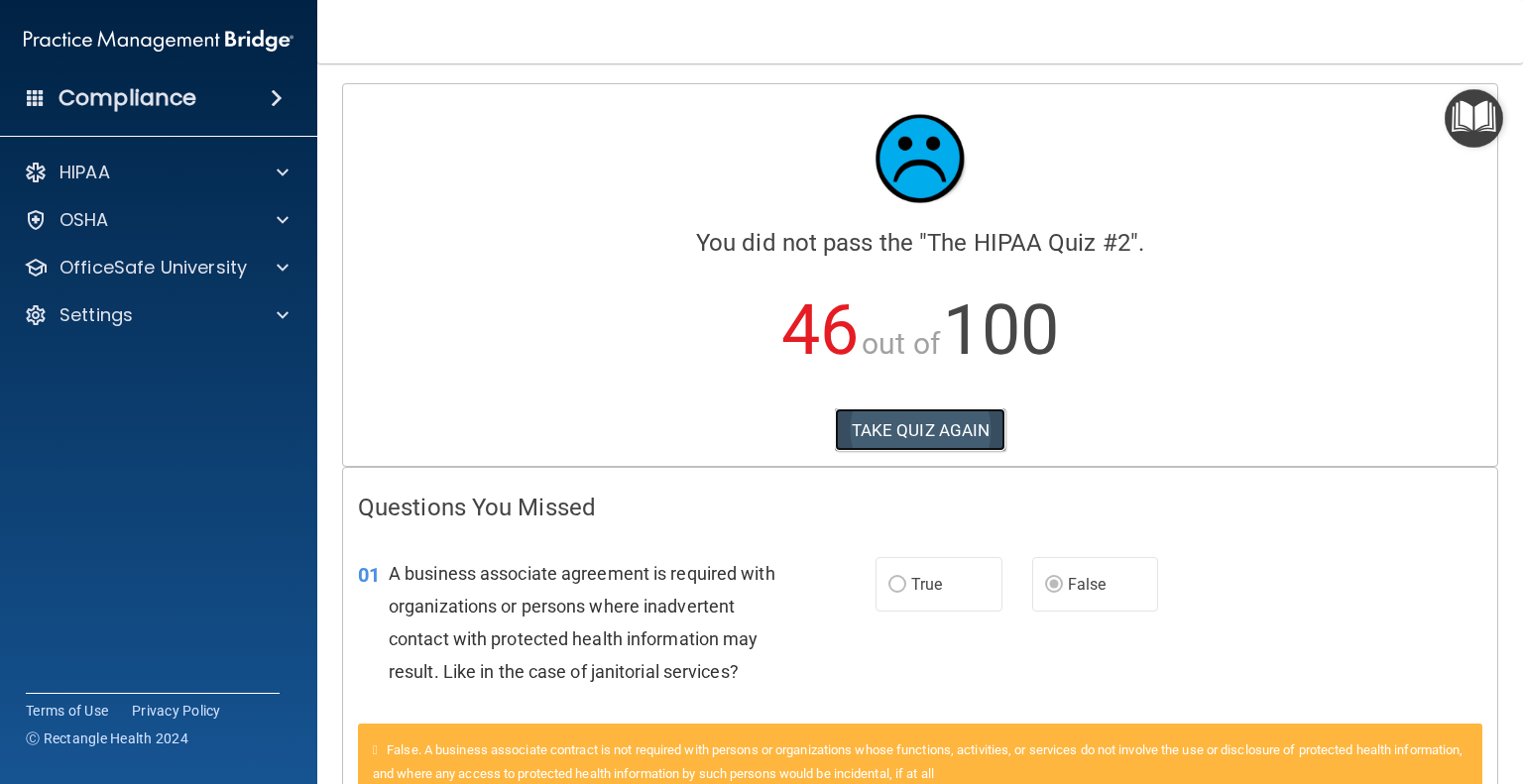 click on "TAKE QUIZ AGAIN" at bounding box center (920, 430) 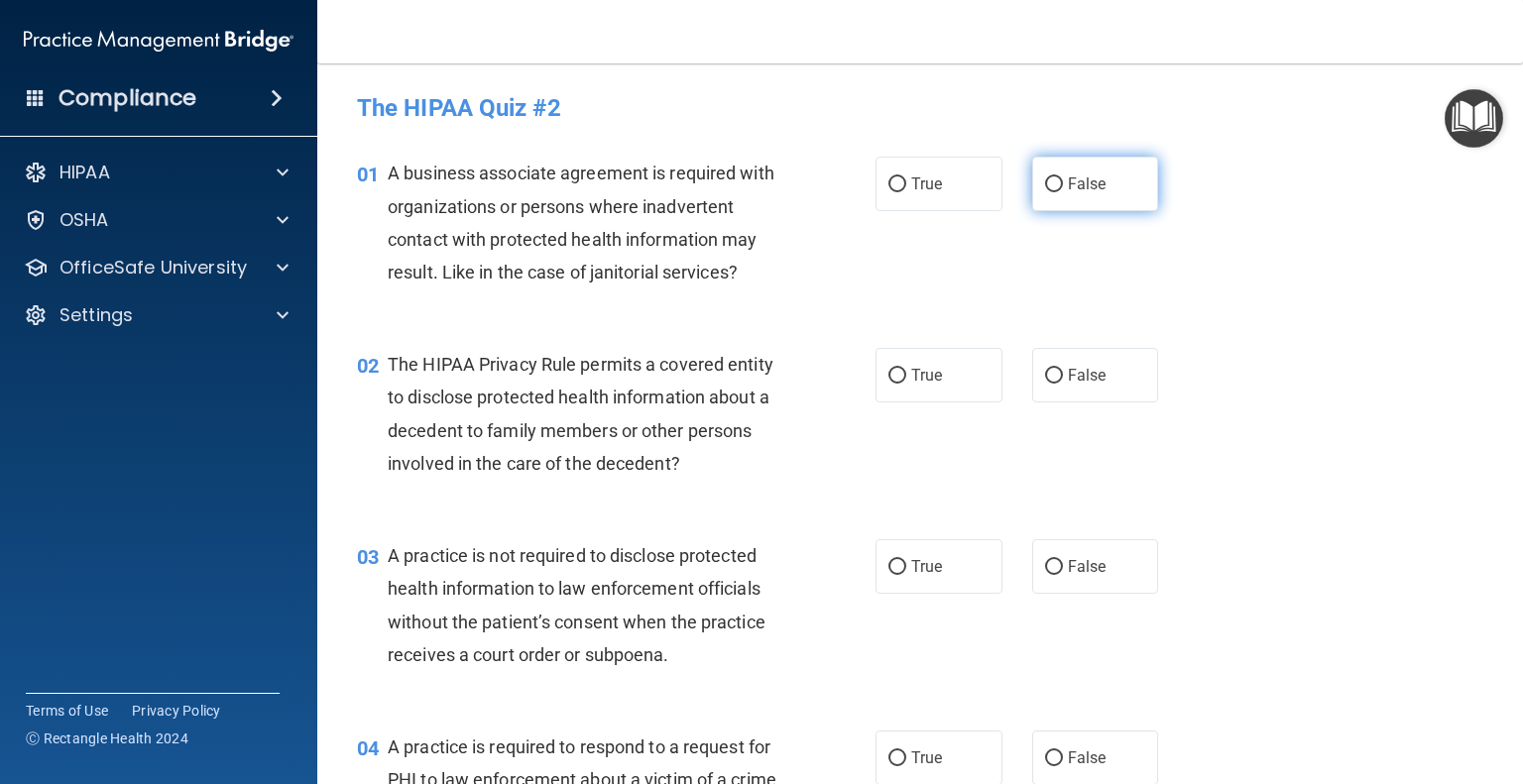 click on "False" at bounding box center [1054, 184] 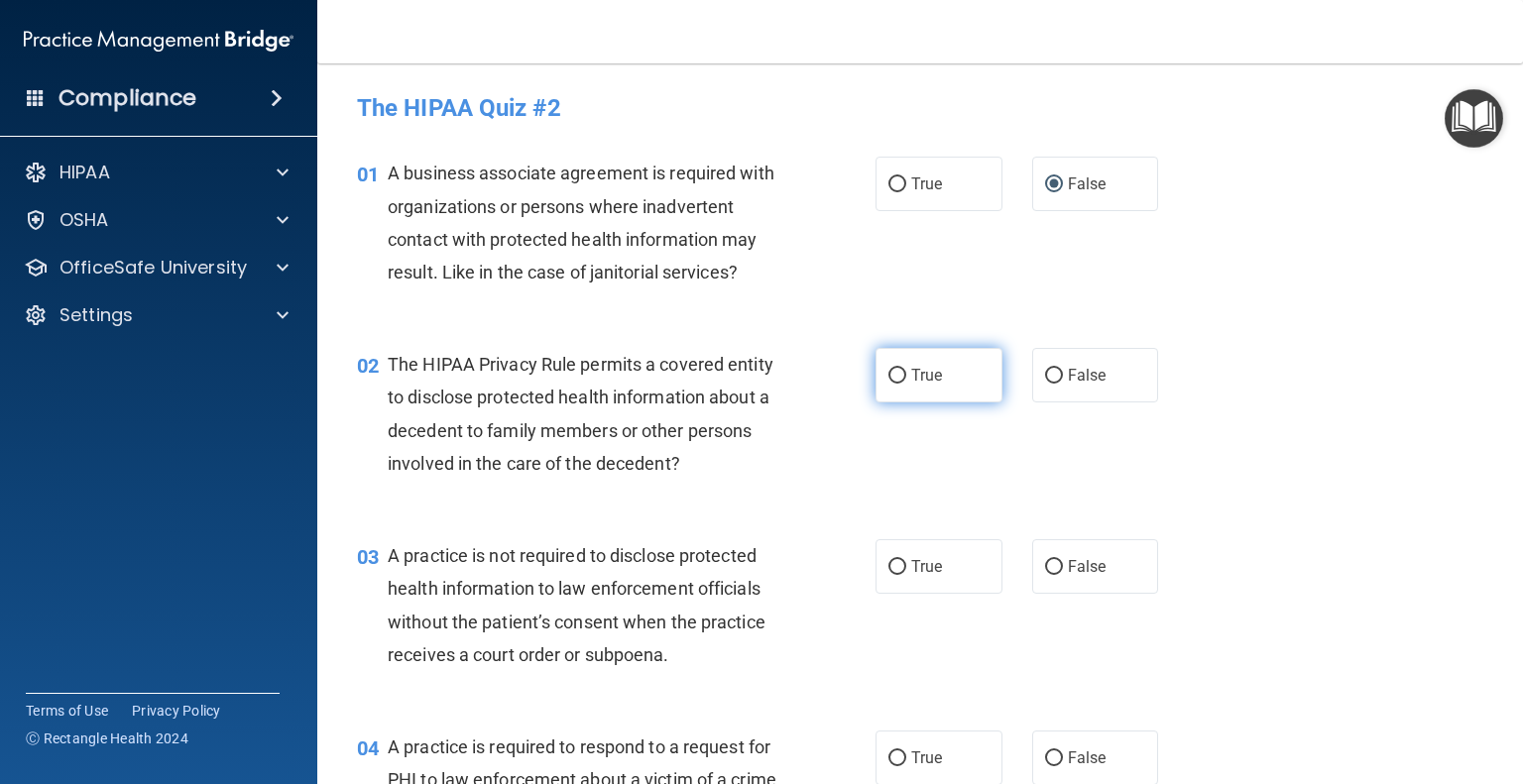 click on "True" at bounding box center [897, 376] 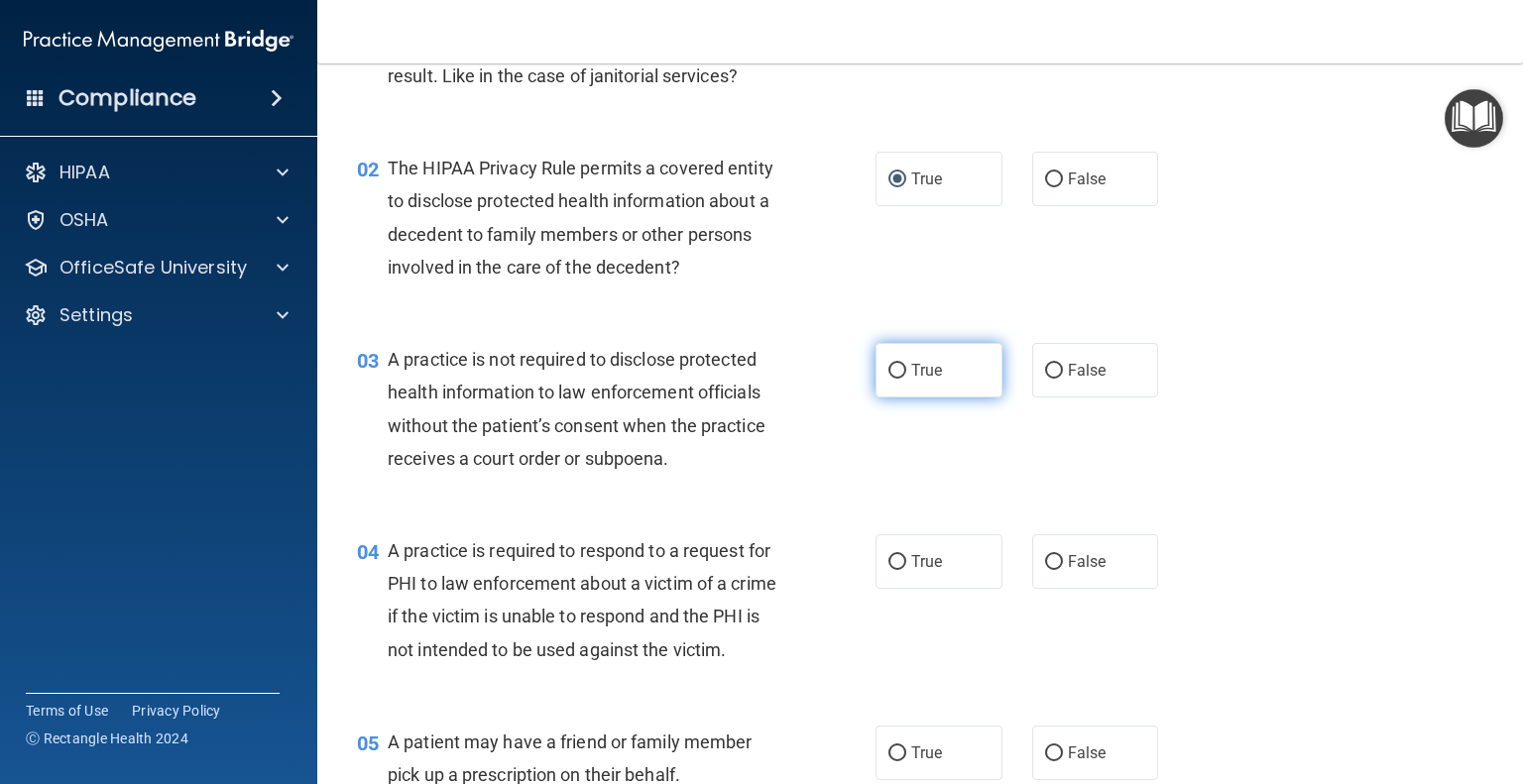 scroll, scrollTop: 198, scrollLeft: 0, axis: vertical 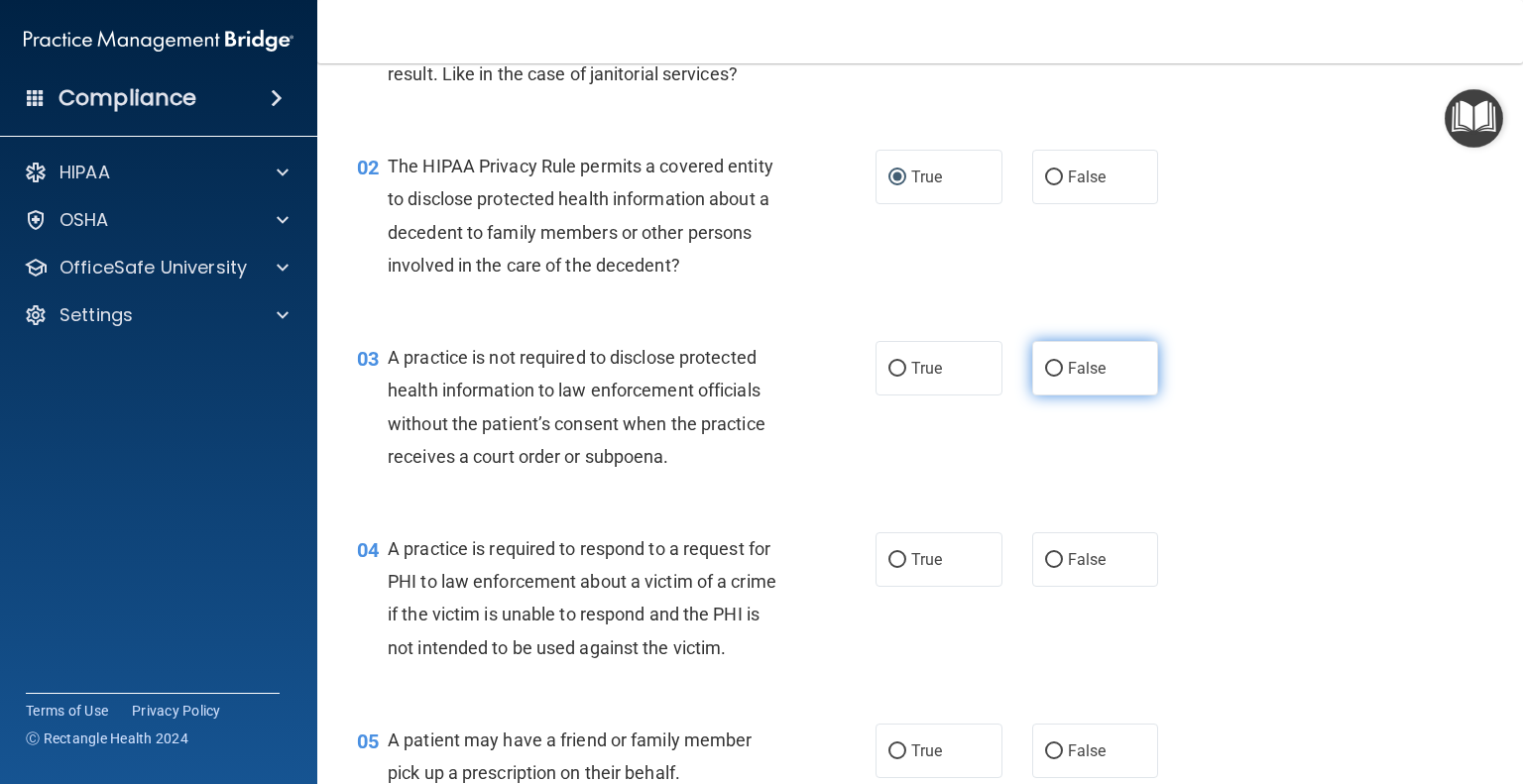 click on "False" at bounding box center [1054, 369] 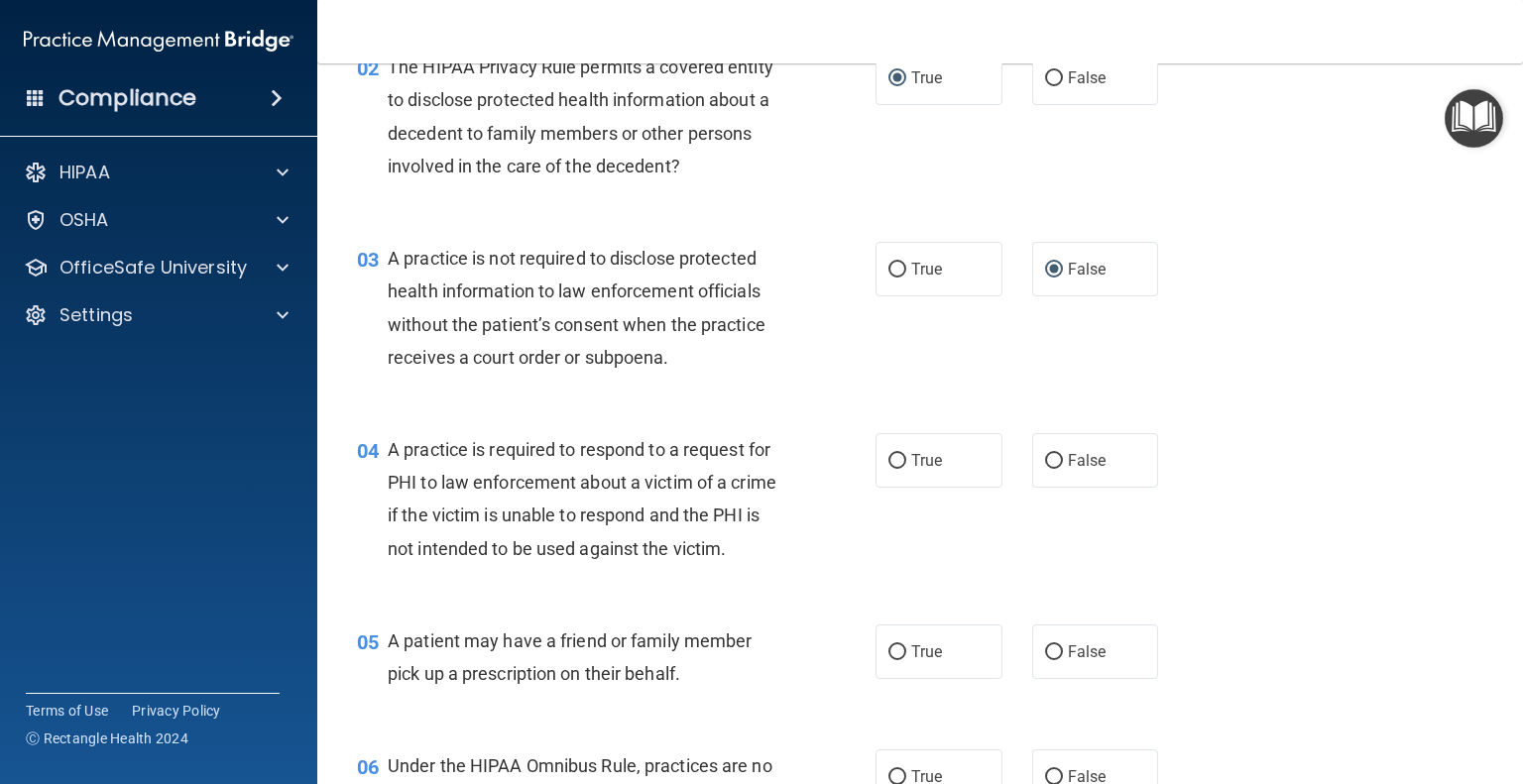 scroll, scrollTop: 396, scrollLeft: 0, axis: vertical 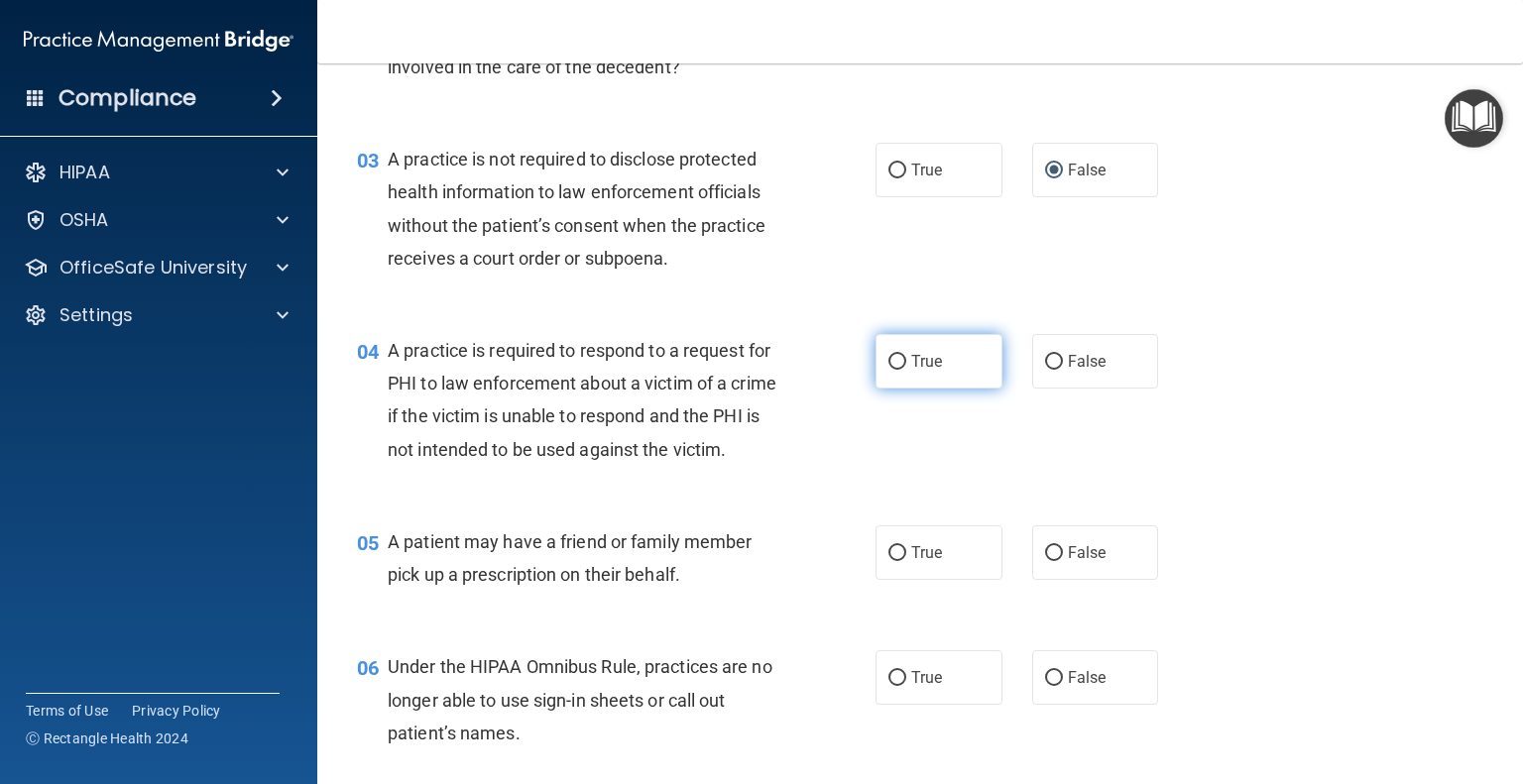 click on "True" at bounding box center [897, 362] 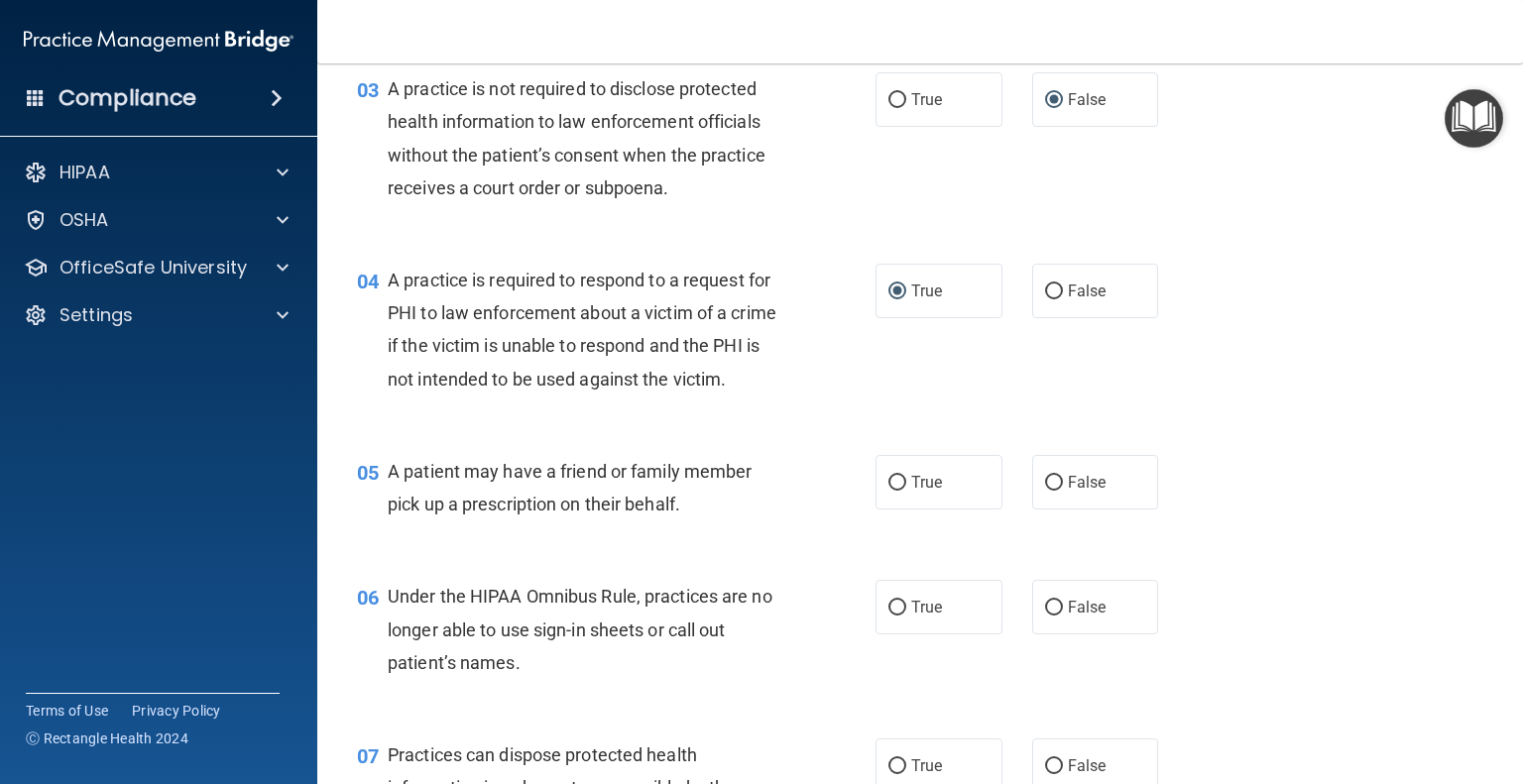 scroll, scrollTop: 496, scrollLeft: 0, axis: vertical 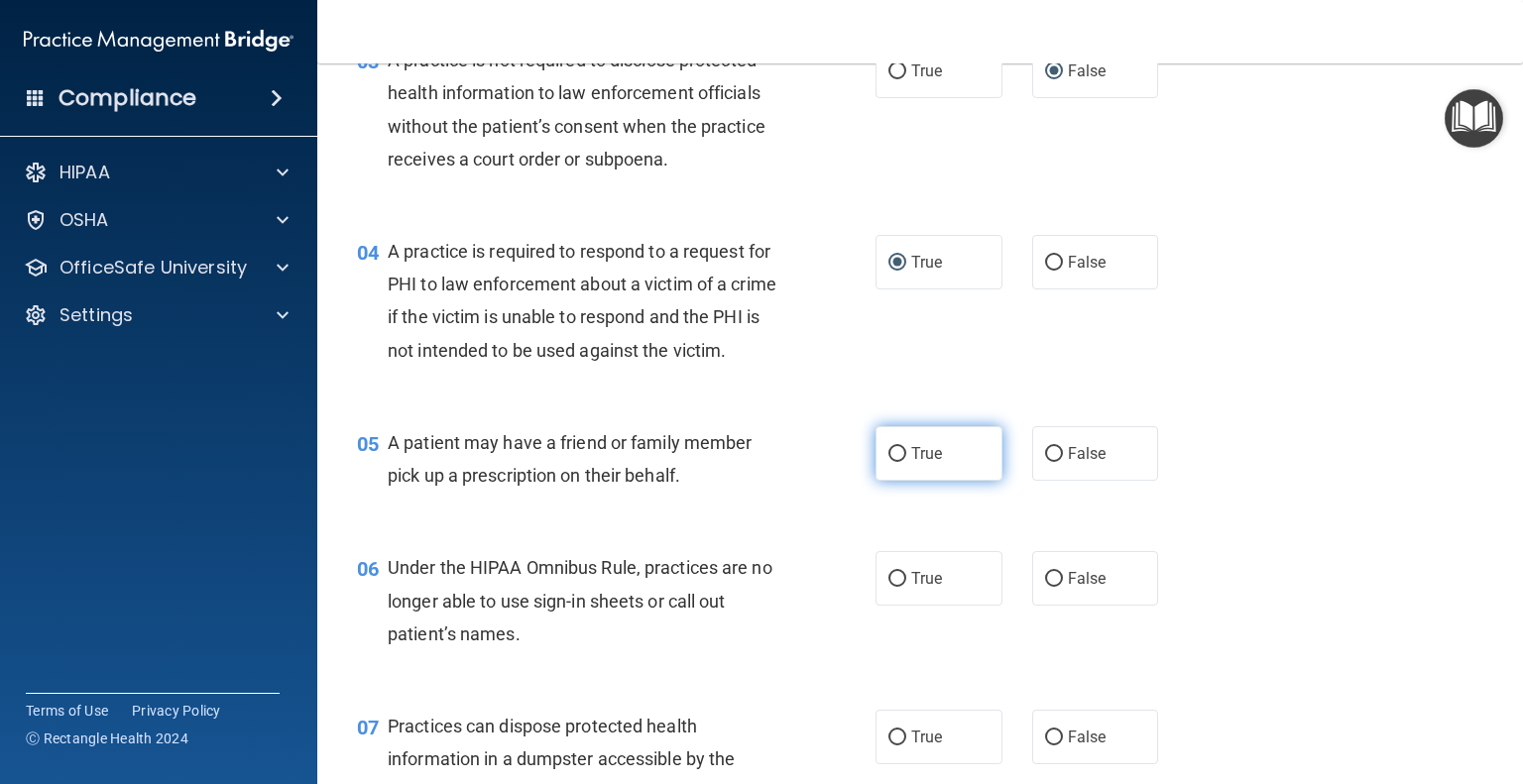 click on "True" at bounding box center (939, 453) 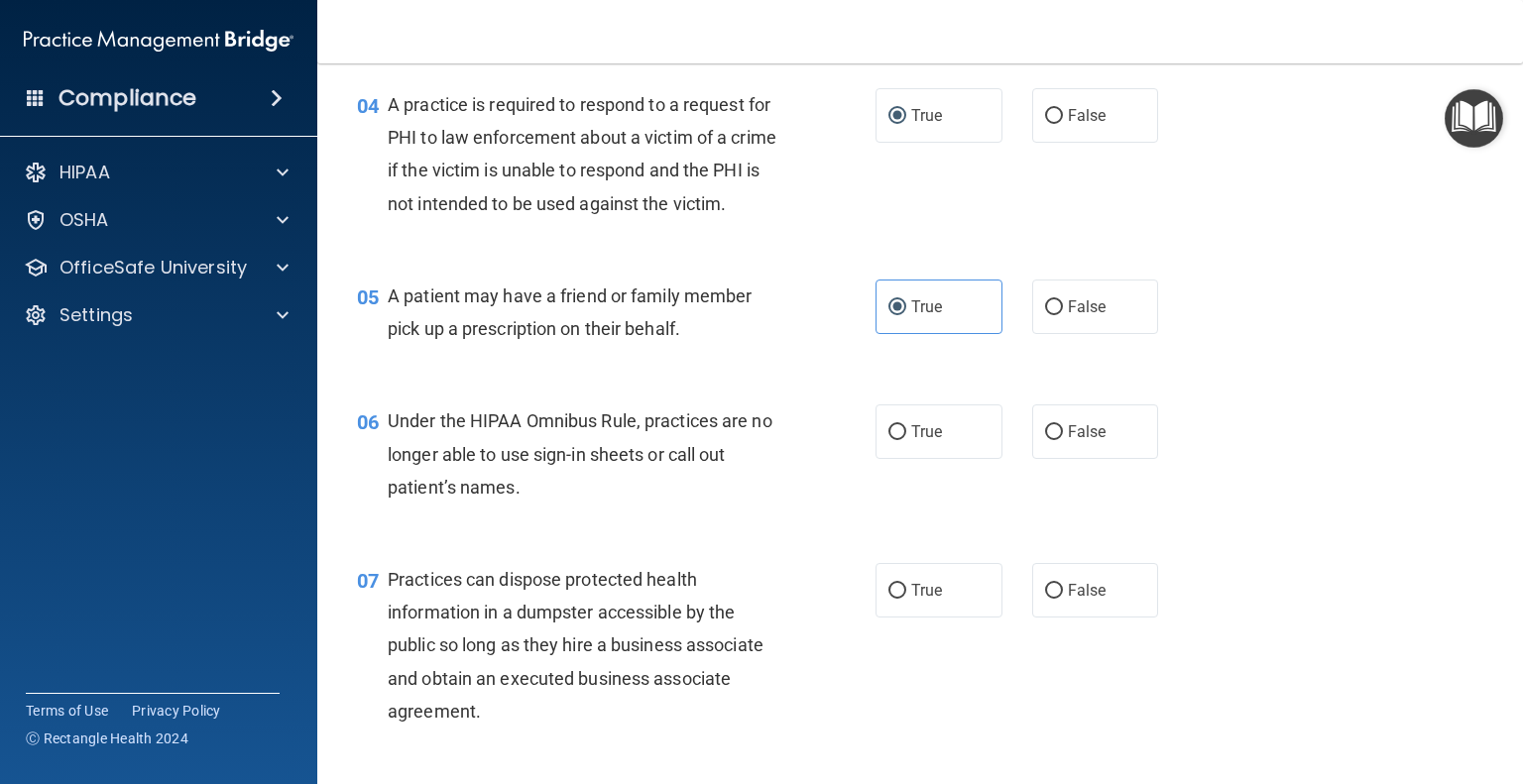 scroll, scrollTop: 694, scrollLeft: 0, axis: vertical 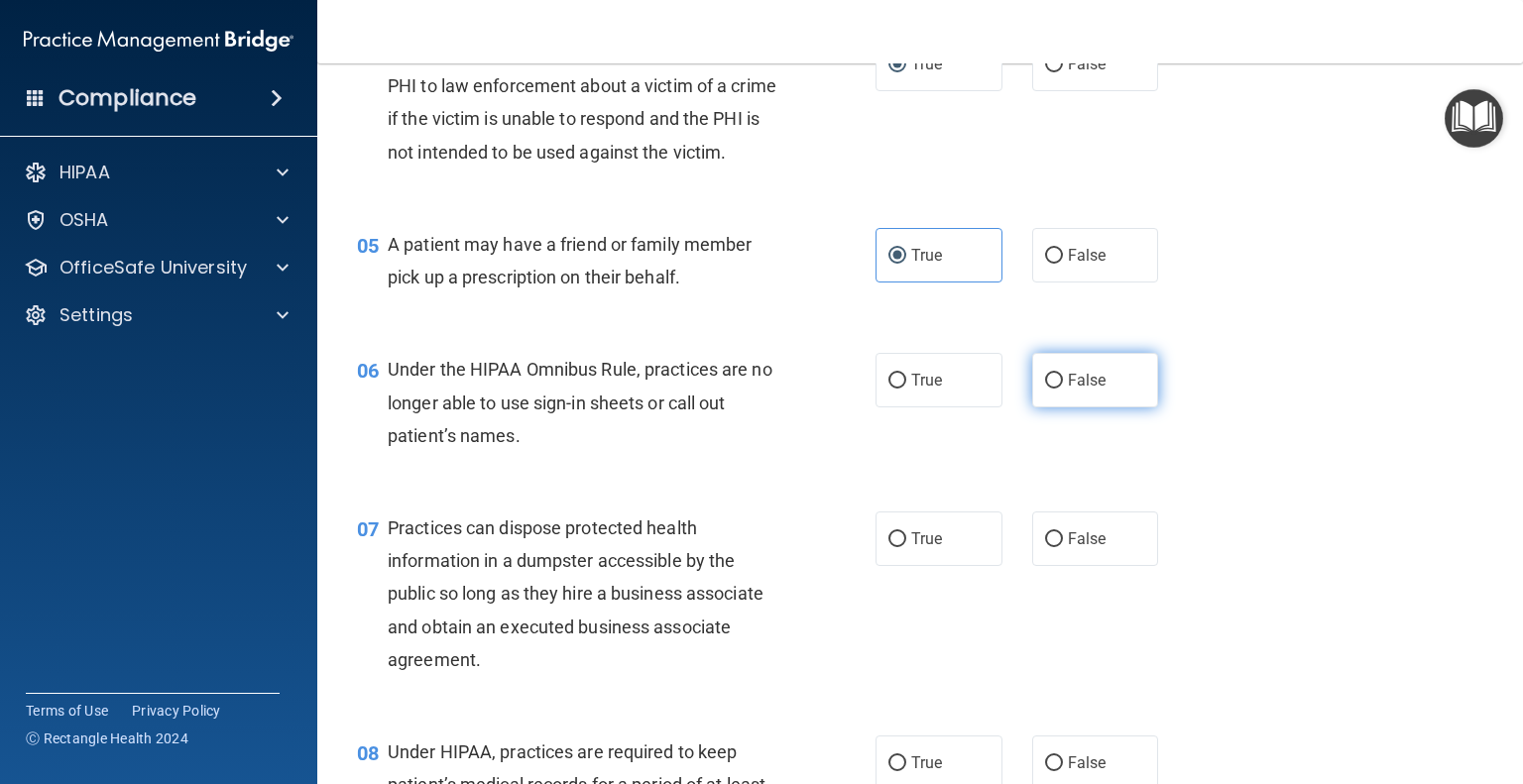 click on "False" at bounding box center [1054, 381] 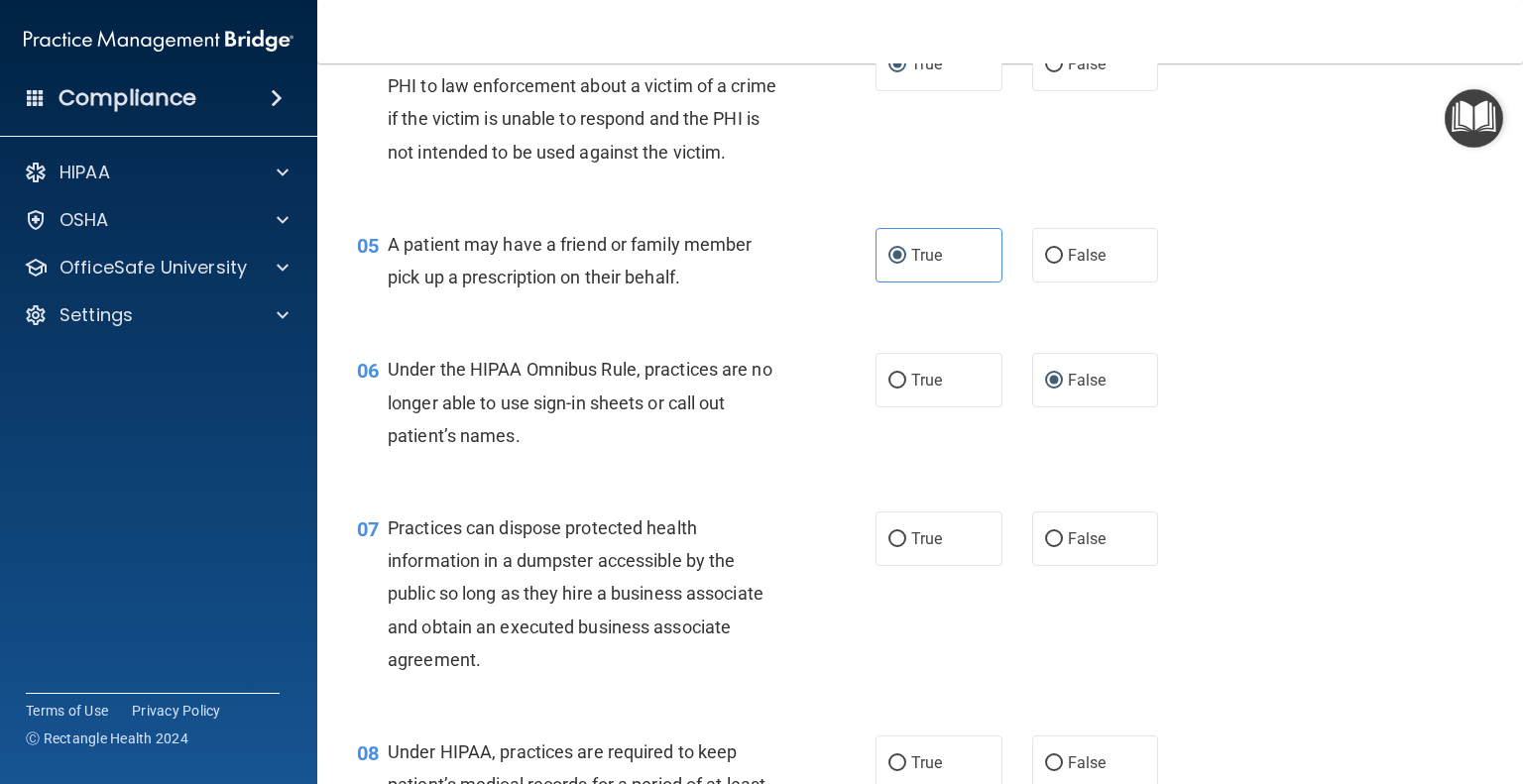 scroll, scrollTop: 793, scrollLeft: 0, axis: vertical 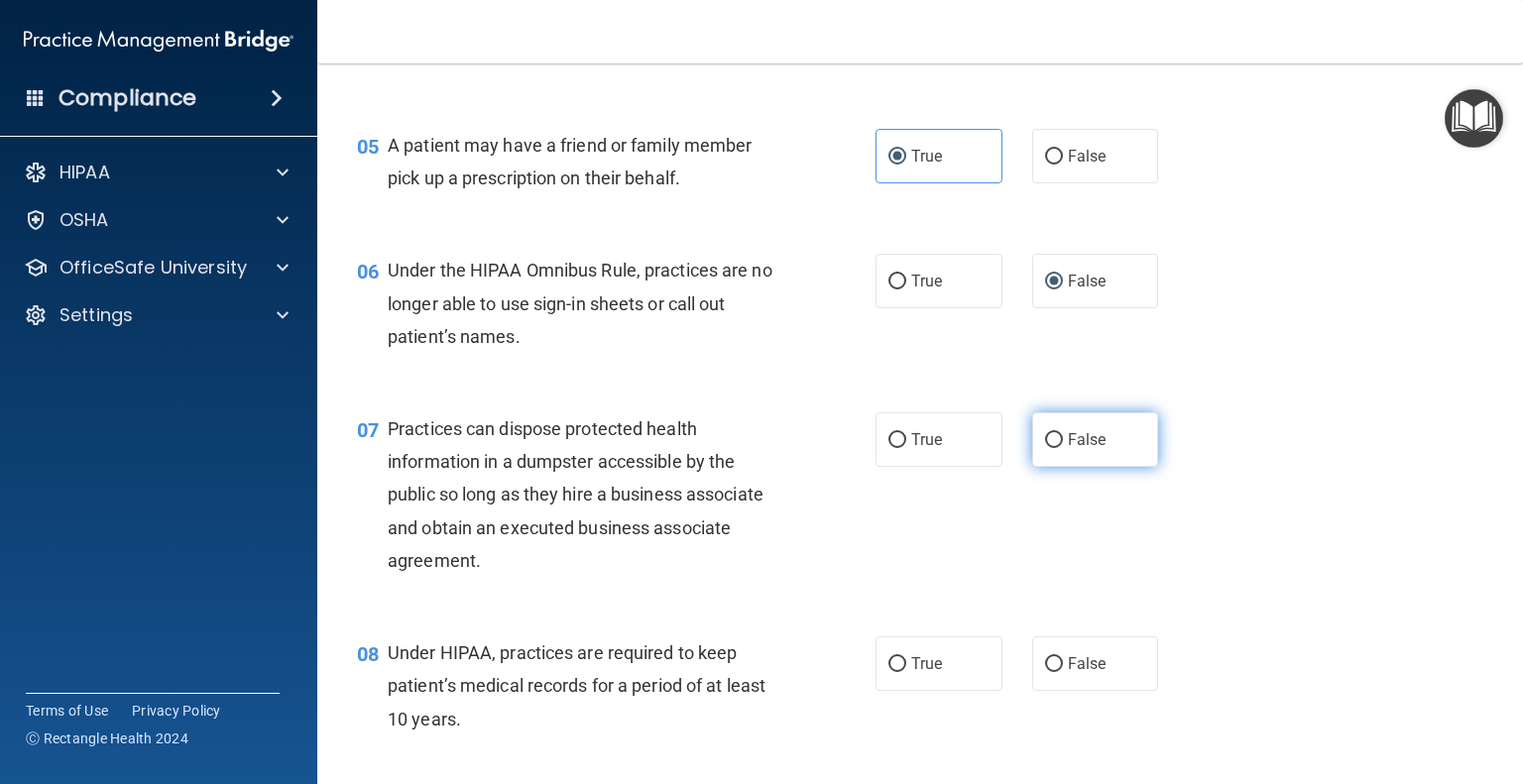 click on "False" at bounding box center [1054, 440] 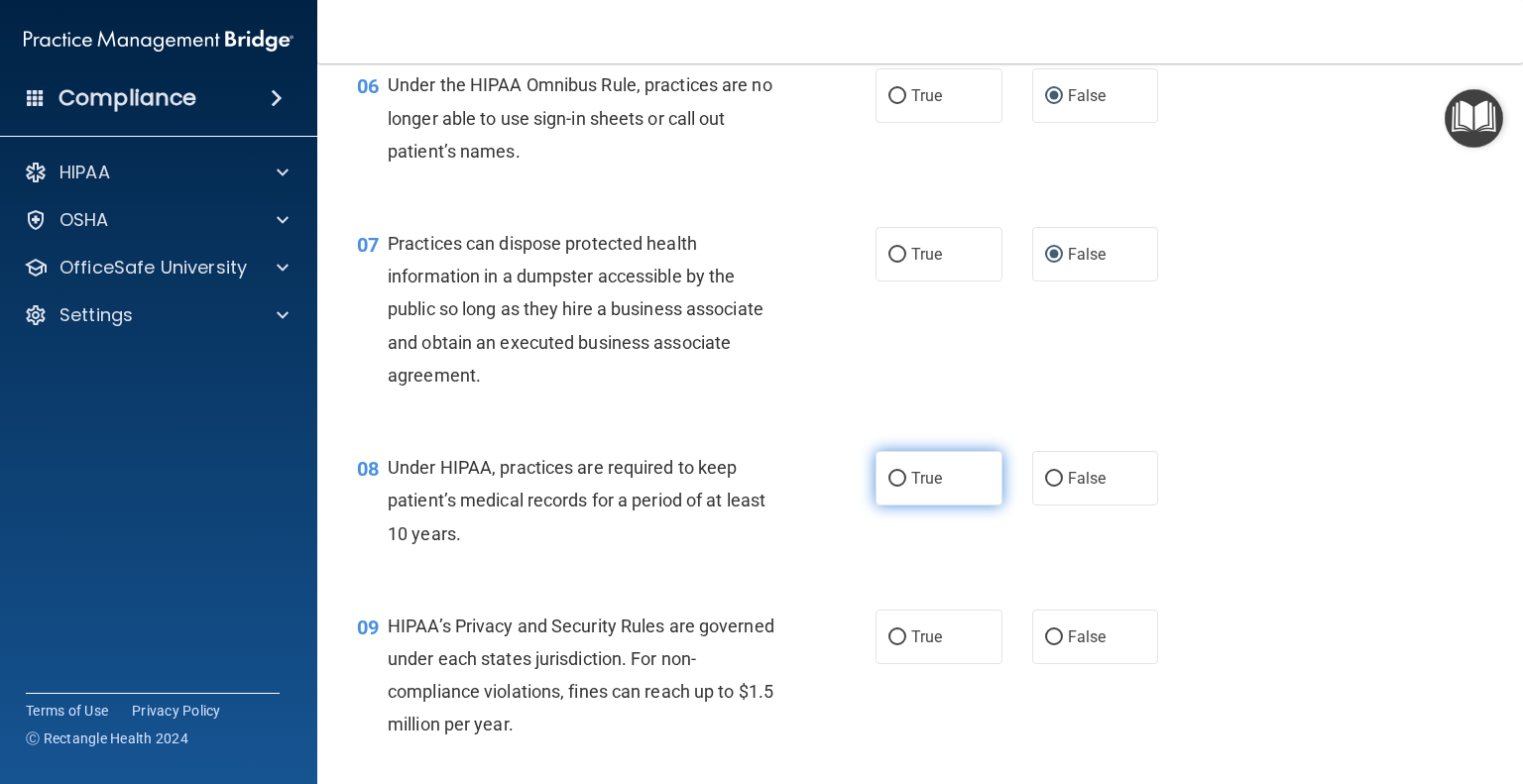 scroll, scrollTop: 991, scrollLeft: 0, axis: vertical 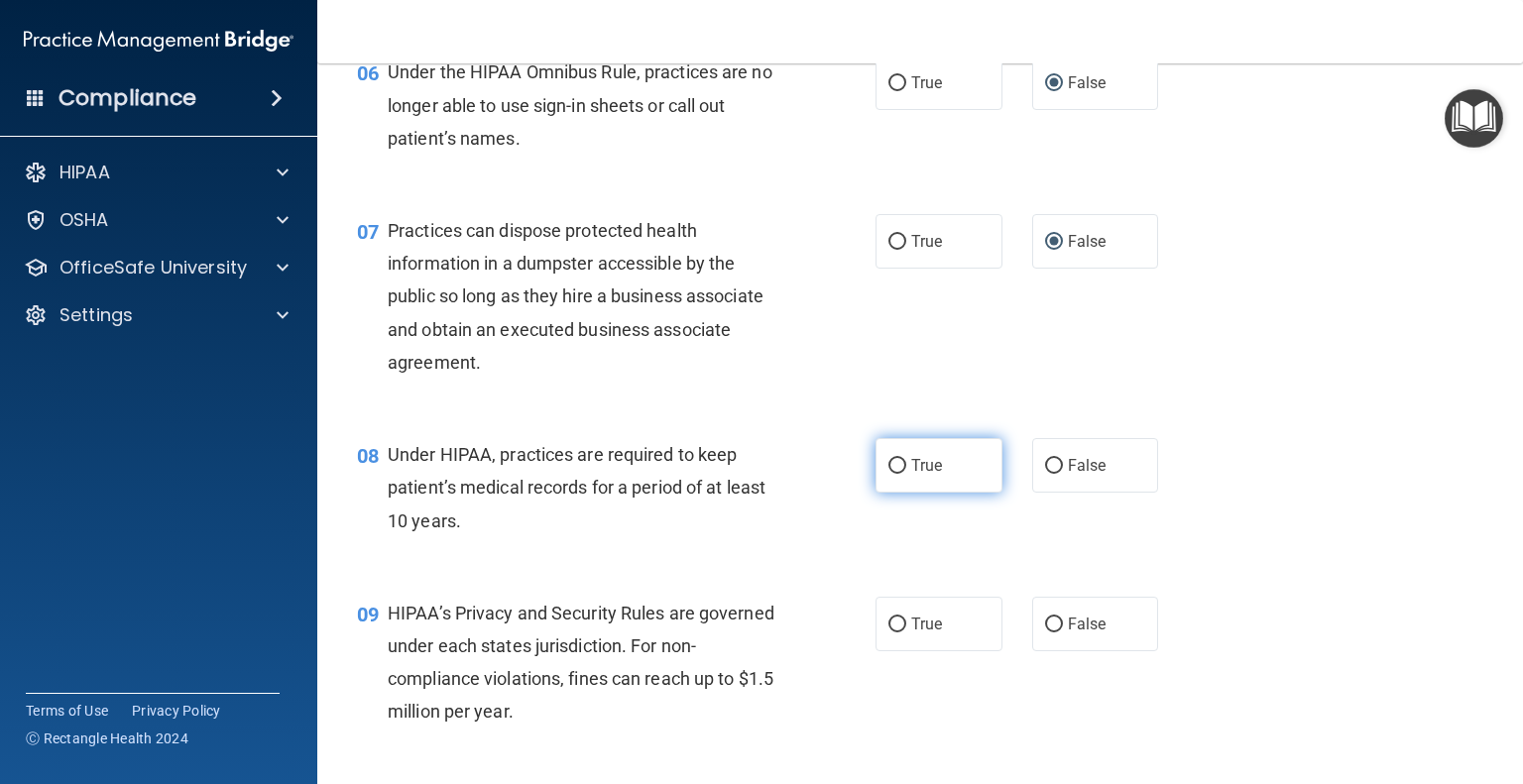 drag, startPoint x: 873, startPoint y: 494, endPoint x: 887, endPoint y: 493, distance: 14.035669 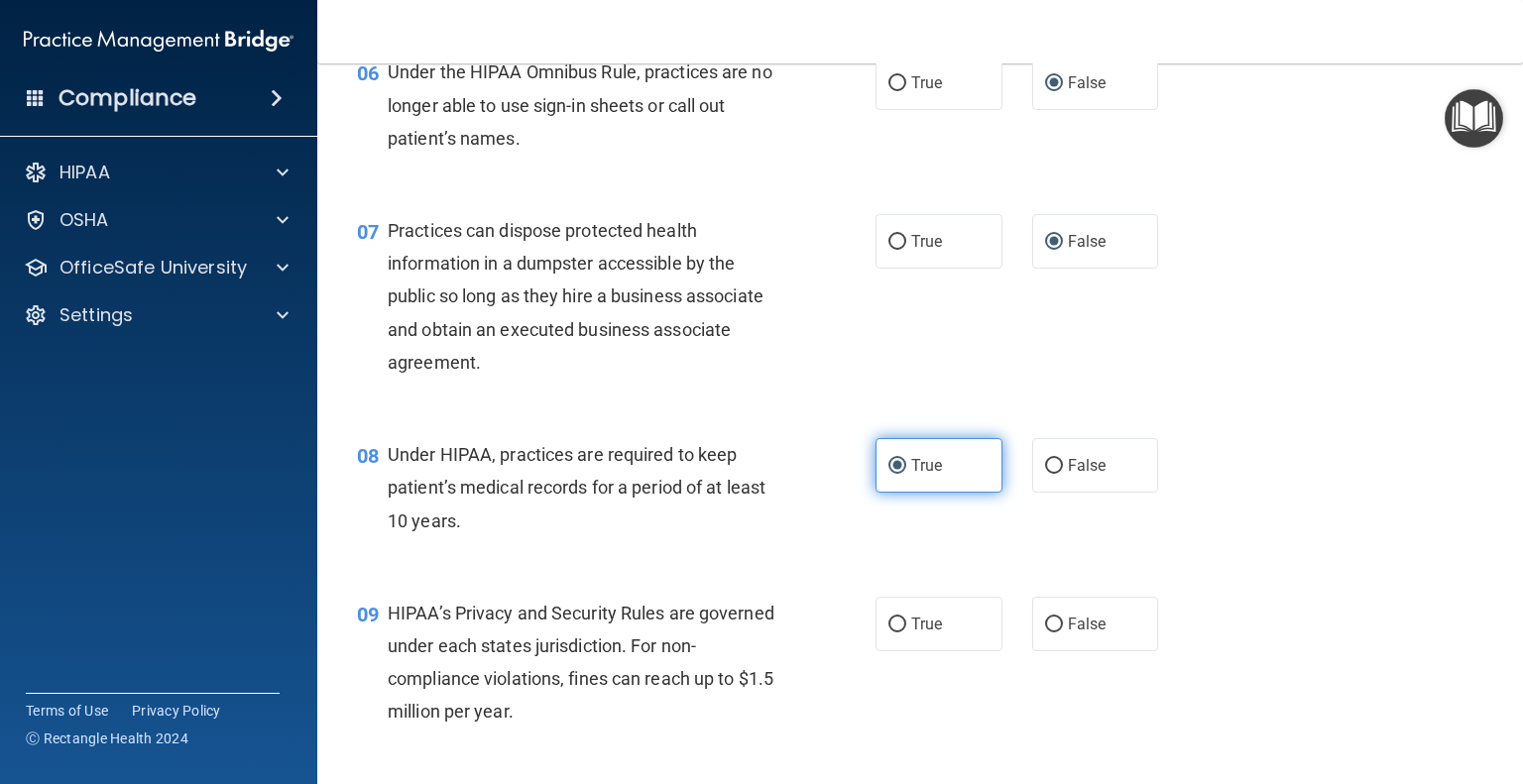 click on "True" at bounding box center (897, 466) 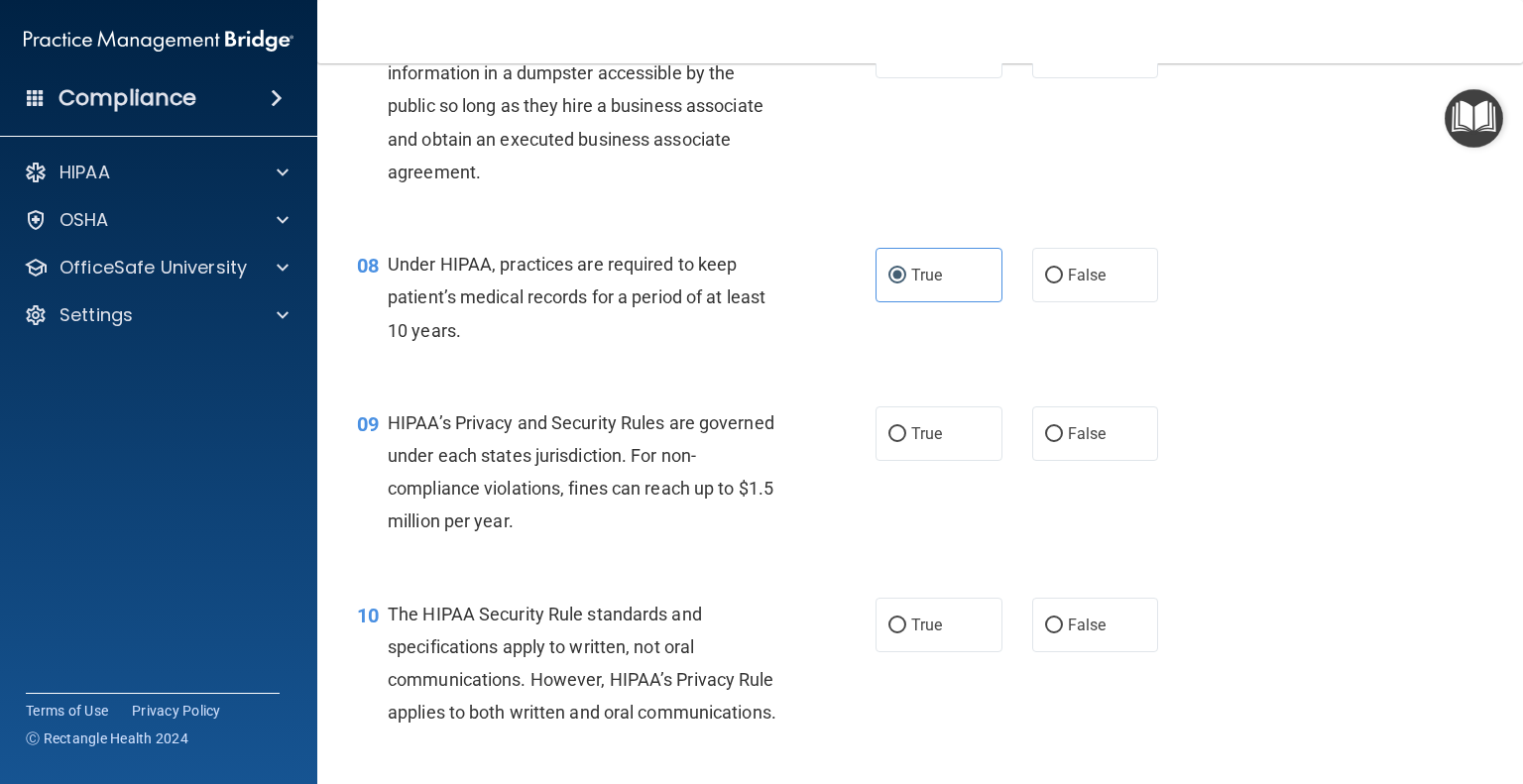 scroll, scrollTop: 1189, scrollLeft: 0, axis: vertical 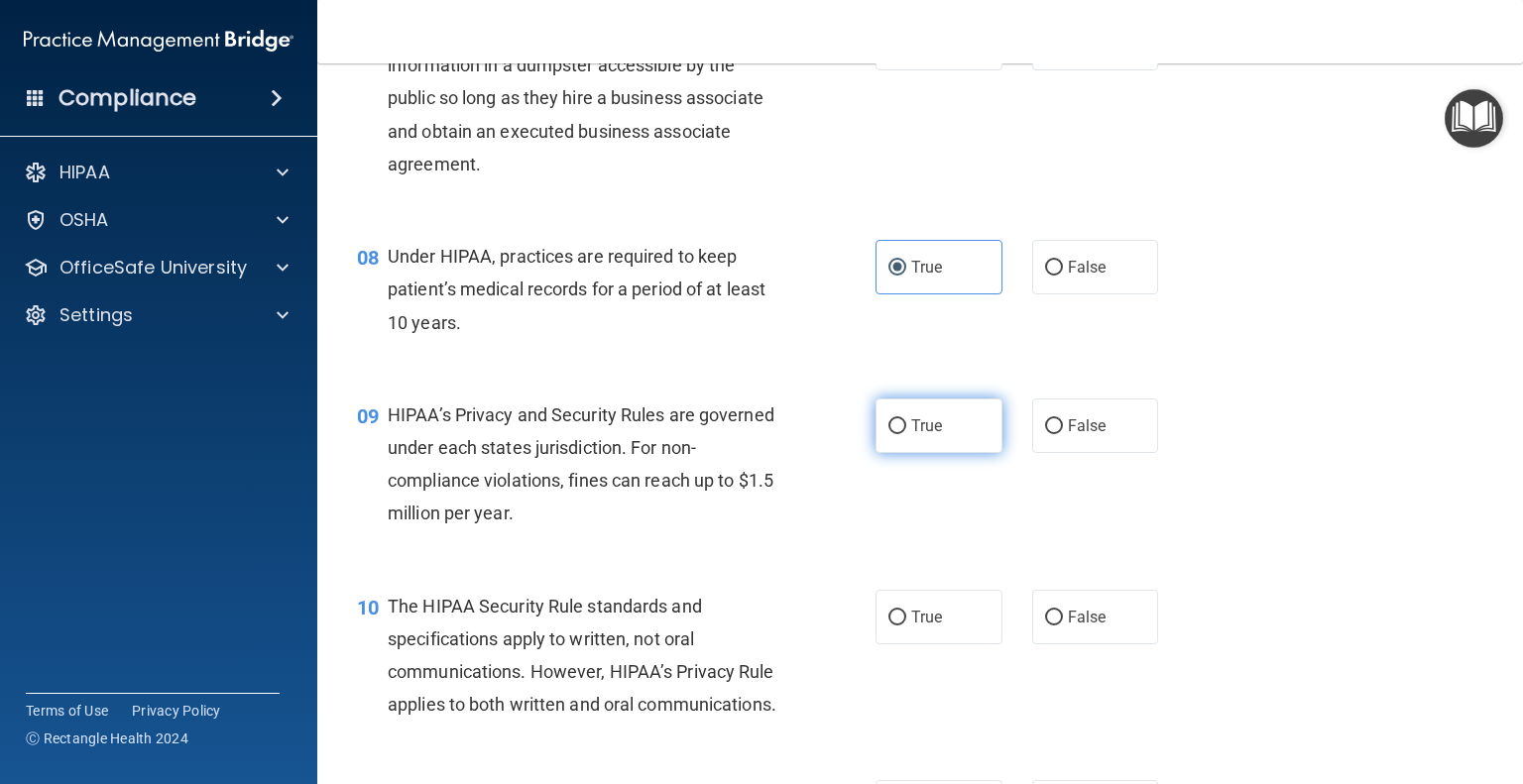 click on "True" at bounding box center [897, 426] 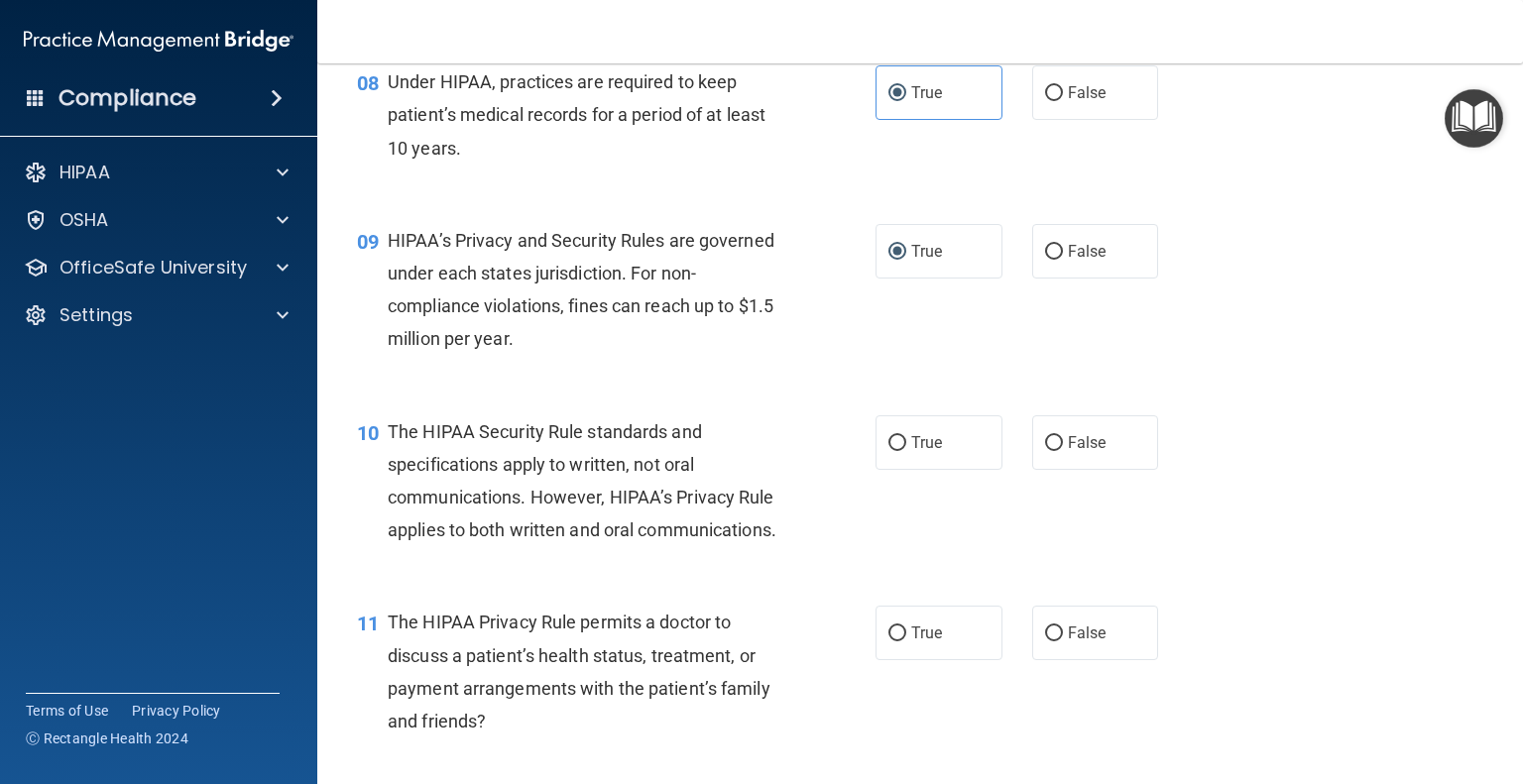 scroll, scrollTop: 1388, scrollLeft: 0, axis: vertical 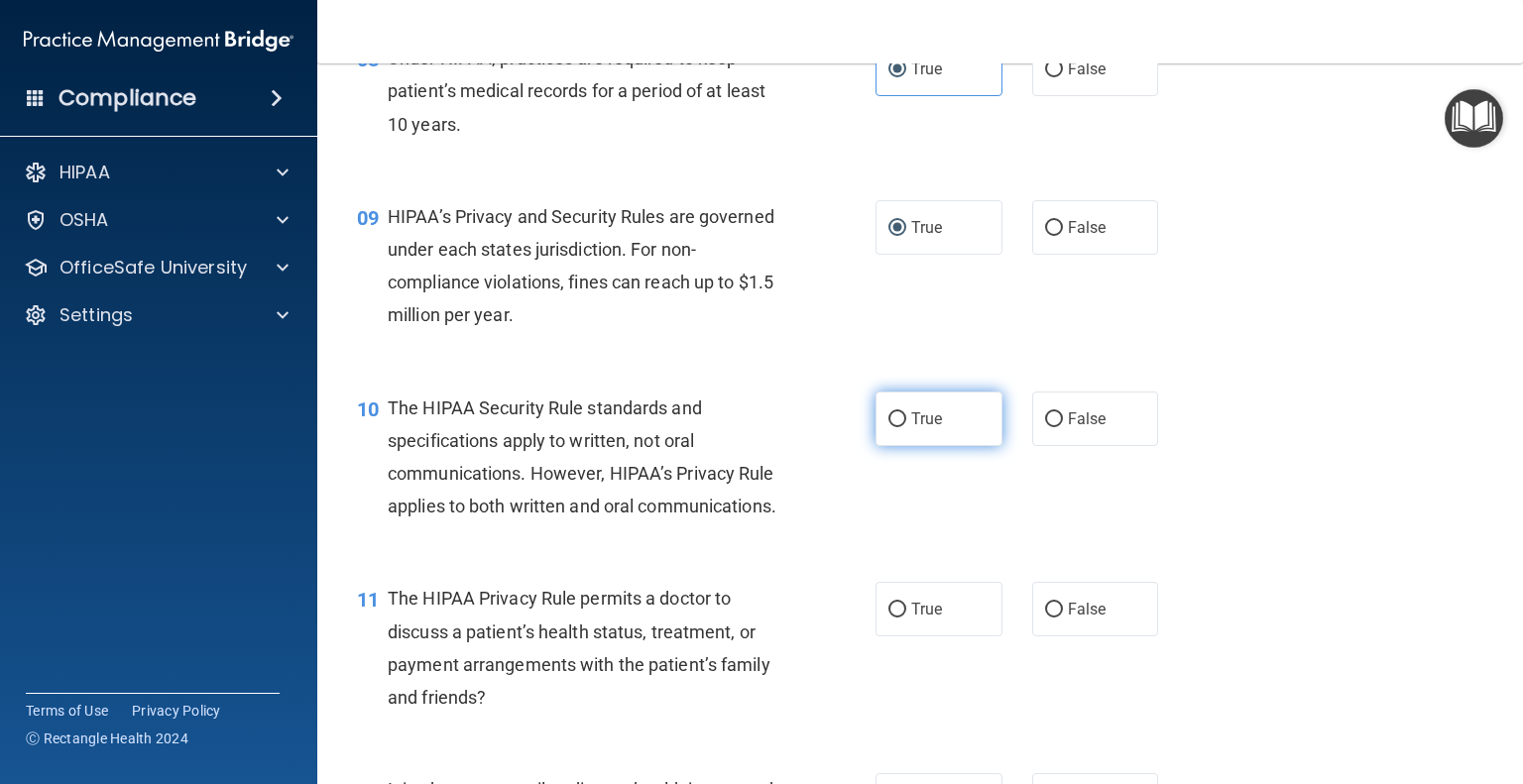click on "True" at bounding box center [897, 419] 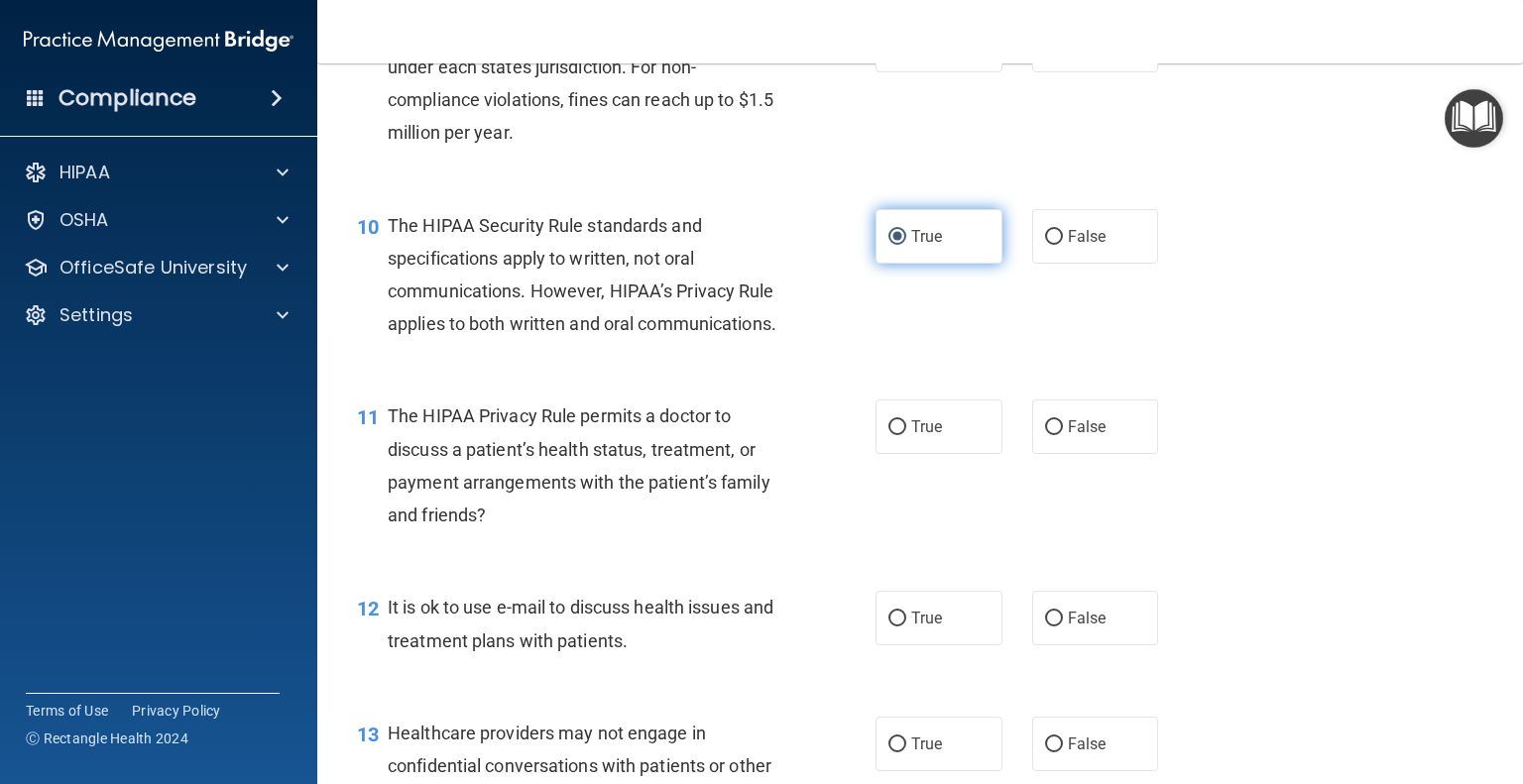 scroll, scrollTop: 1586, scrollLeft: 0, axis: vertical 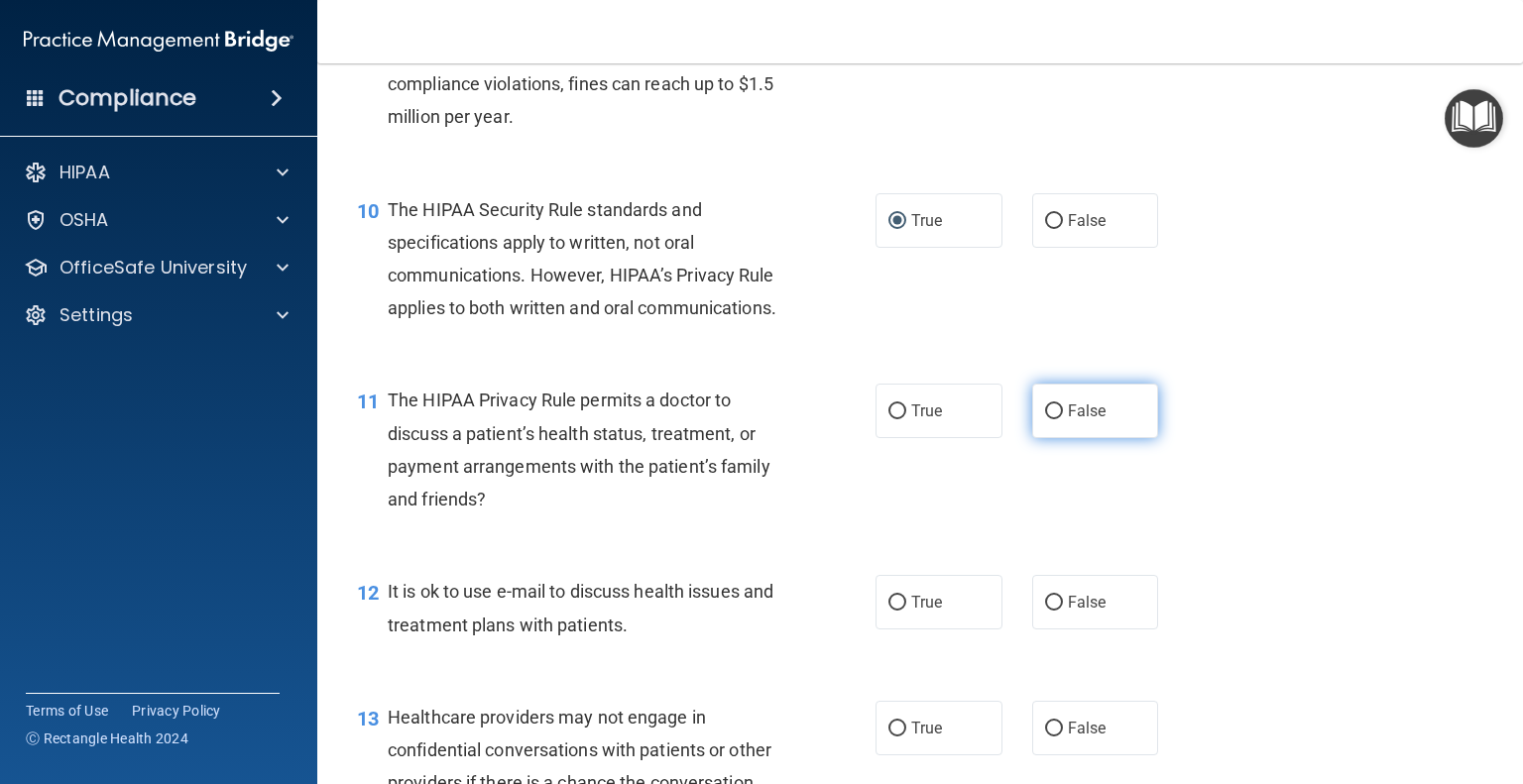 click on "False" at bounding box center [1054, 411] 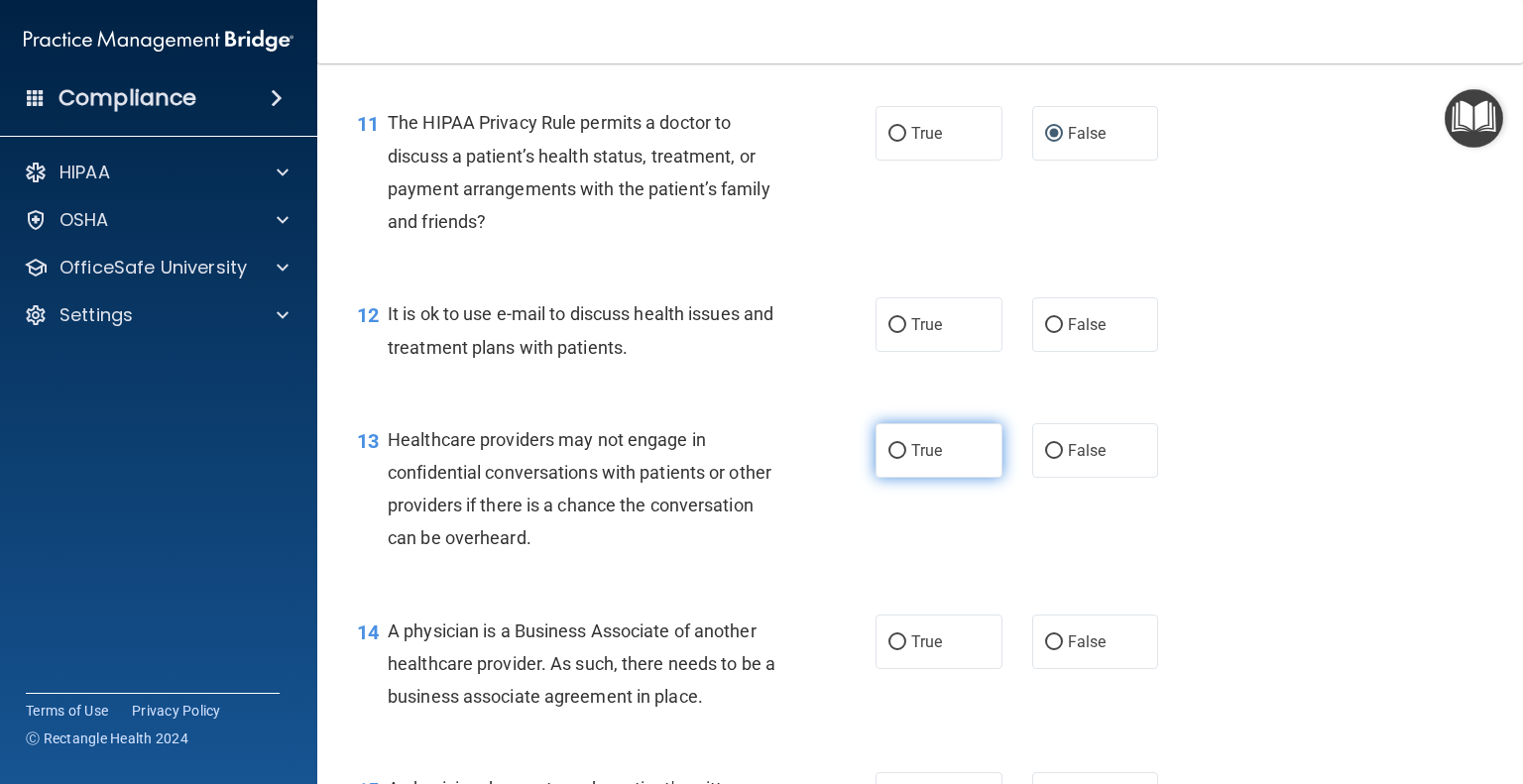 scroll, scrollTop: 1883, scrollLeft: 0, axis: vertical 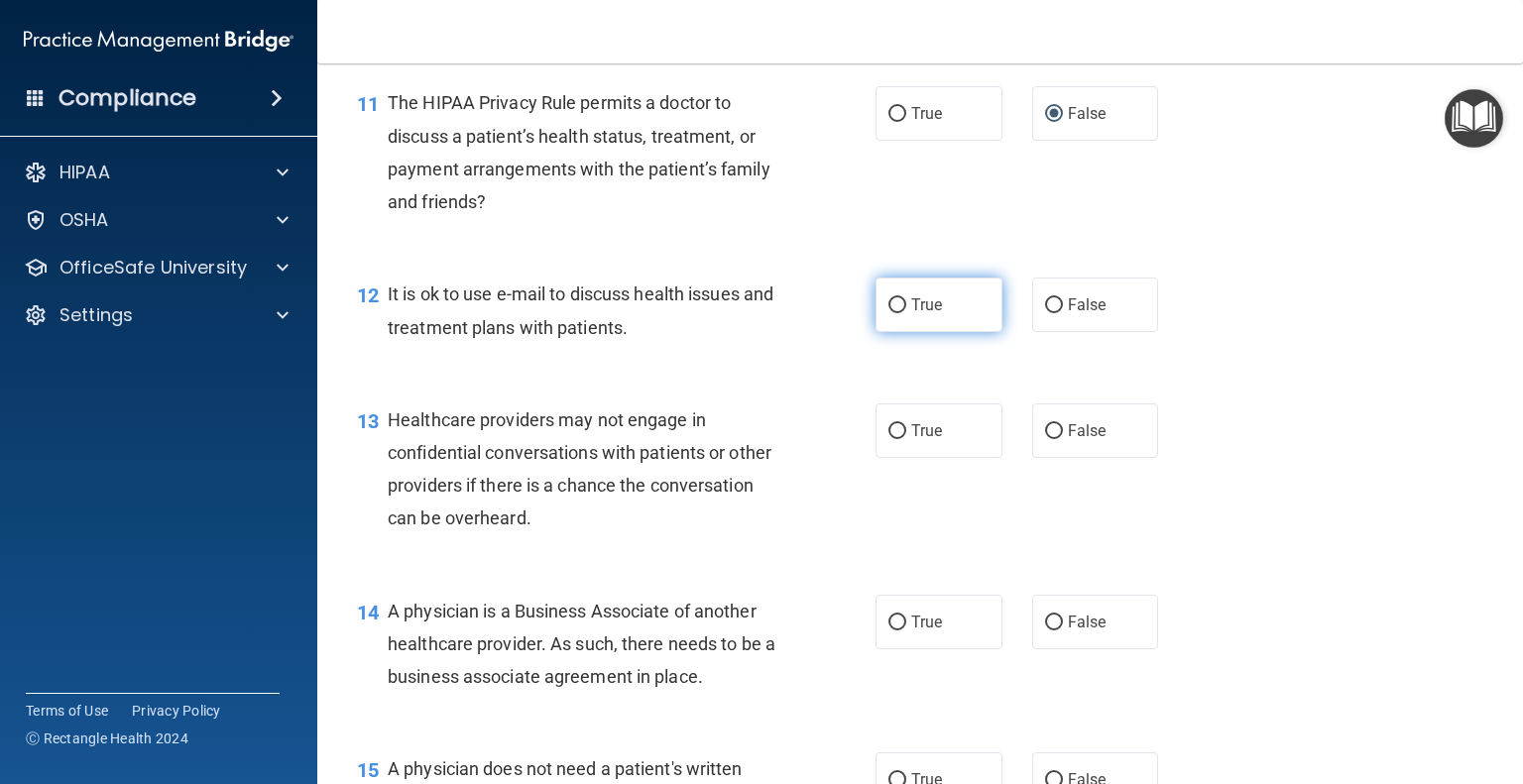 click on "True" at bounding box center [897, 305] 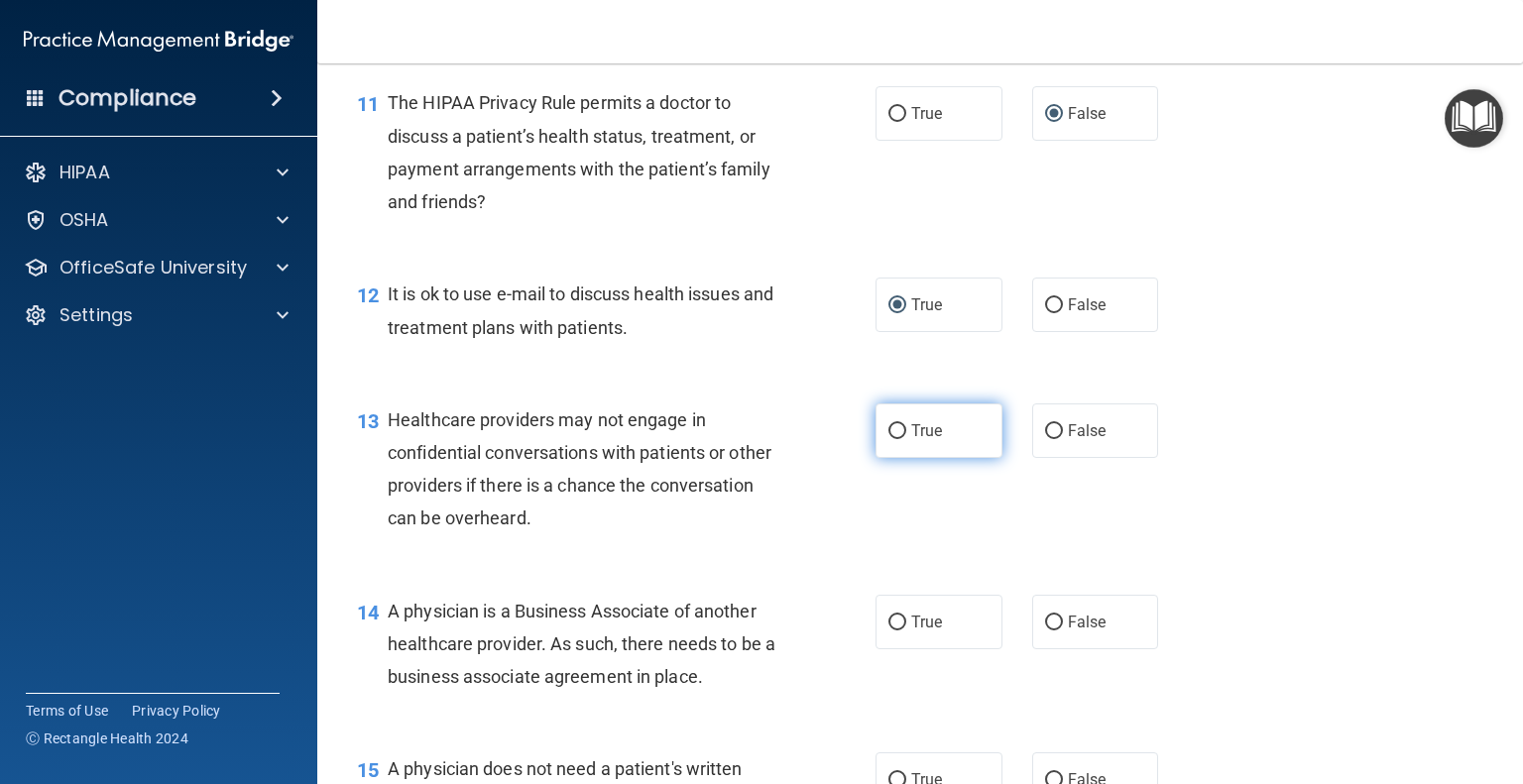 click on "True" at bounding box center (926, 430) 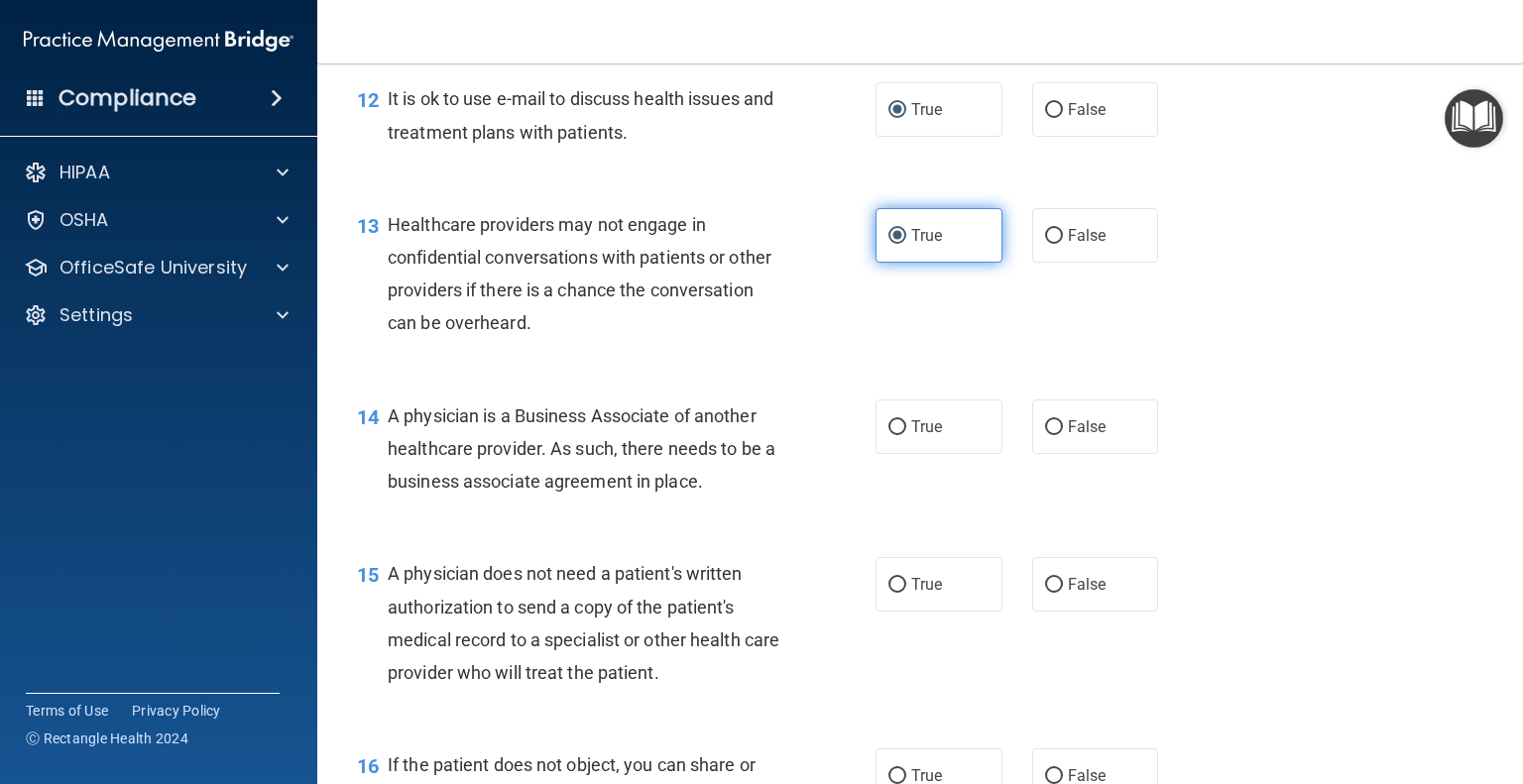 scroll, scrollTop: 2081, scrollLeft: 0, axis: vertical 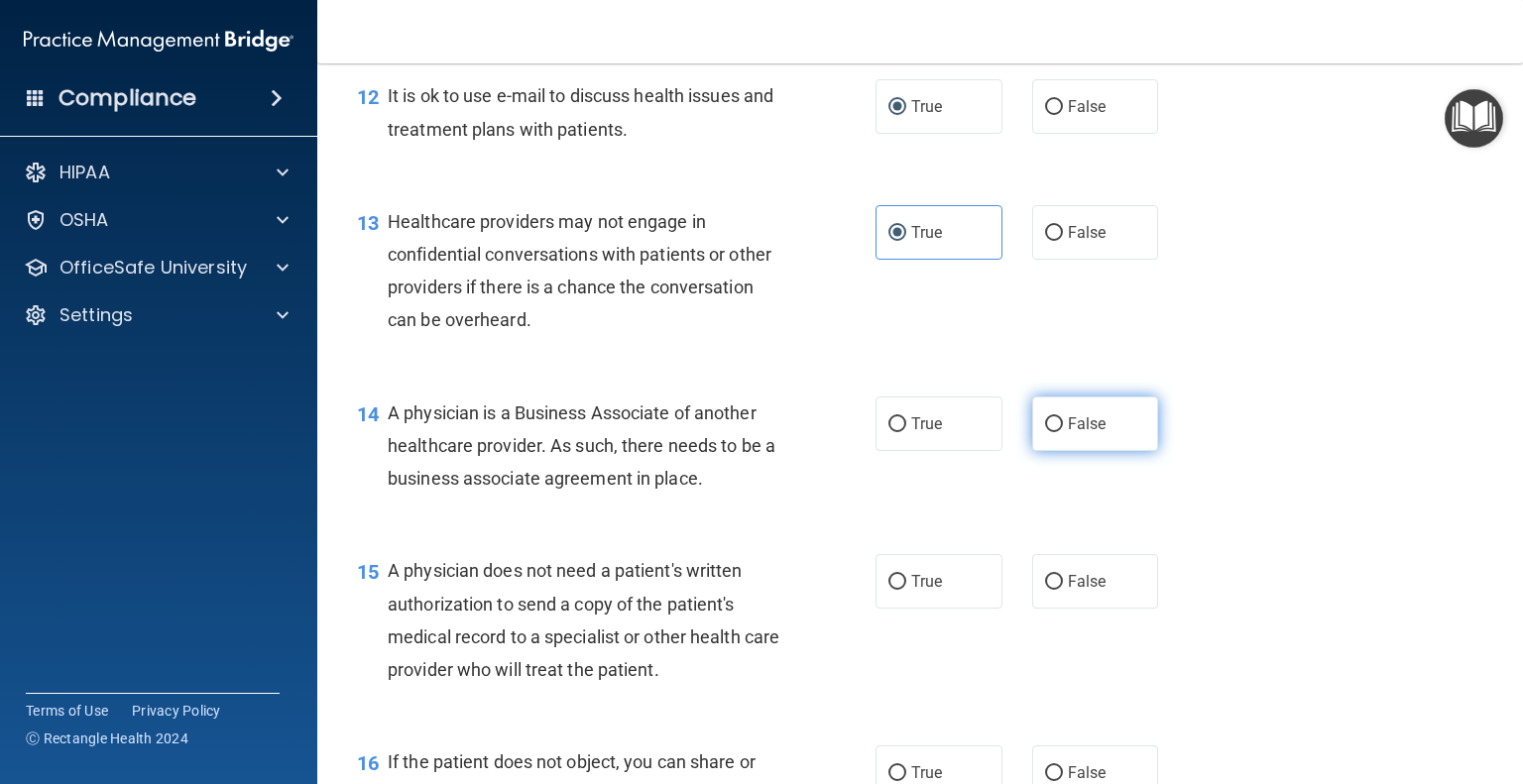 click on "False" at bounding box center (1054, 424) 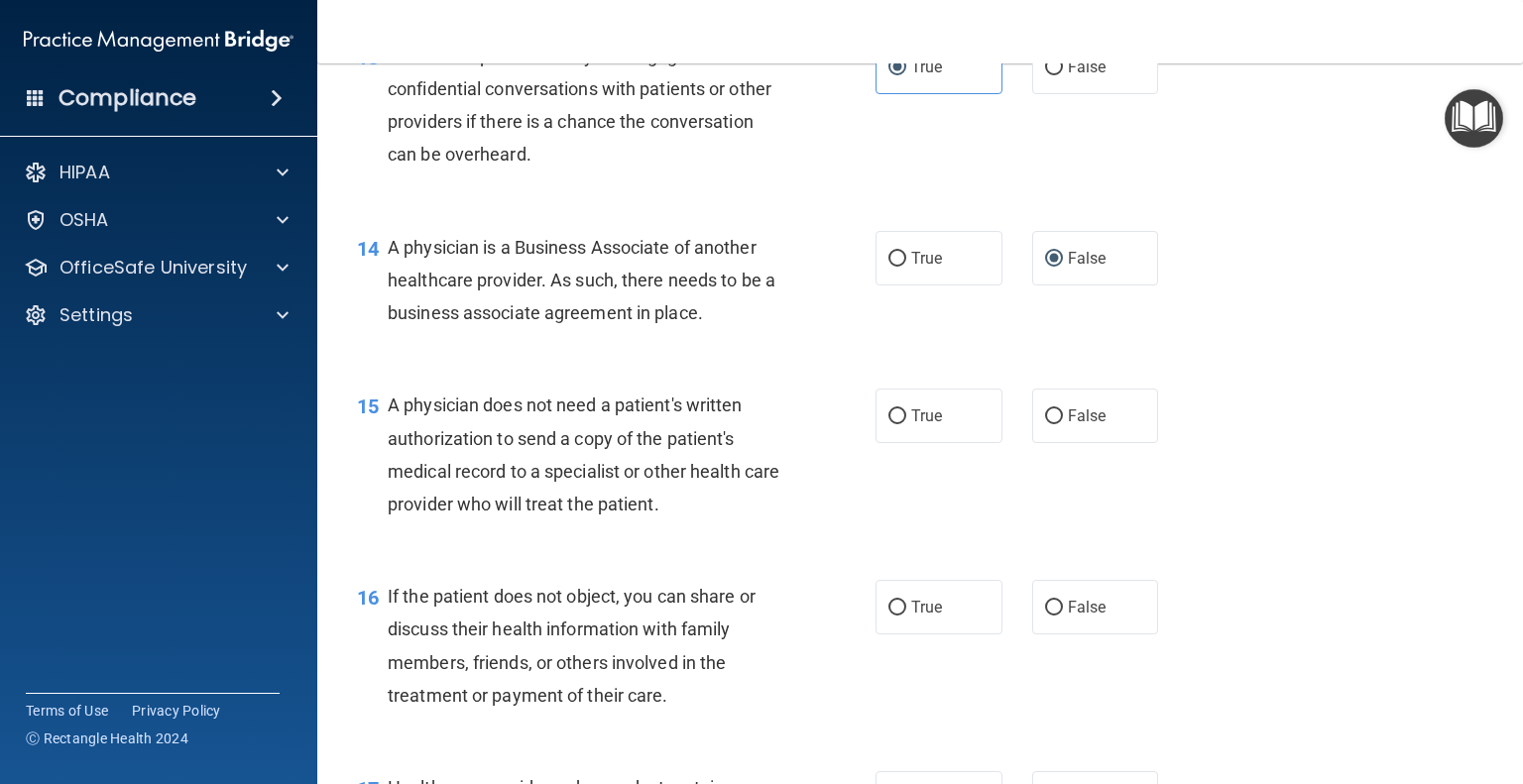 scroll, scrollTop: 2280, scrollLeft: 0, axis: vertical 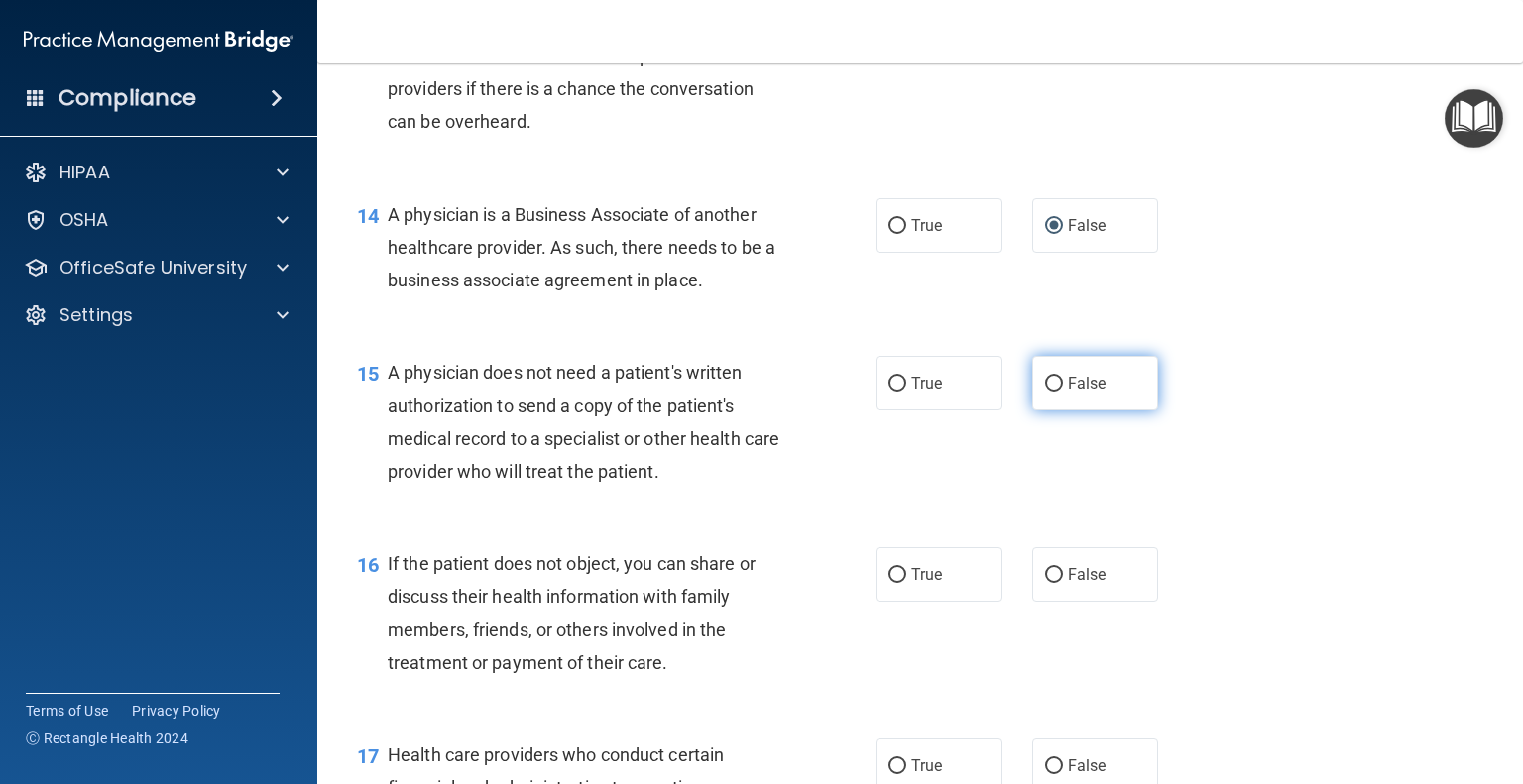 click on "False" at bounding box center [1096, 383] 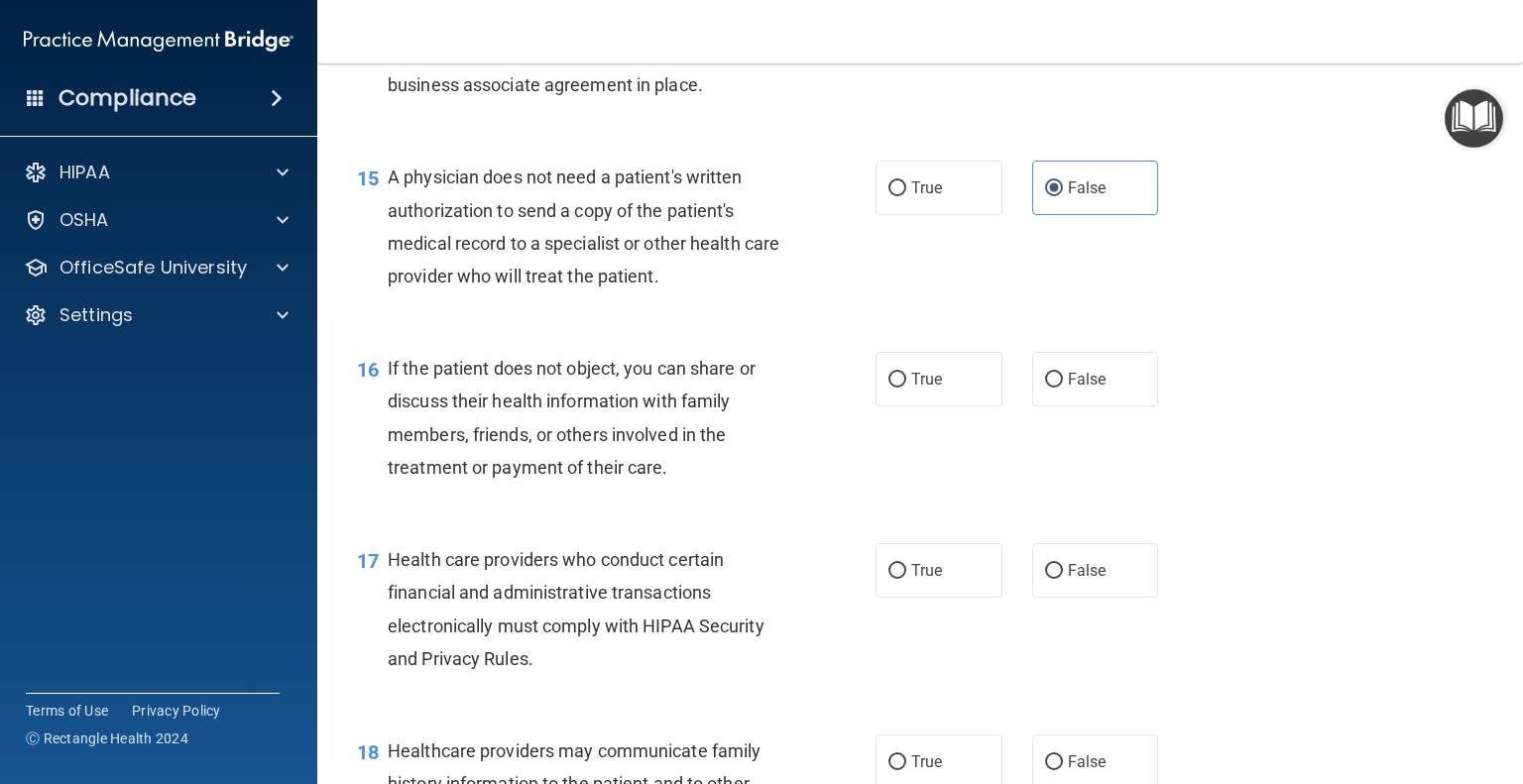 scroll, scrollTop: 2478, scrollLeft: 0, axis: vertical 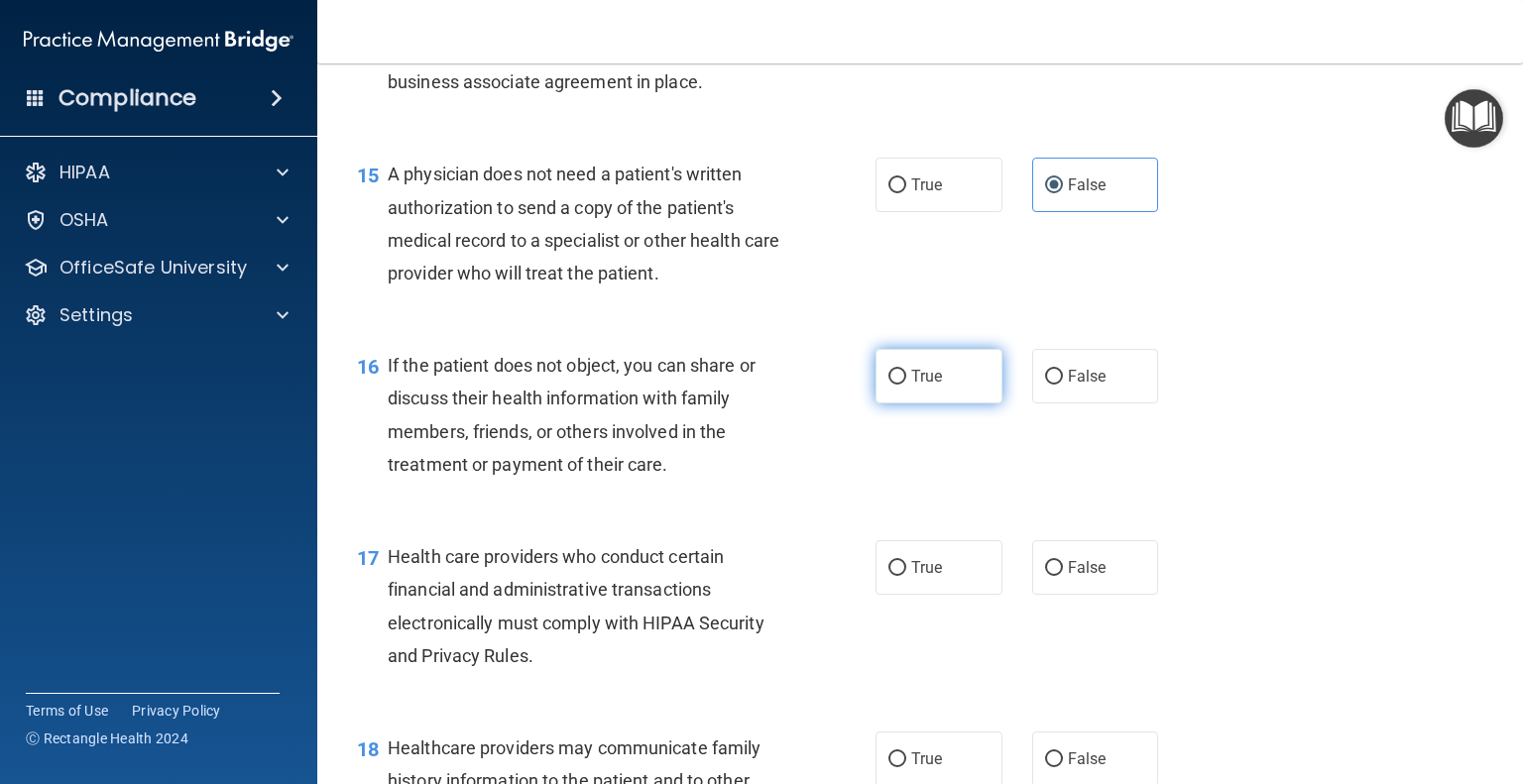 click on "True" at bounding box center (897, 377) 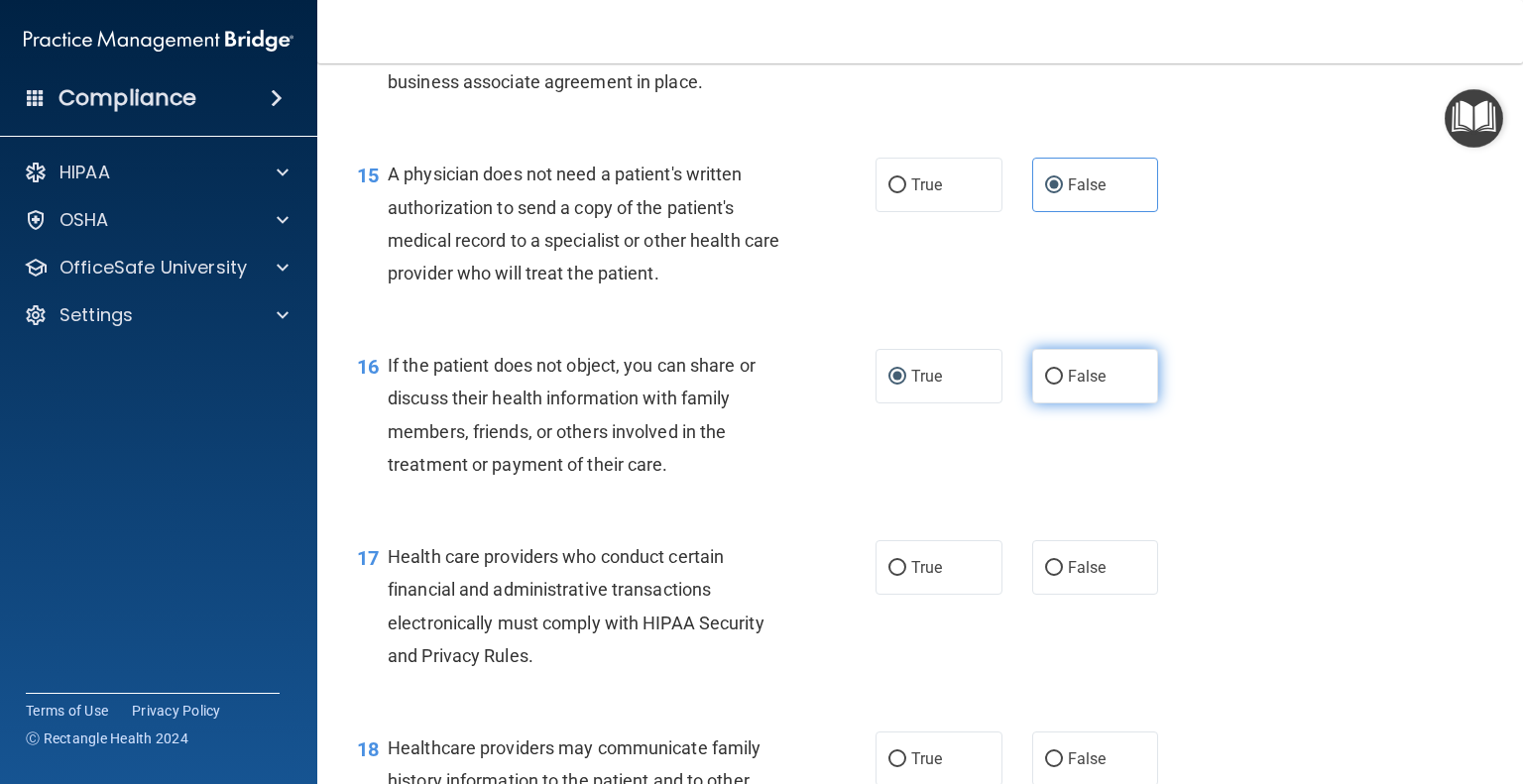click on "False" at bounding box center (1096, 376) 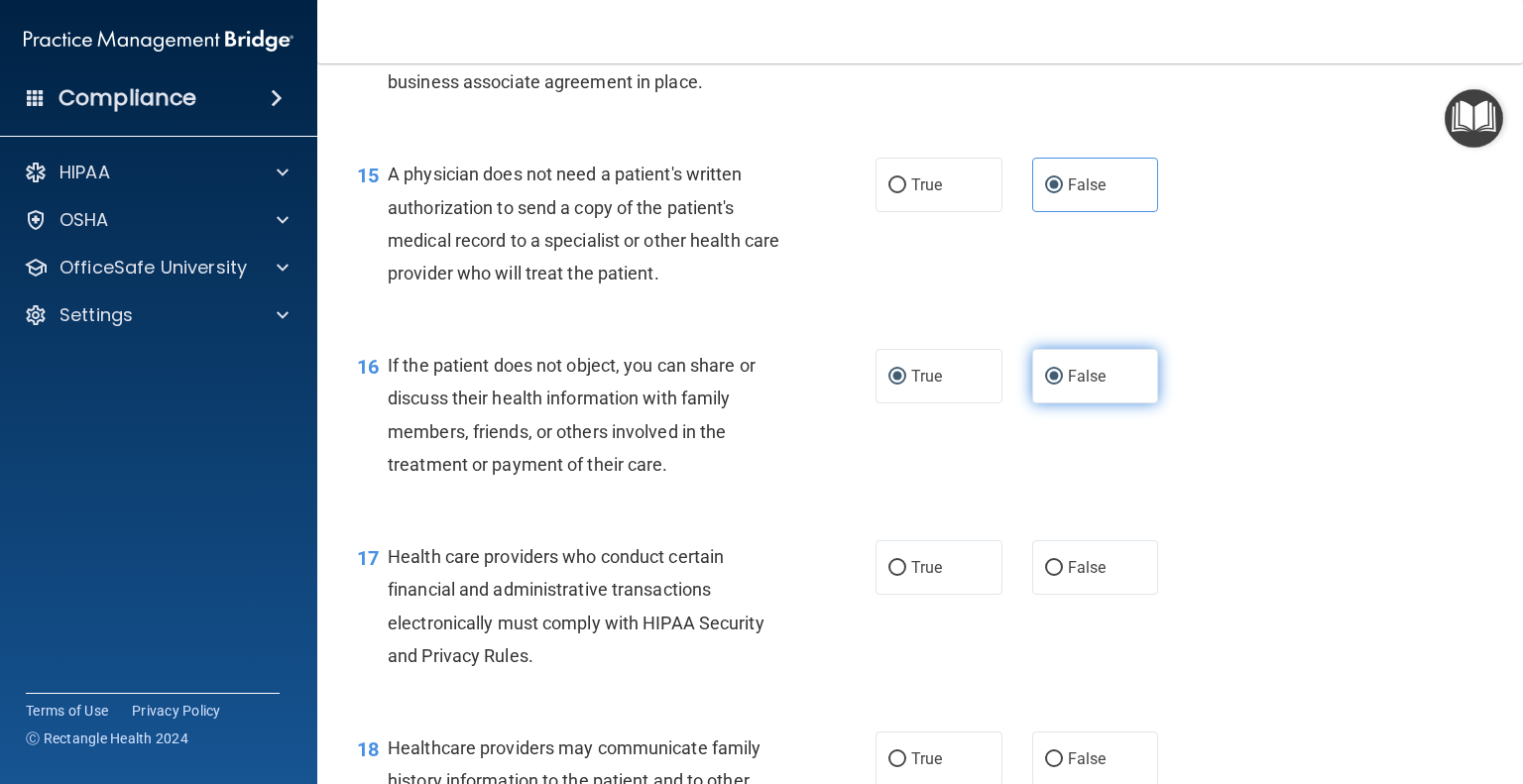 radio on "false" 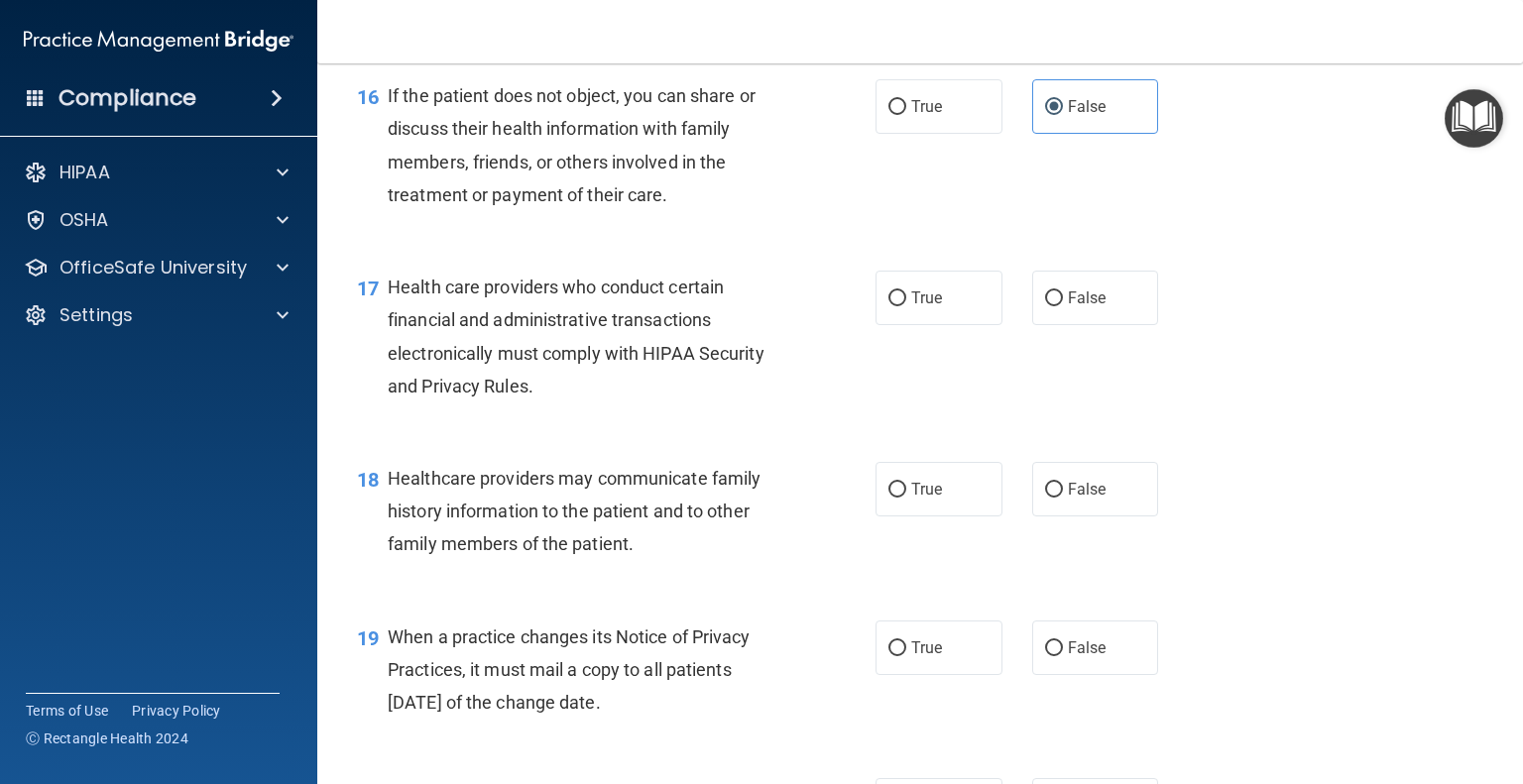 scroll, scrollTop: 2676, scrollLeft: 0, axis: vertical 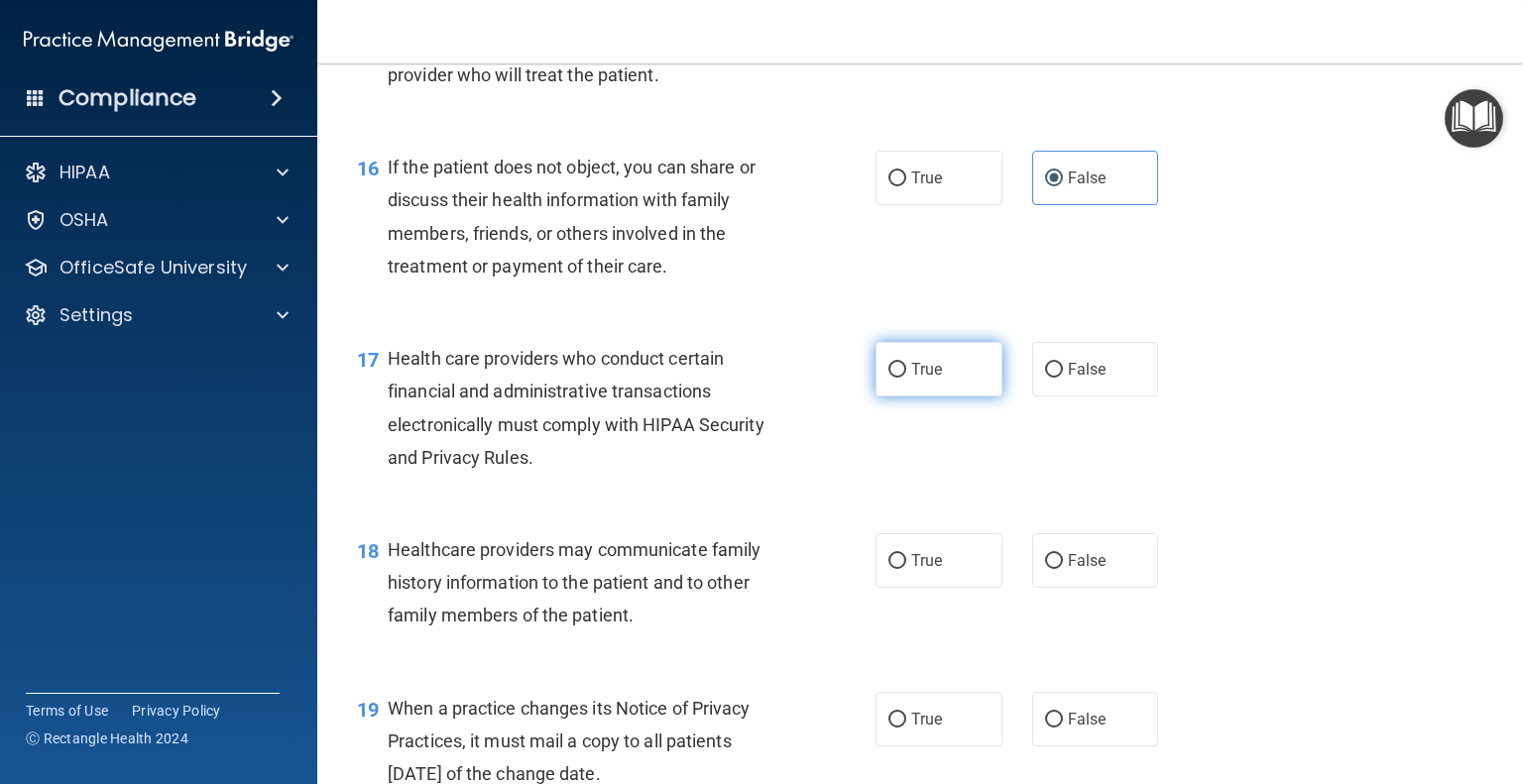 click on "True" at bounding box center (897, 370) 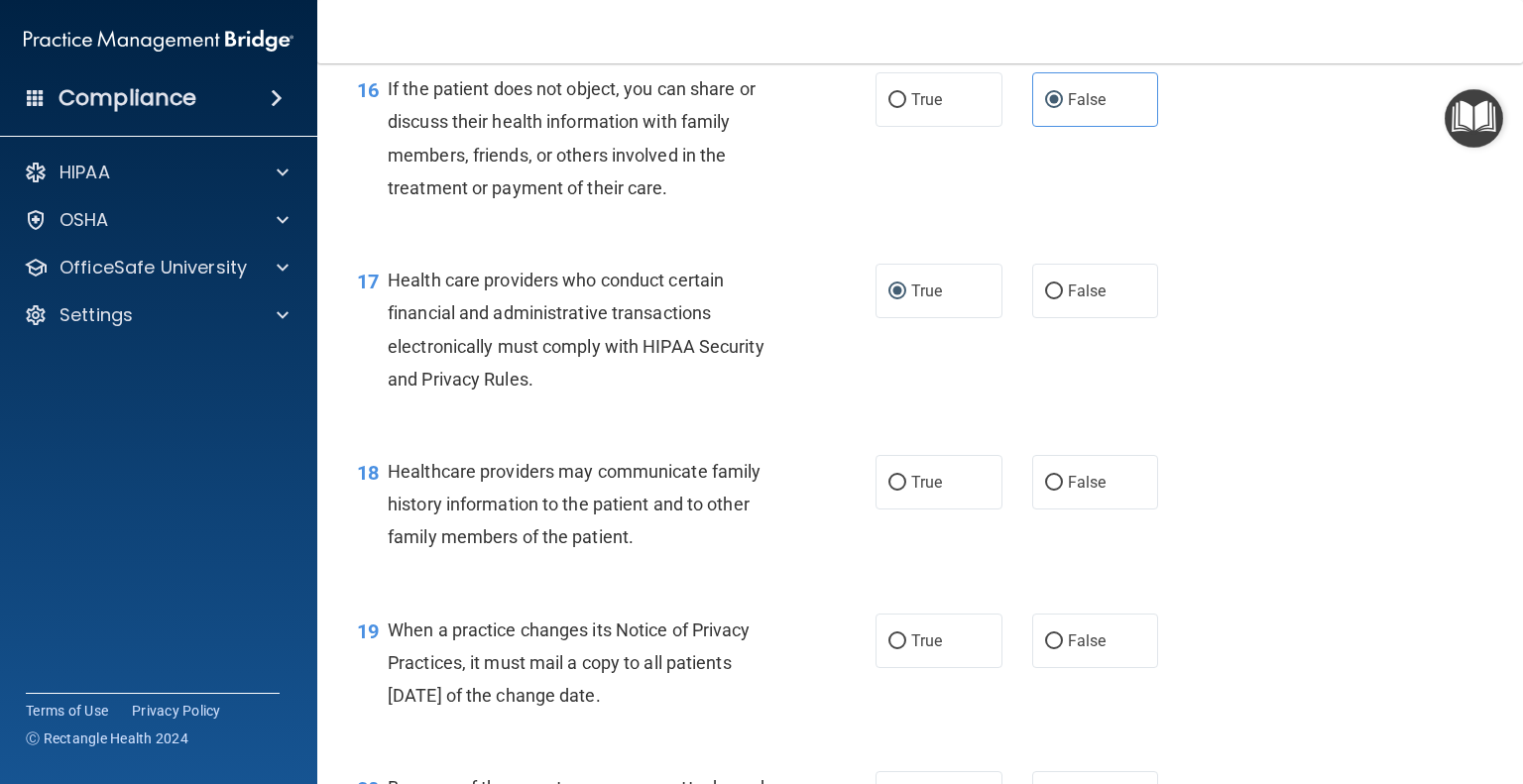 scroll, scrollTop: 2874, scrollLeft: 0, axis: vertical 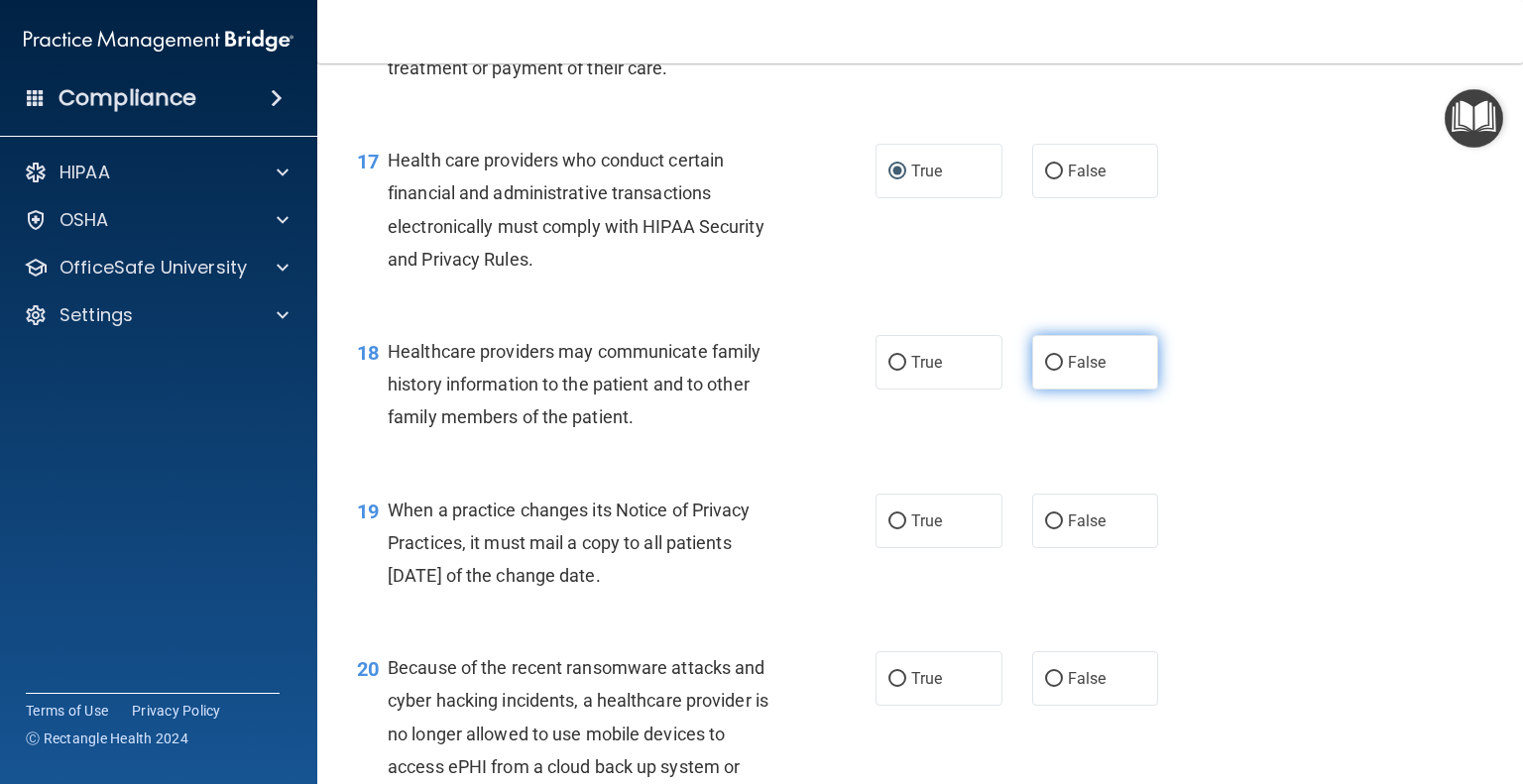 click on "False" at bounding box center (1054, 363) 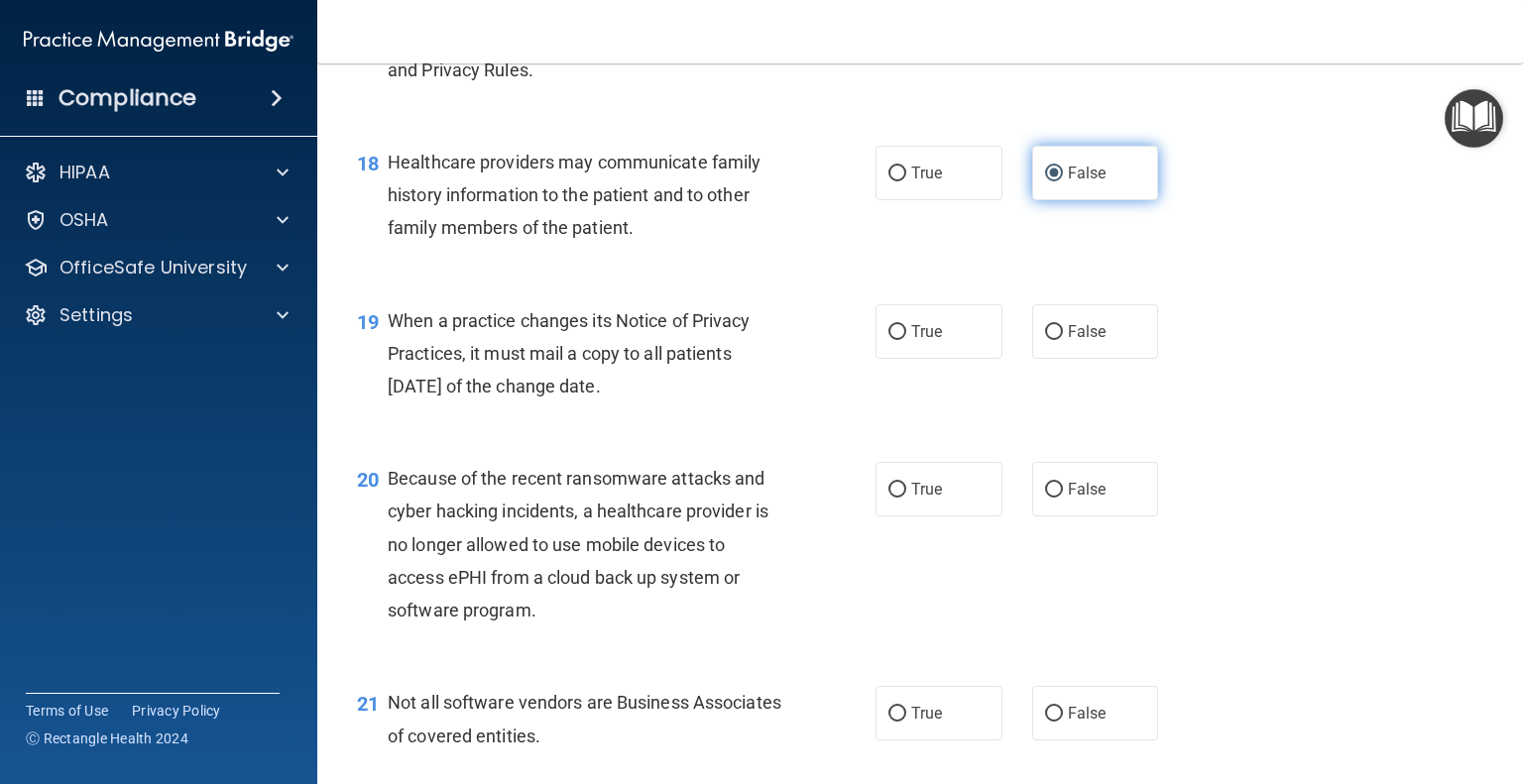 scroll, scrollTop: 3073, scrollLeft: 0, axis: vertical 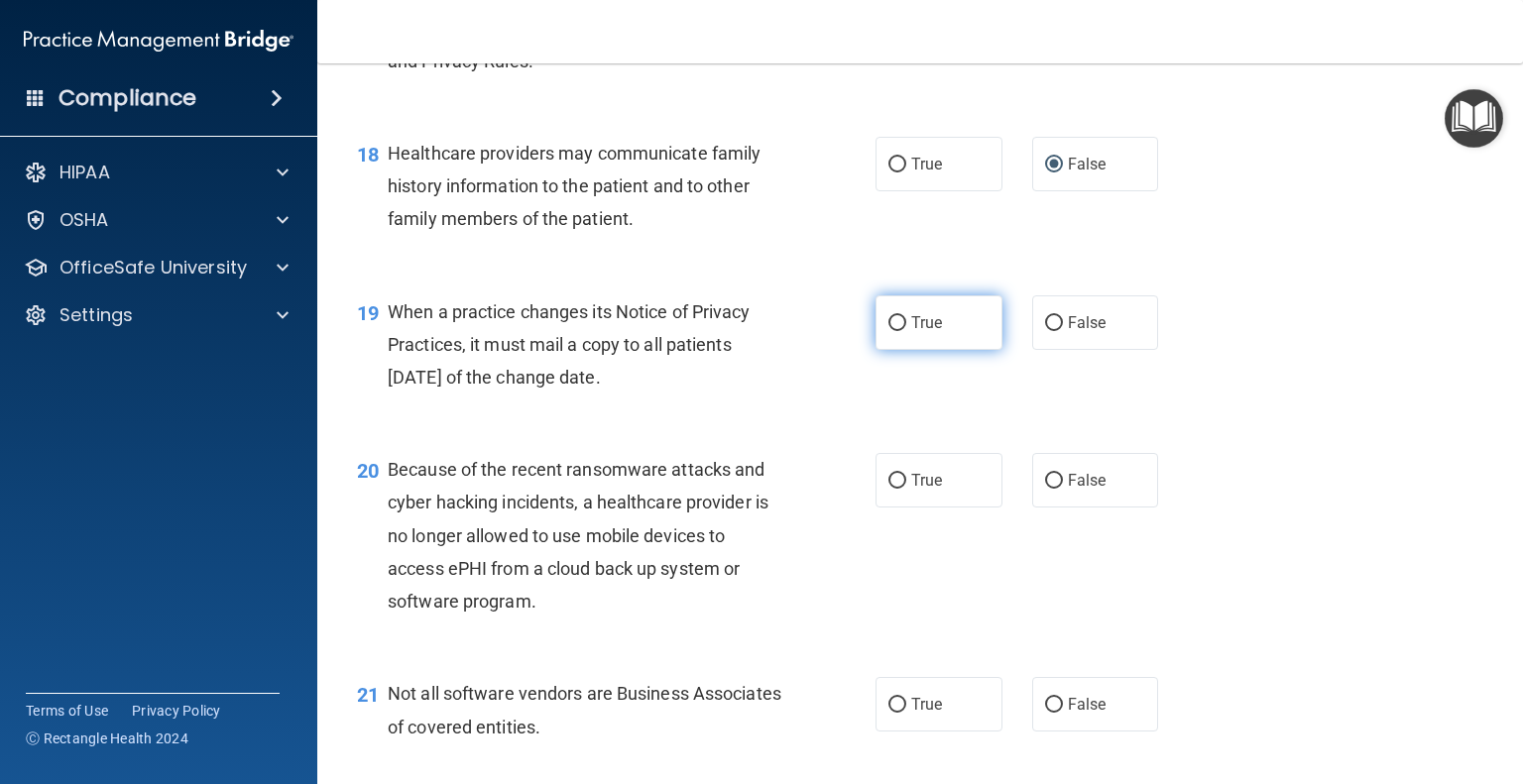 click on "True" at bounding box center [939, 322] 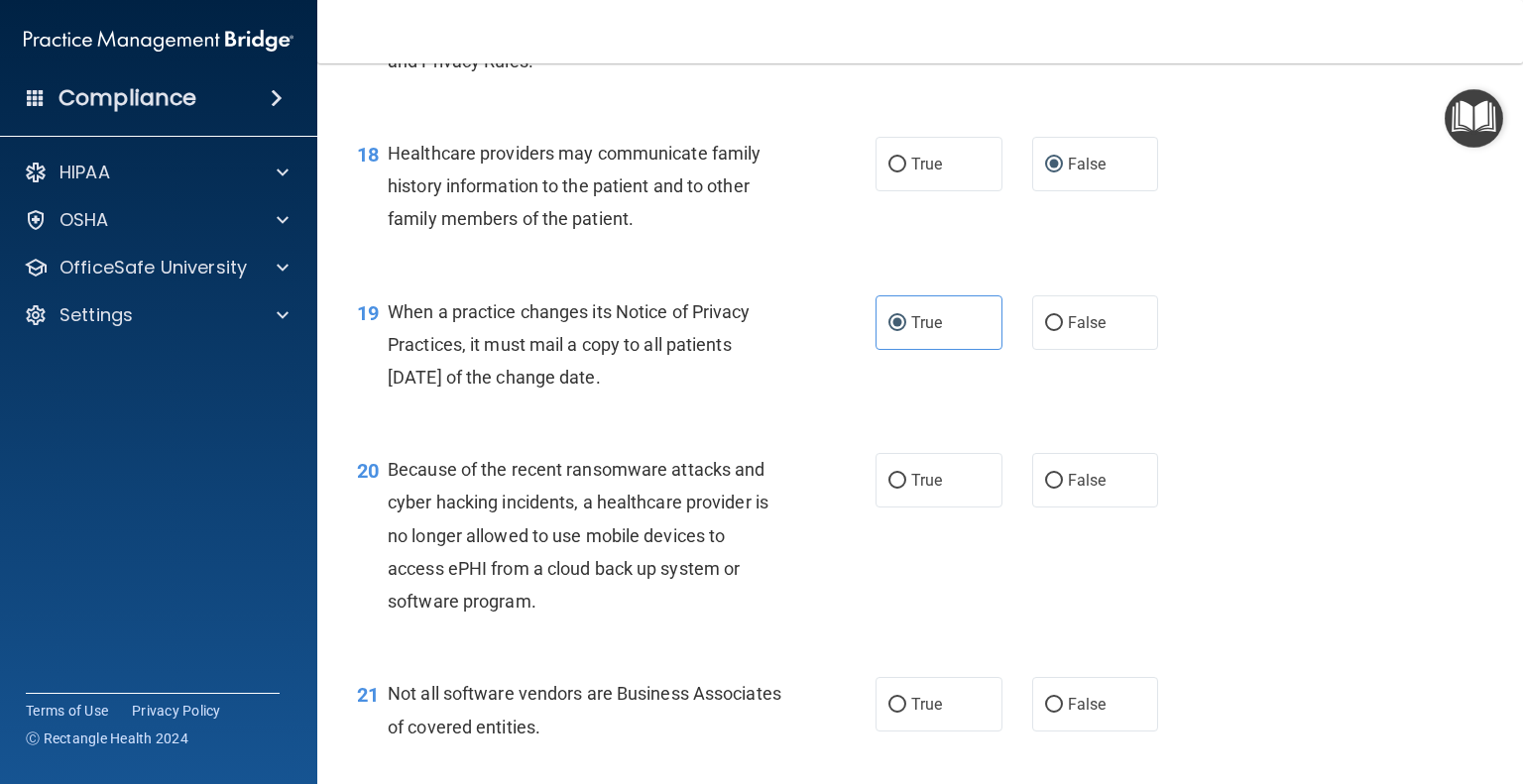 scroll, scrollTop: 3271, scrollLeft: 0, axis: vertical 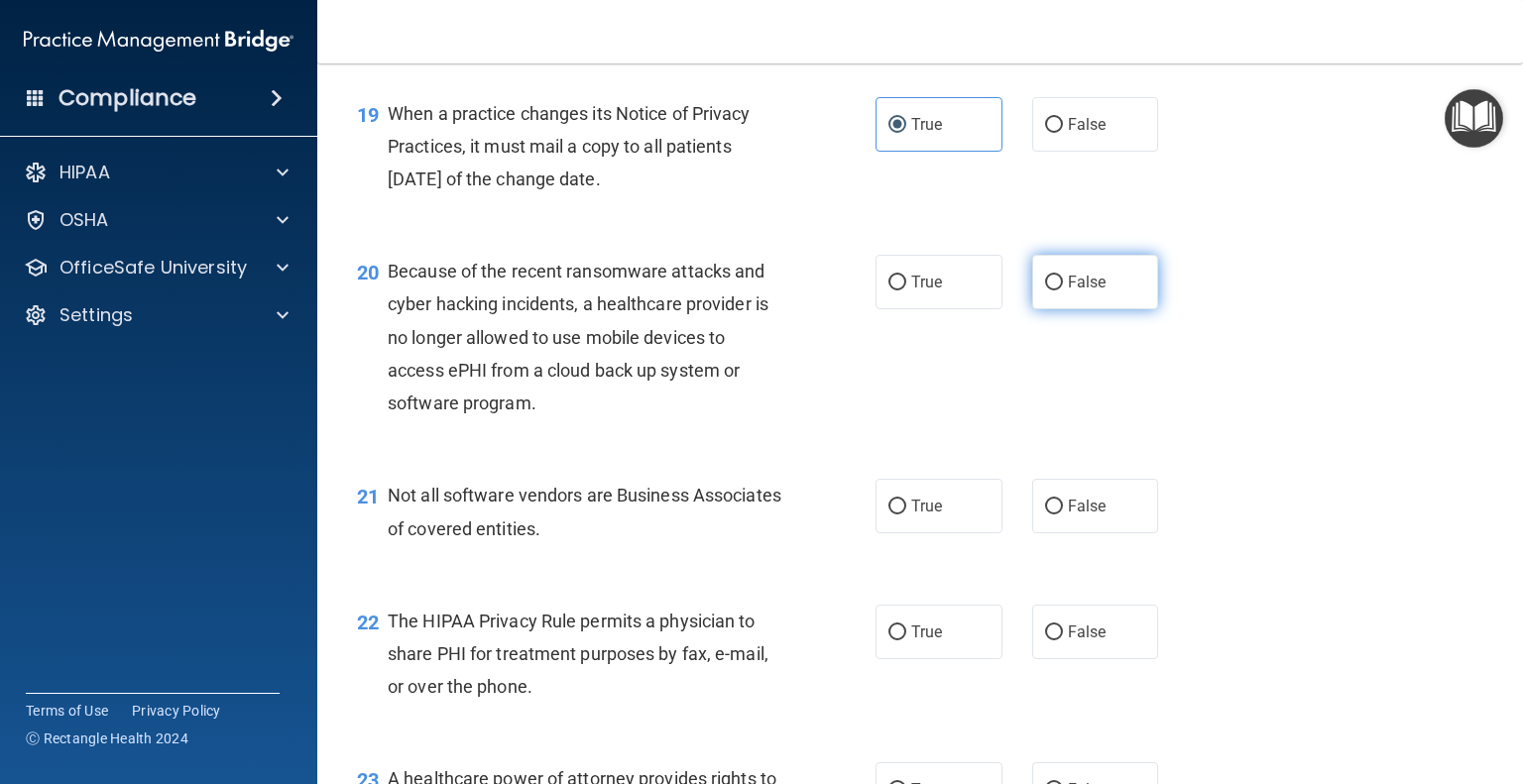 click on "False" at bounding box center (1054, 282) 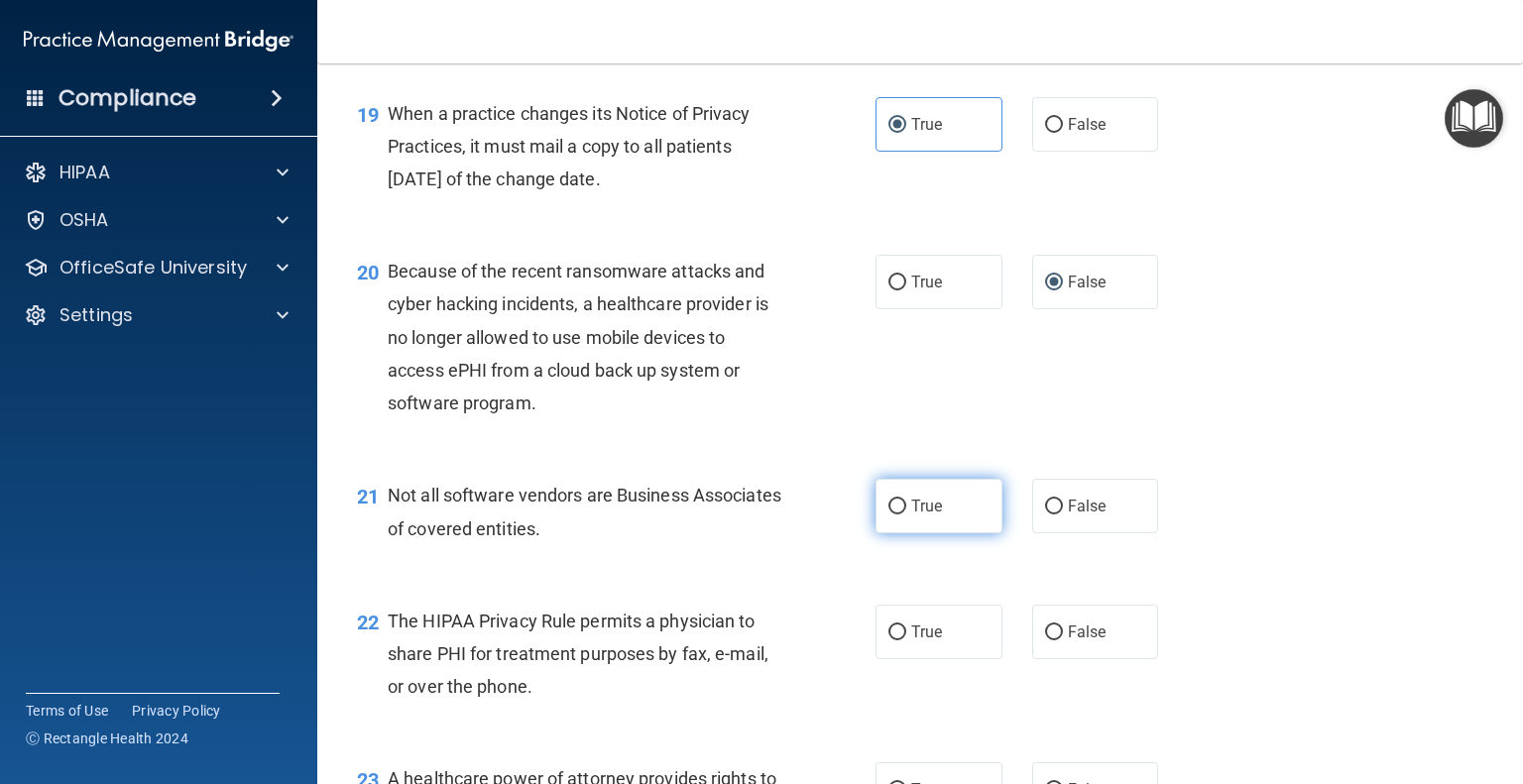 click on "True" at bounding box center (897, 506) 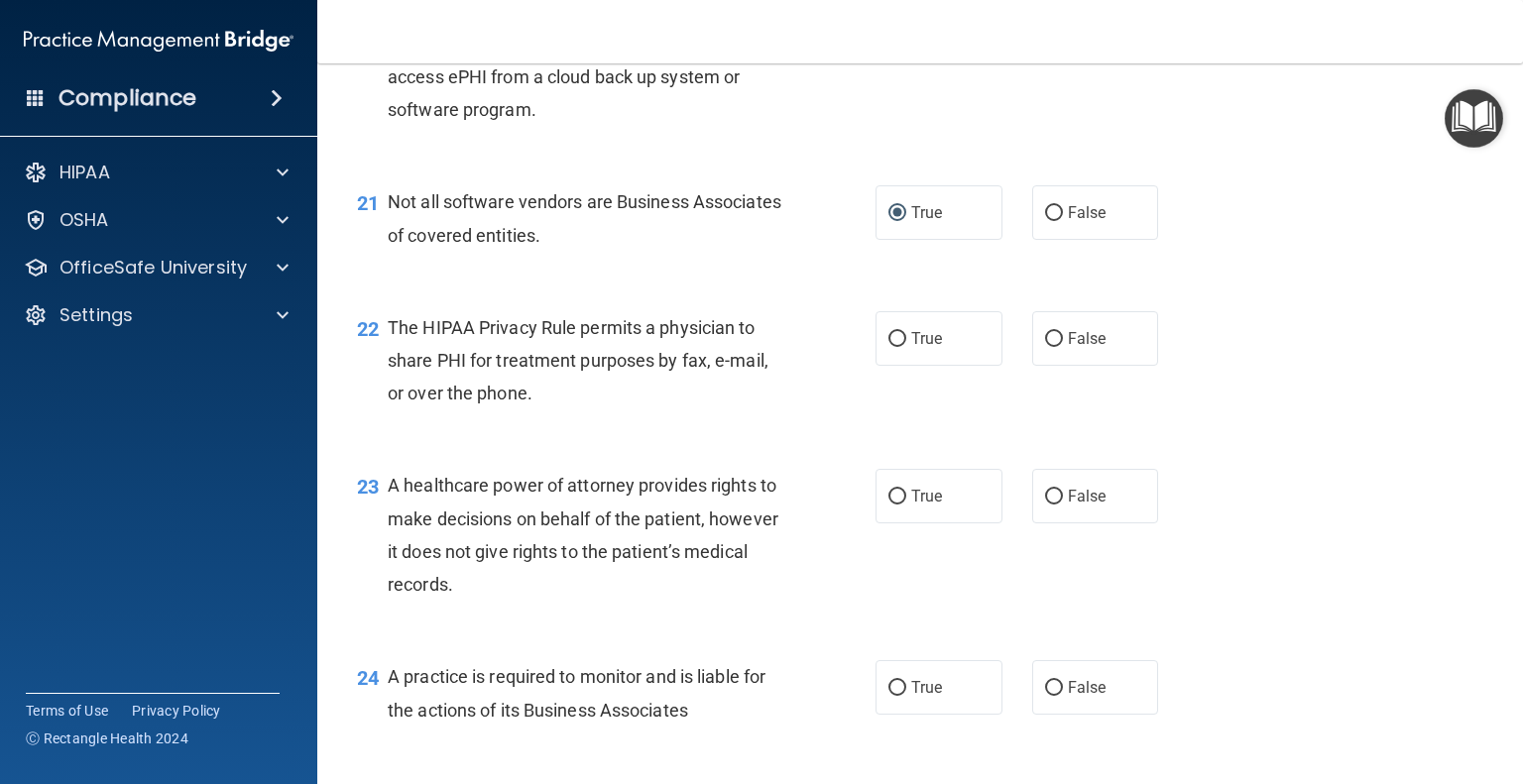 scroll, scrollTop: 3568, scrollLeft: 0, axis: vertical 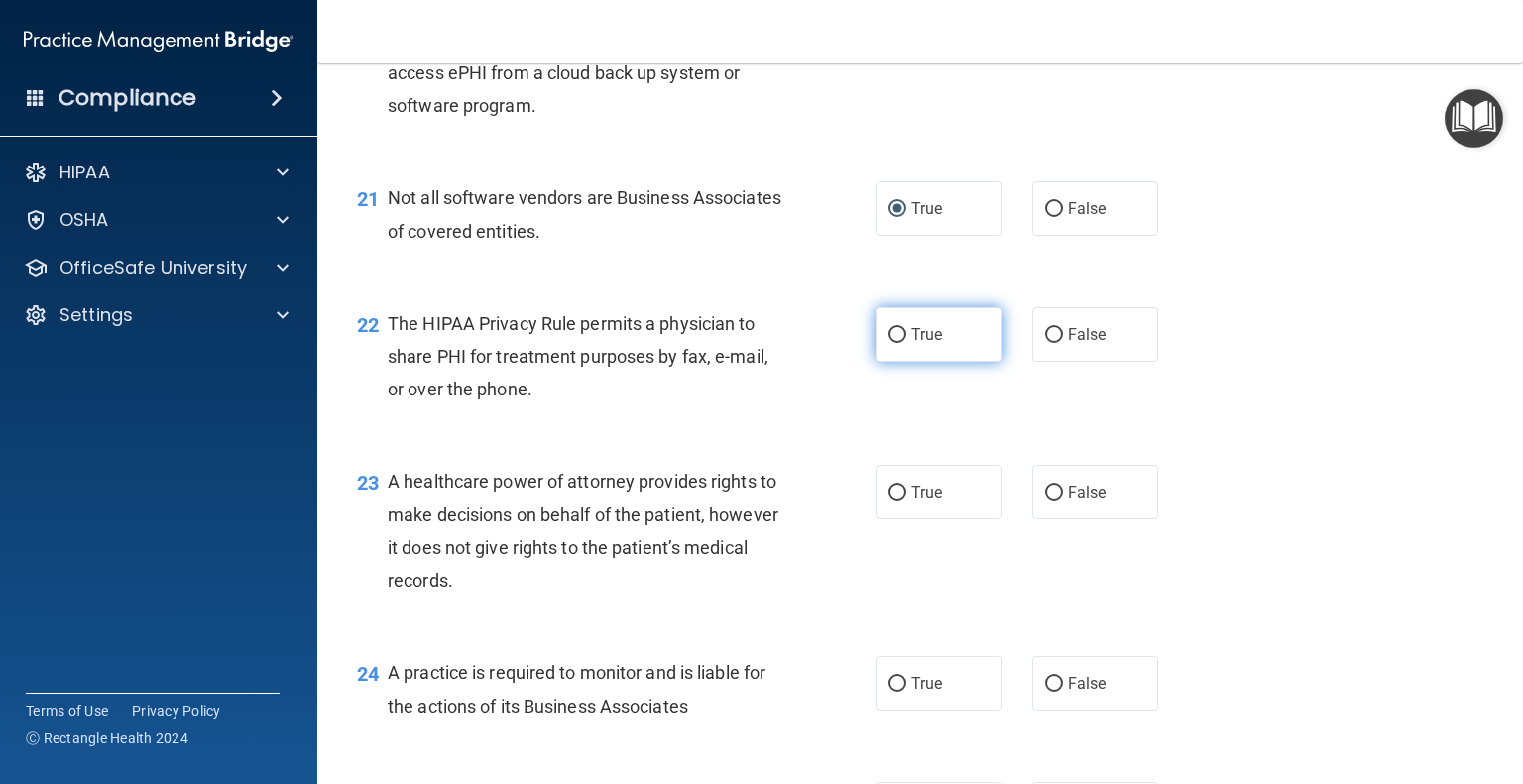 click on "True" at bounding box center (897, 335) 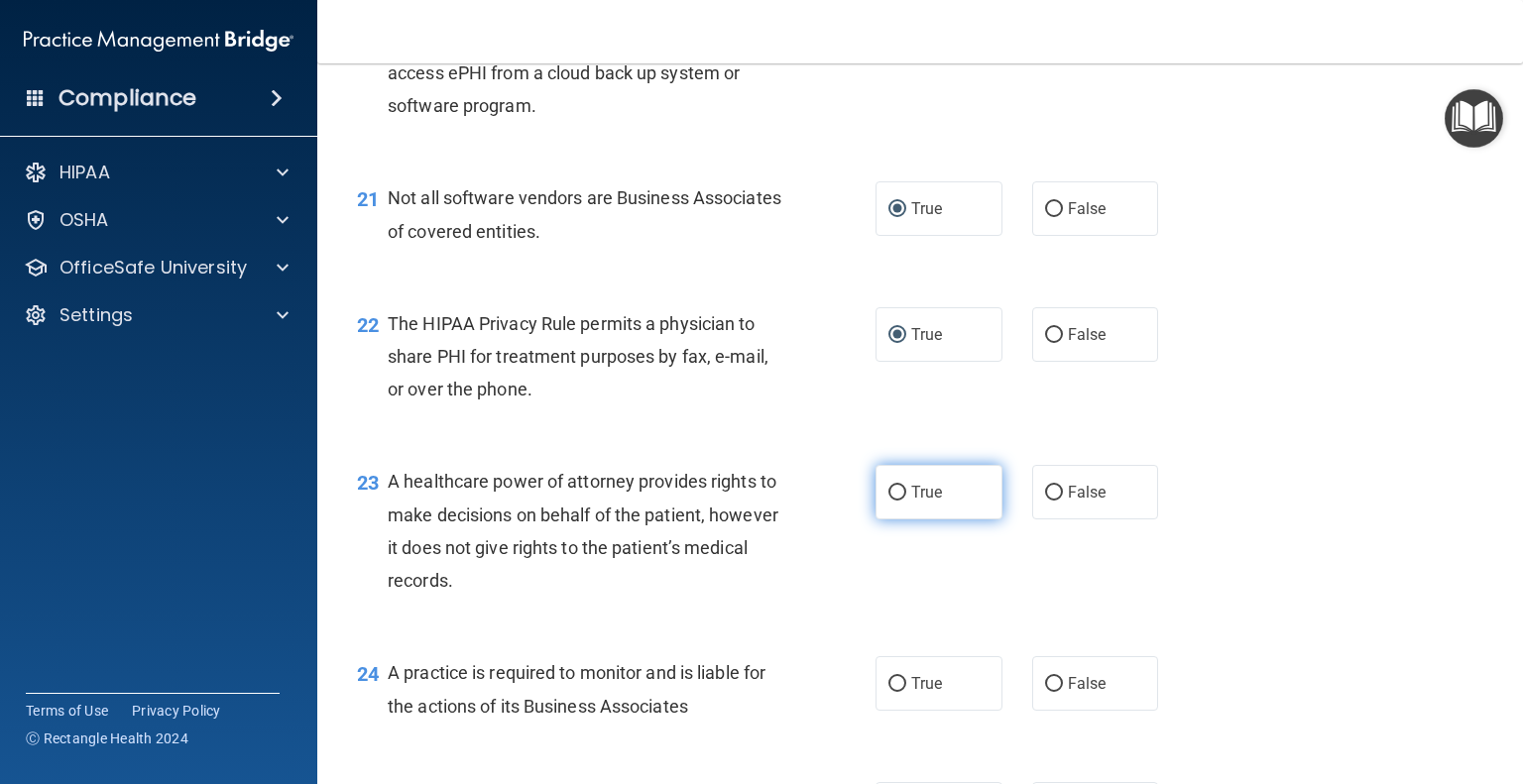 click on "True" at bounding box center (897, 493) 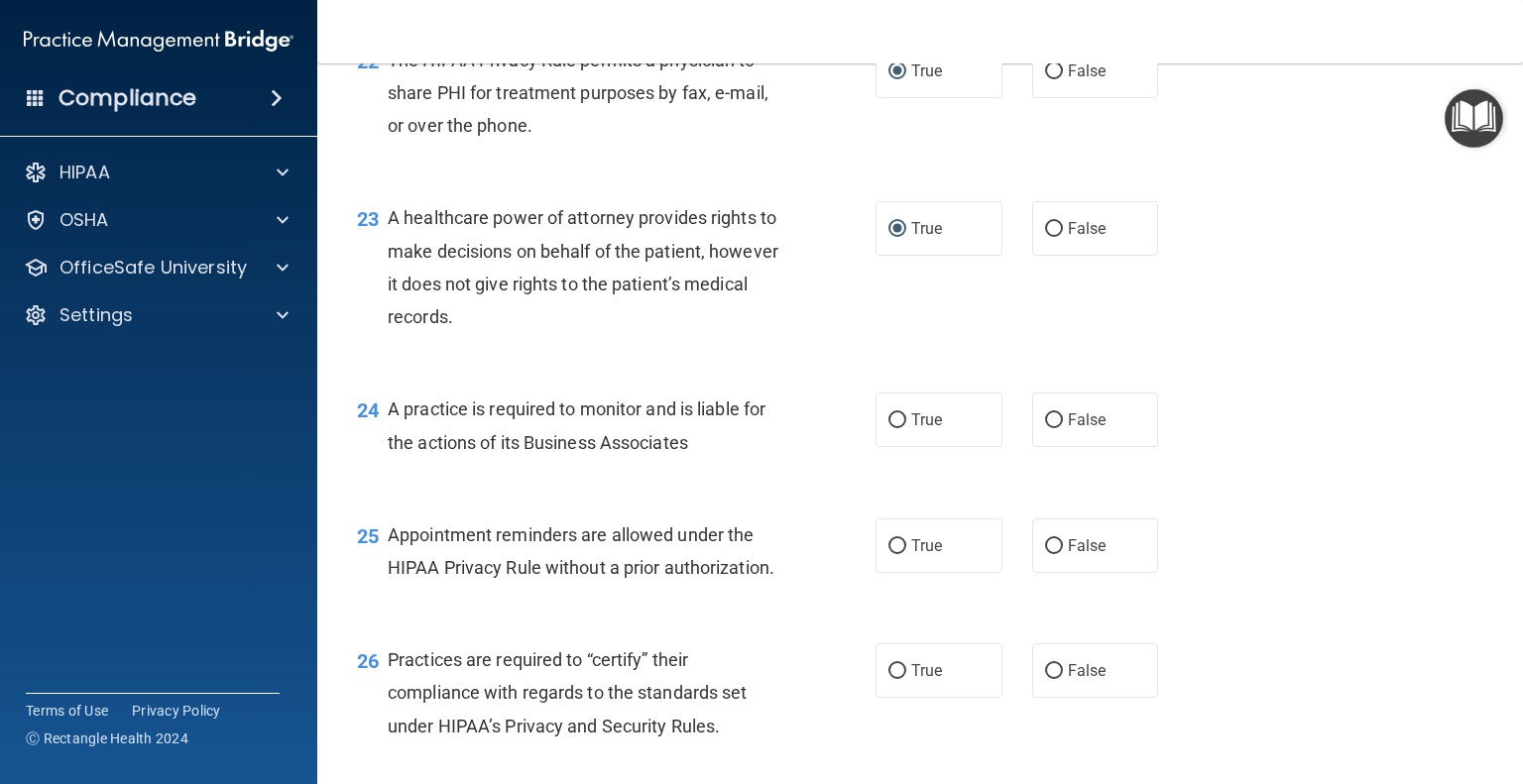 scroll, scrollTop: 3865, scrollLeft: 0, axis: vertical 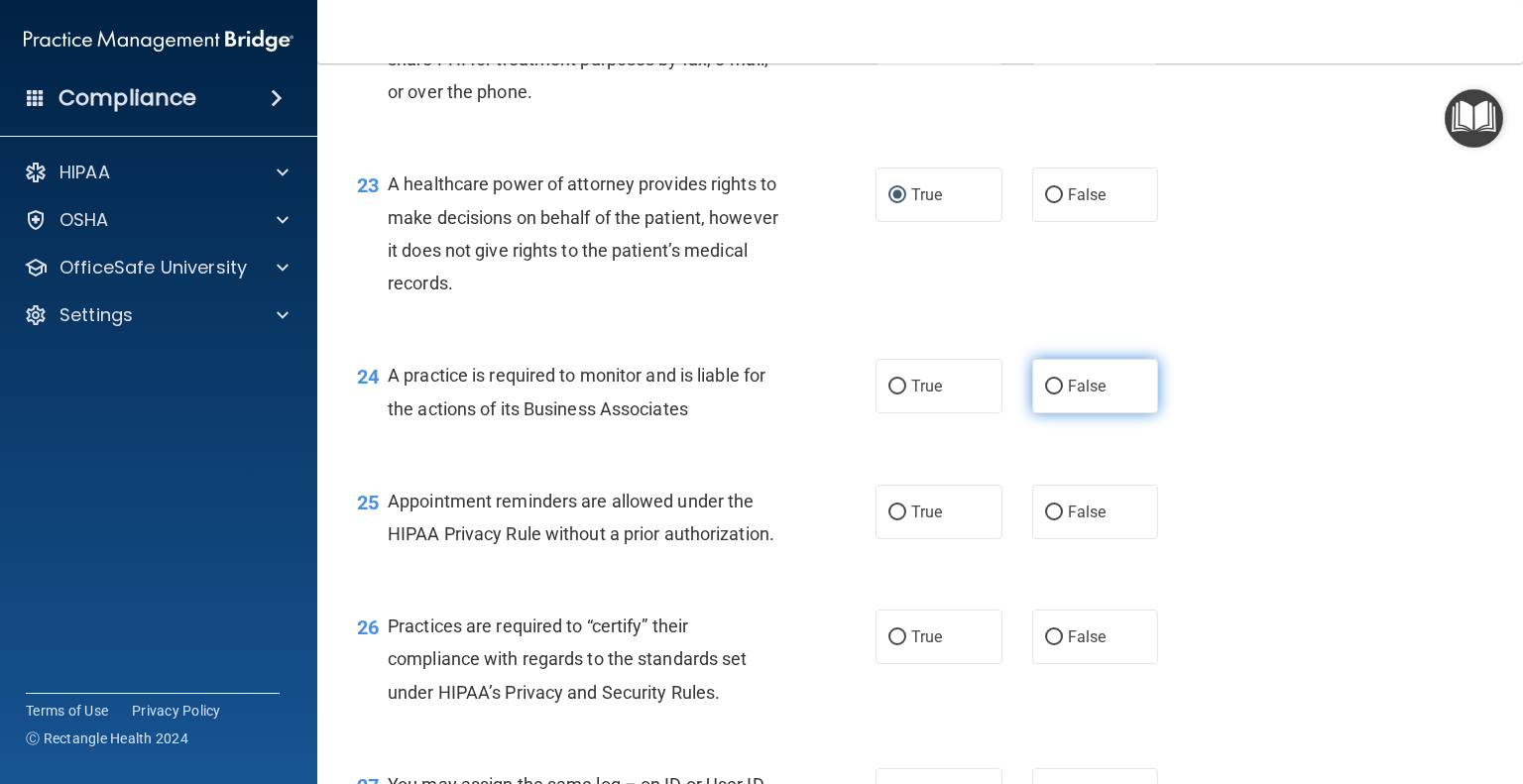 click on "False" at bounding box center [1054, 387] 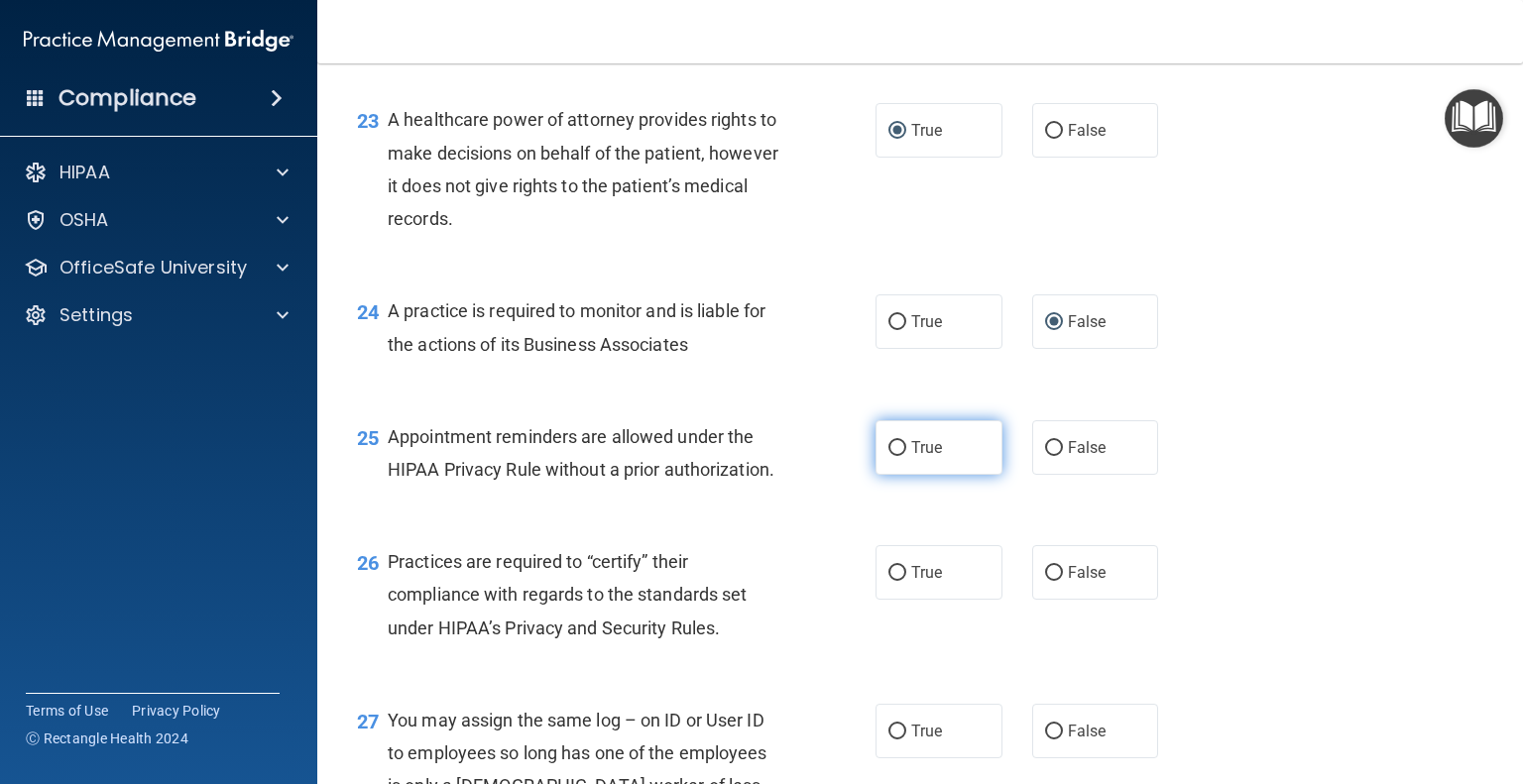 scroll, scrollTop: 3965, scrollLeft: 0, axis: vertical 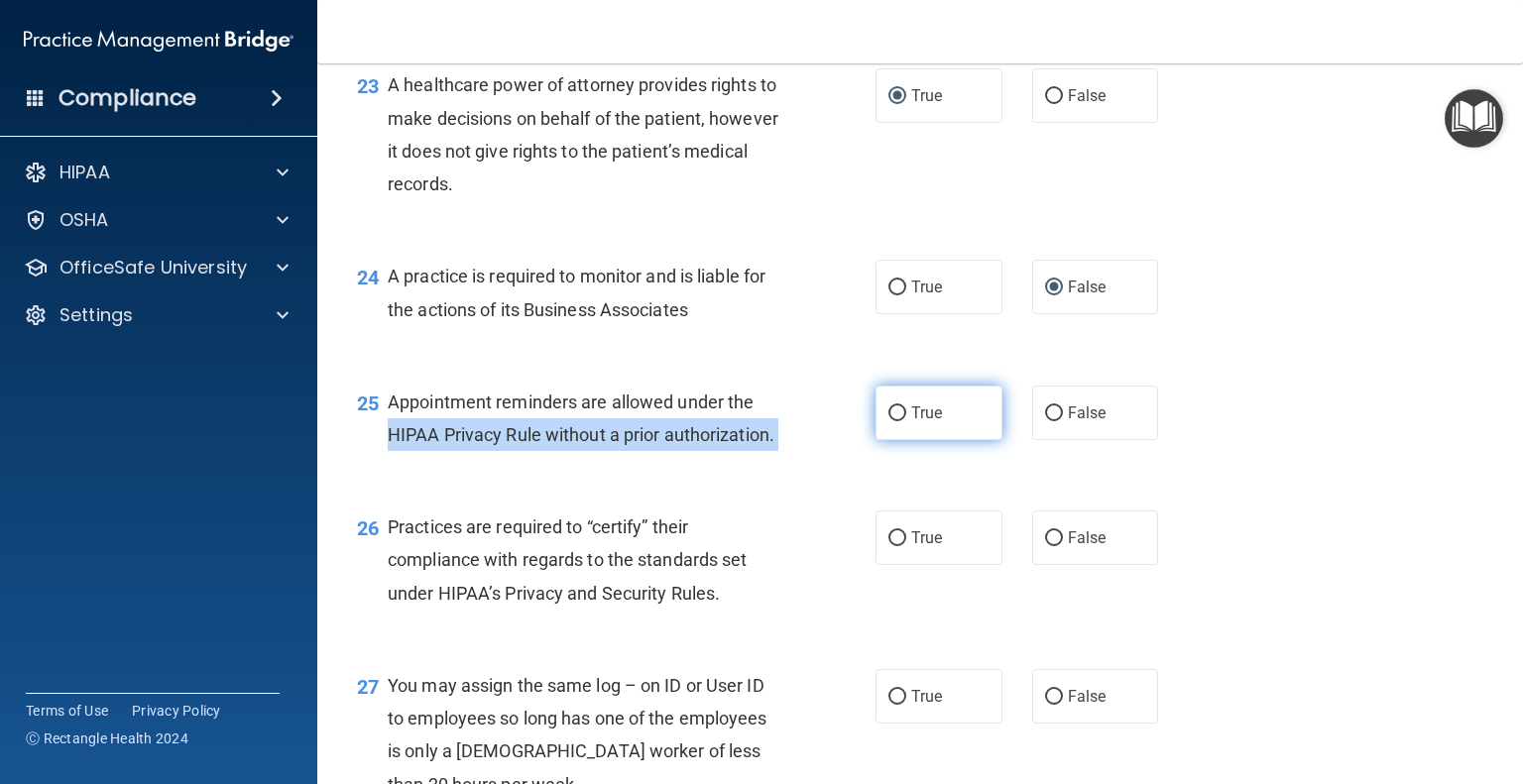 drag, startPoint x: 866, startPoint y: 467, endPoint x: 879, endPoint y: 475, distance: 15.264338 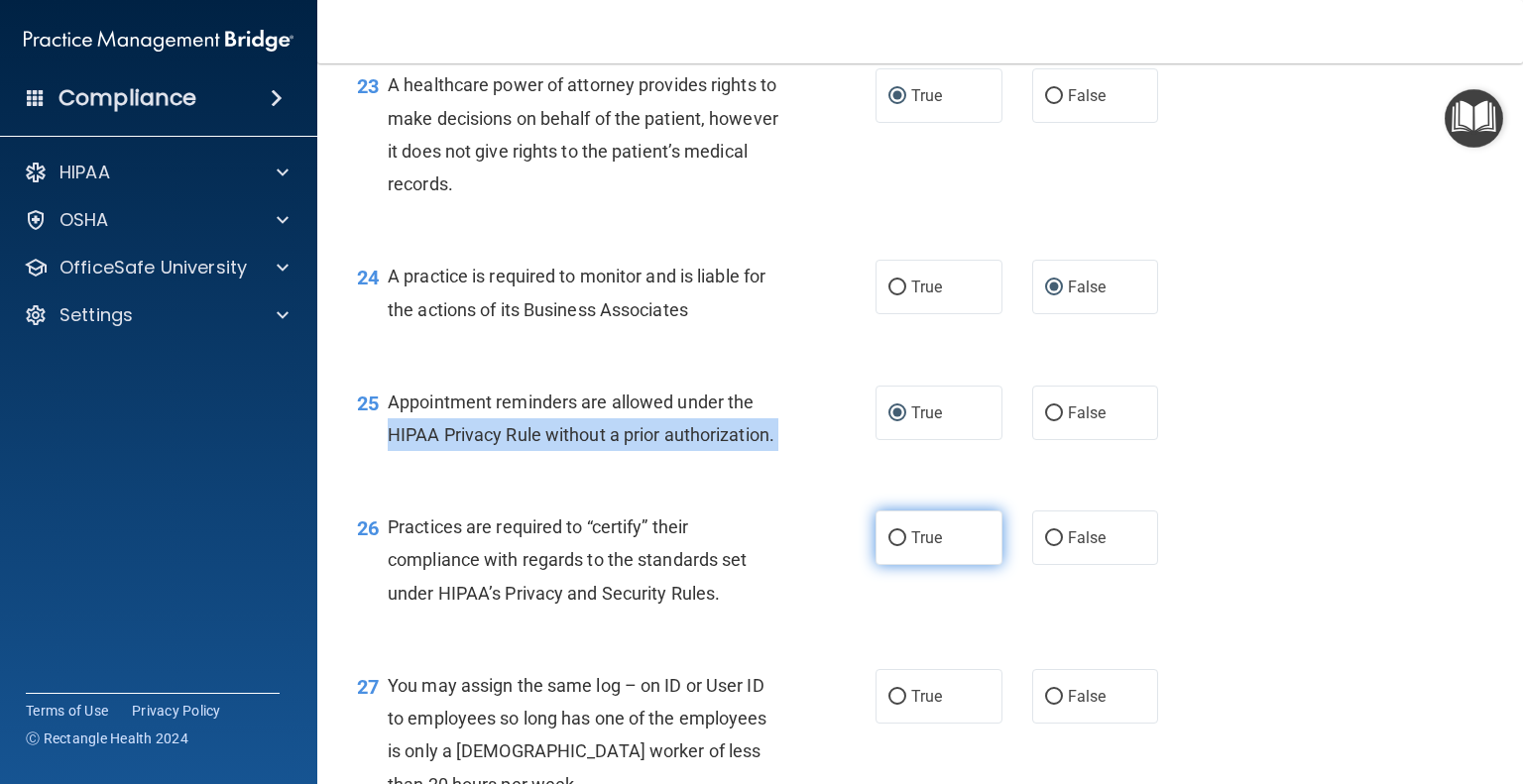click on "True" at bounding box center [897, 538] 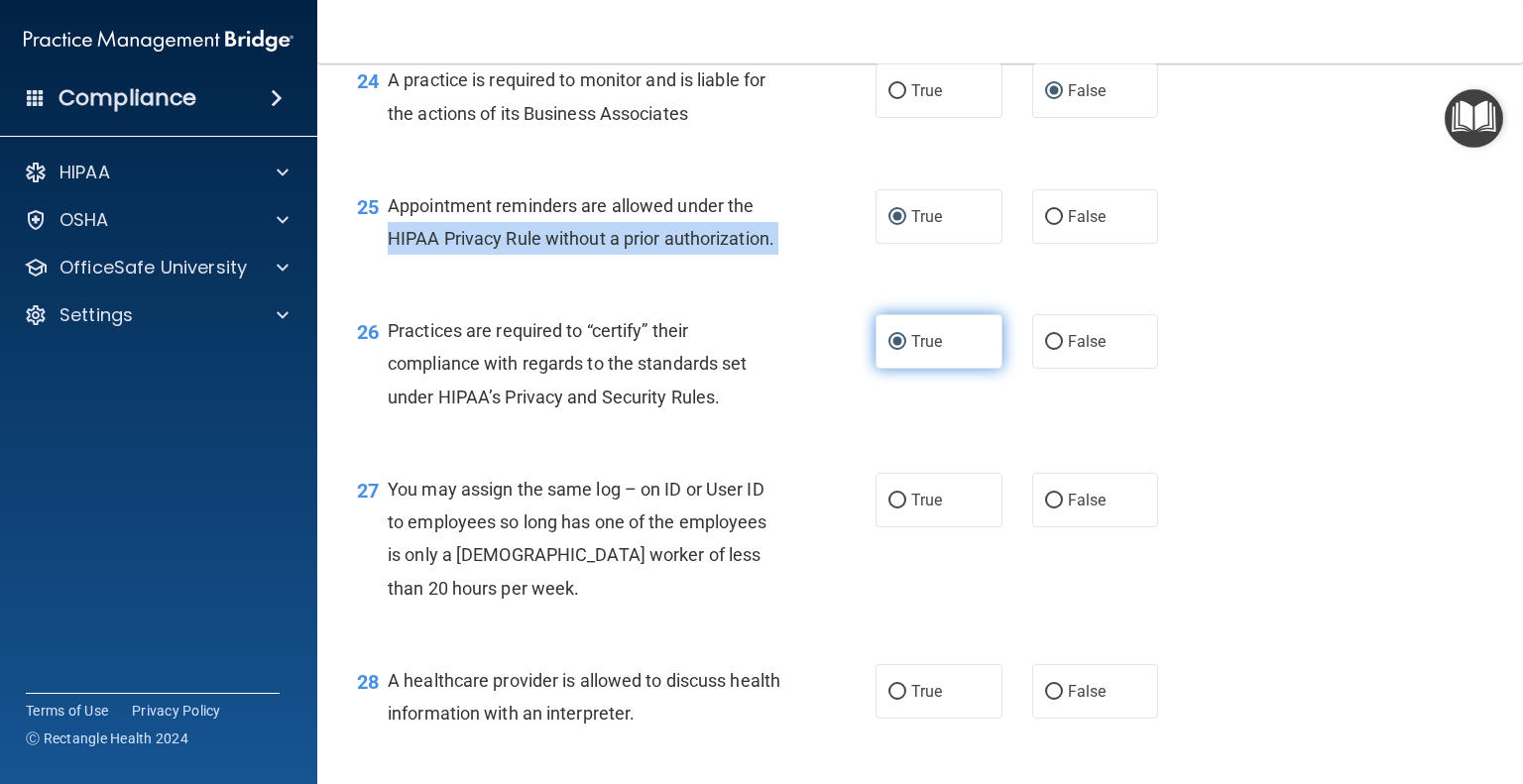 scroll, scrollTop: 4163, scrollLeft: 0, axis: vertical 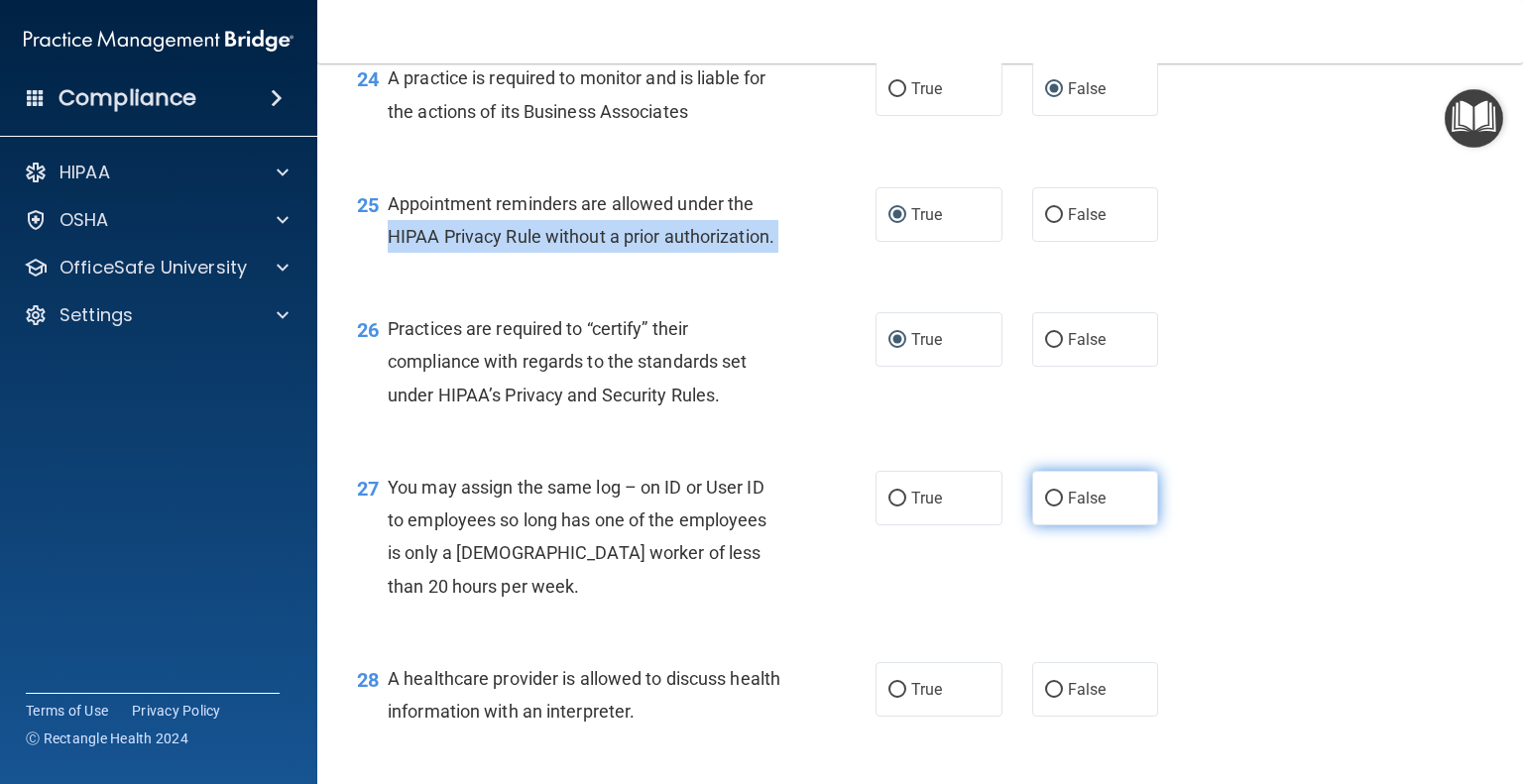 click on "False" at bounding box center (1054, 499) 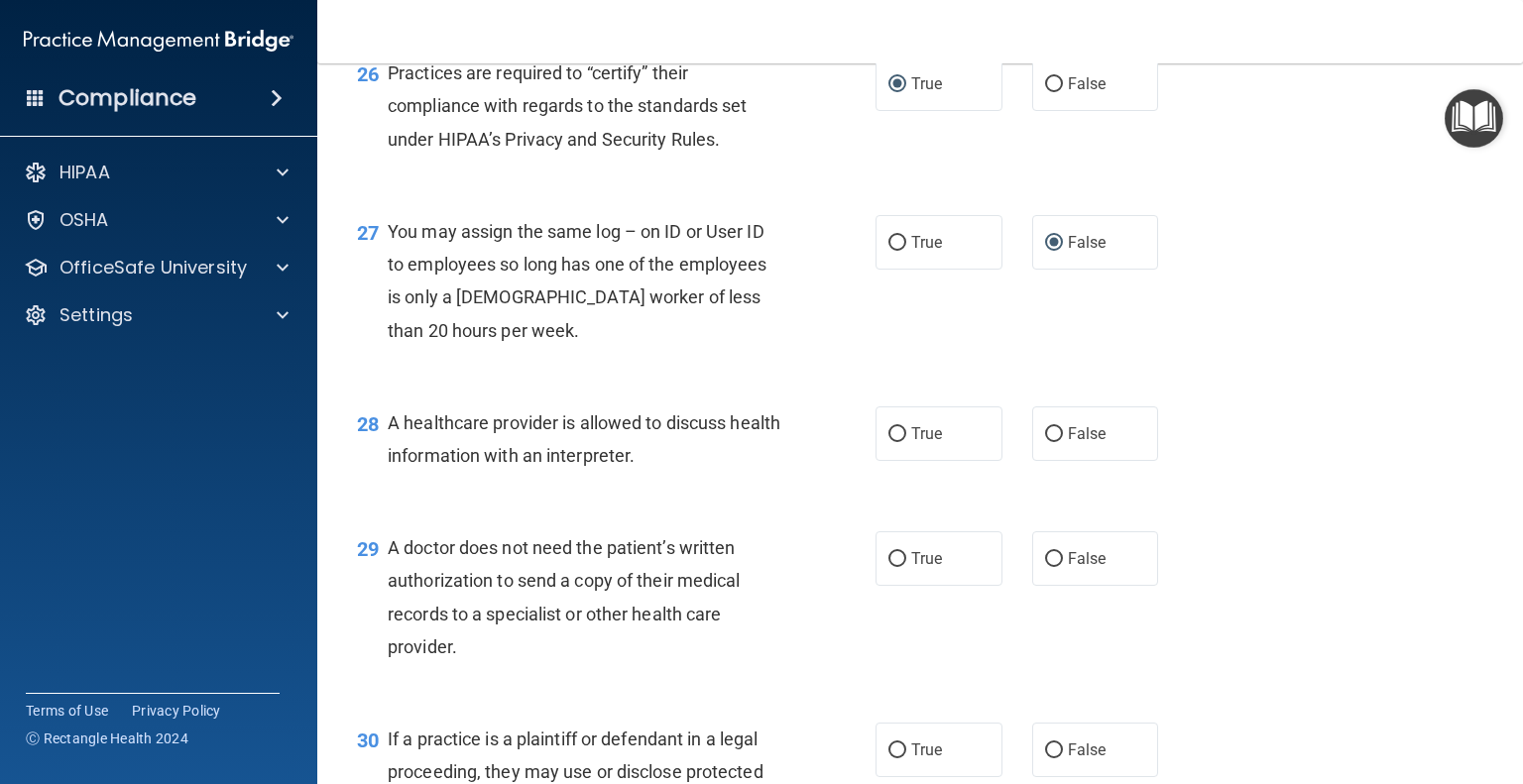 scroll, scrollTop: 4460, scrollLeft: 0, axis: vertical 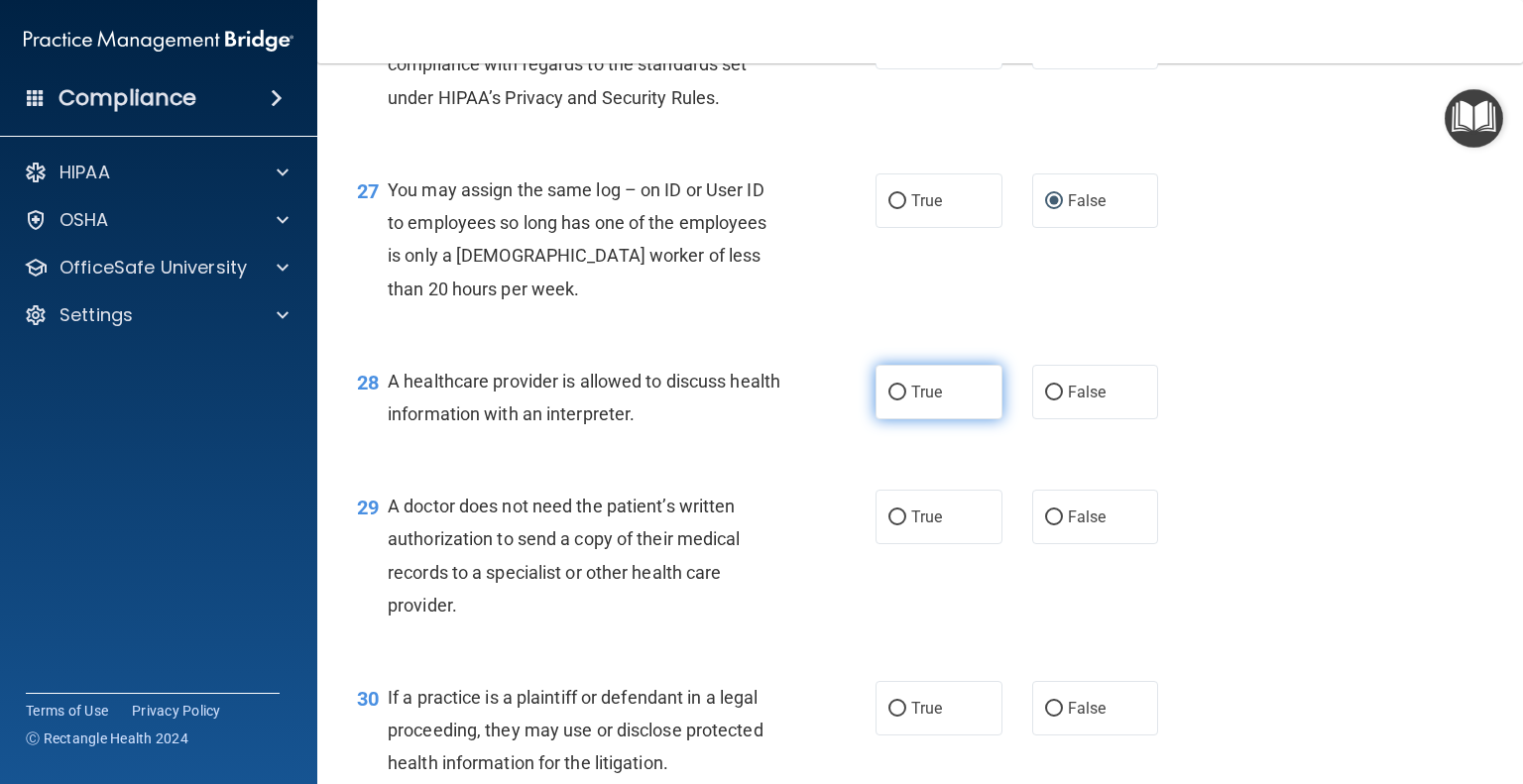click on "True" at bounding box center (939, 392) 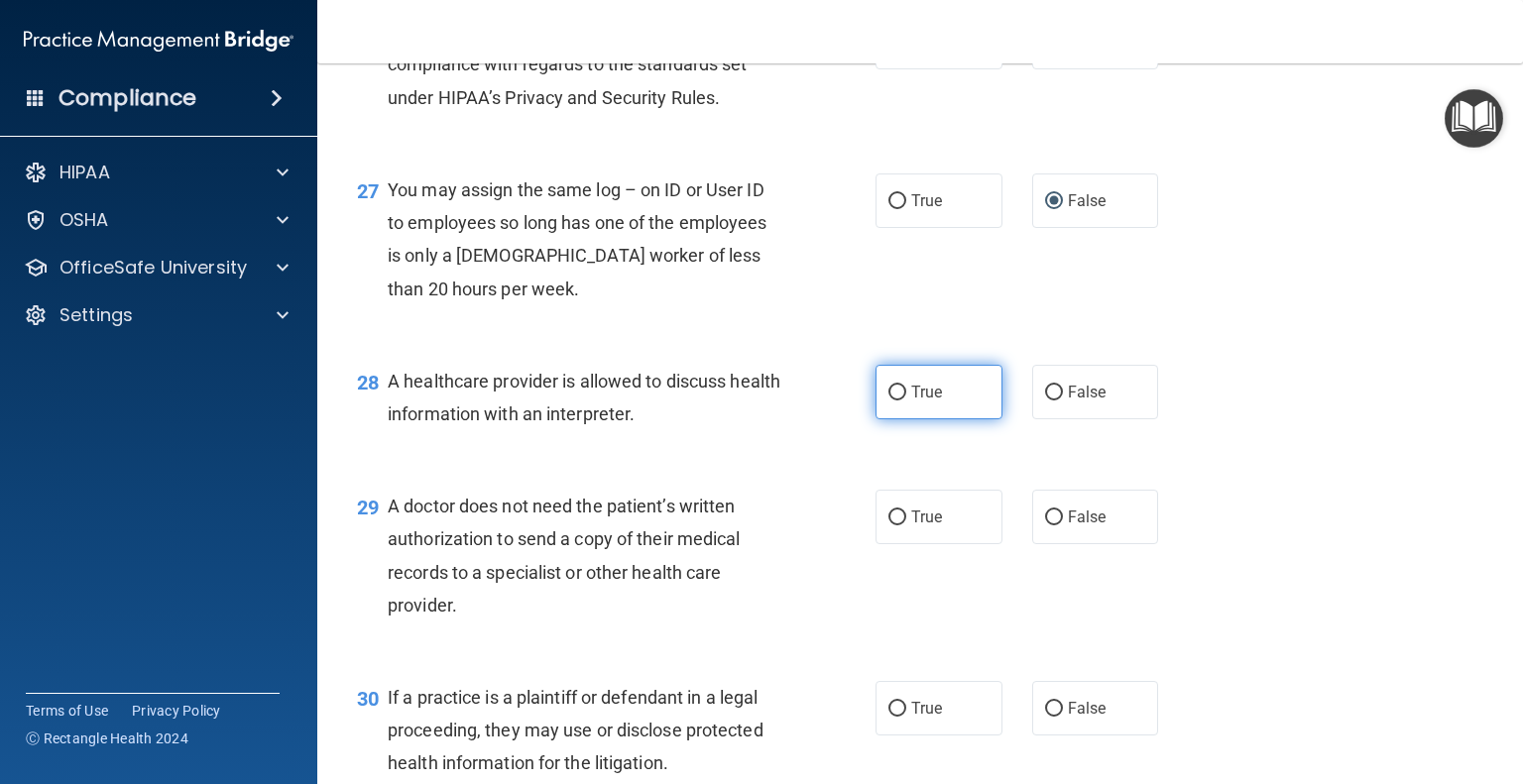 click on "True" at bounding box center (897, 392) 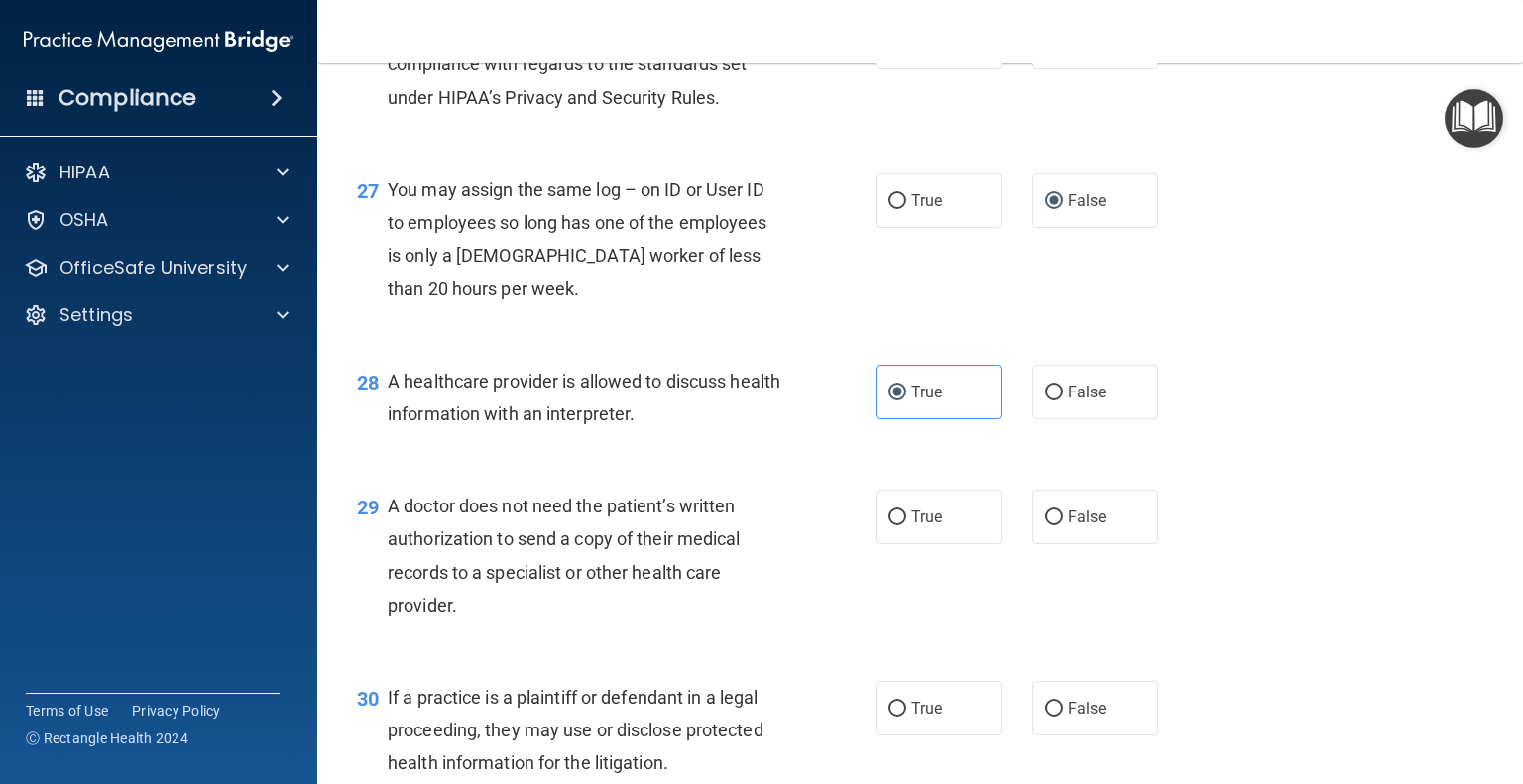 scroll, scrollTop: 4559, scrollLeft: 0, axis: vertical 